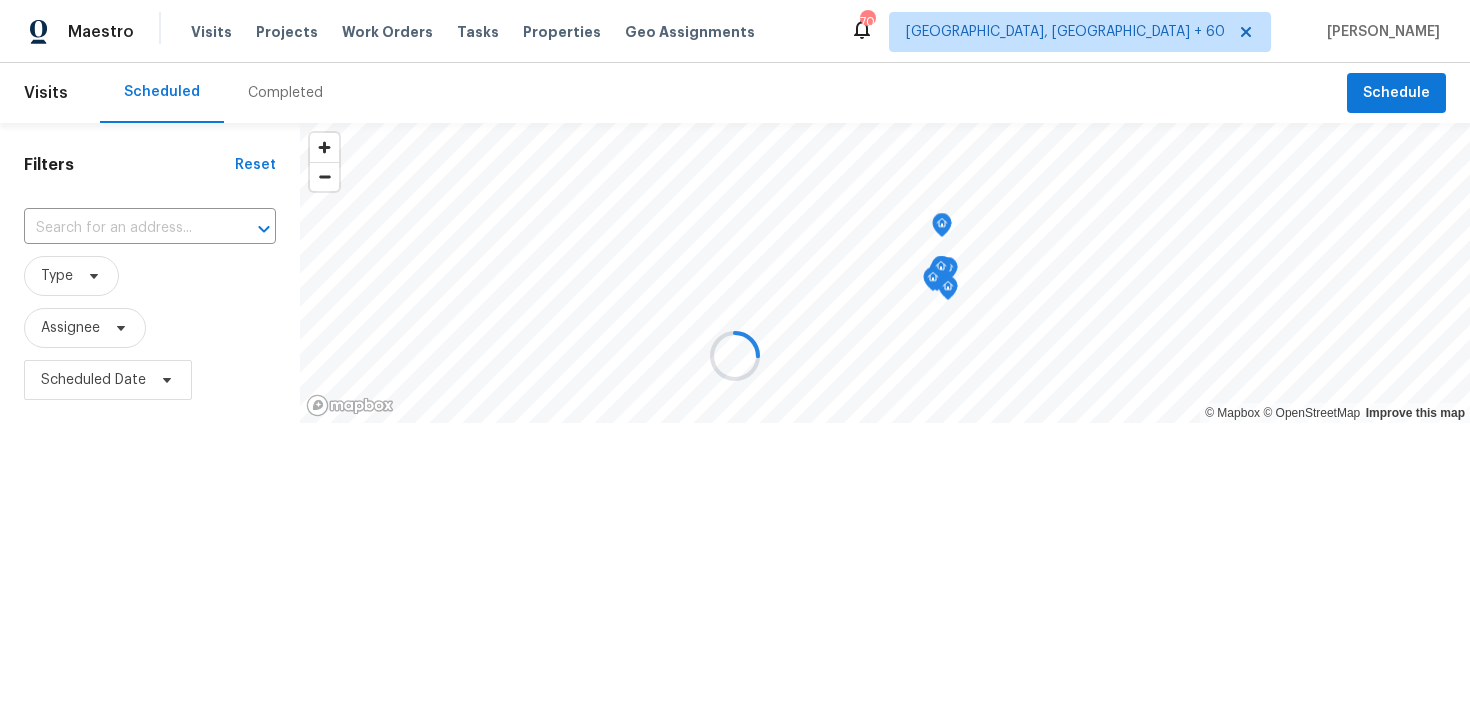 scroll, scrollTop: 0, scrollLeft: 0, axis: both 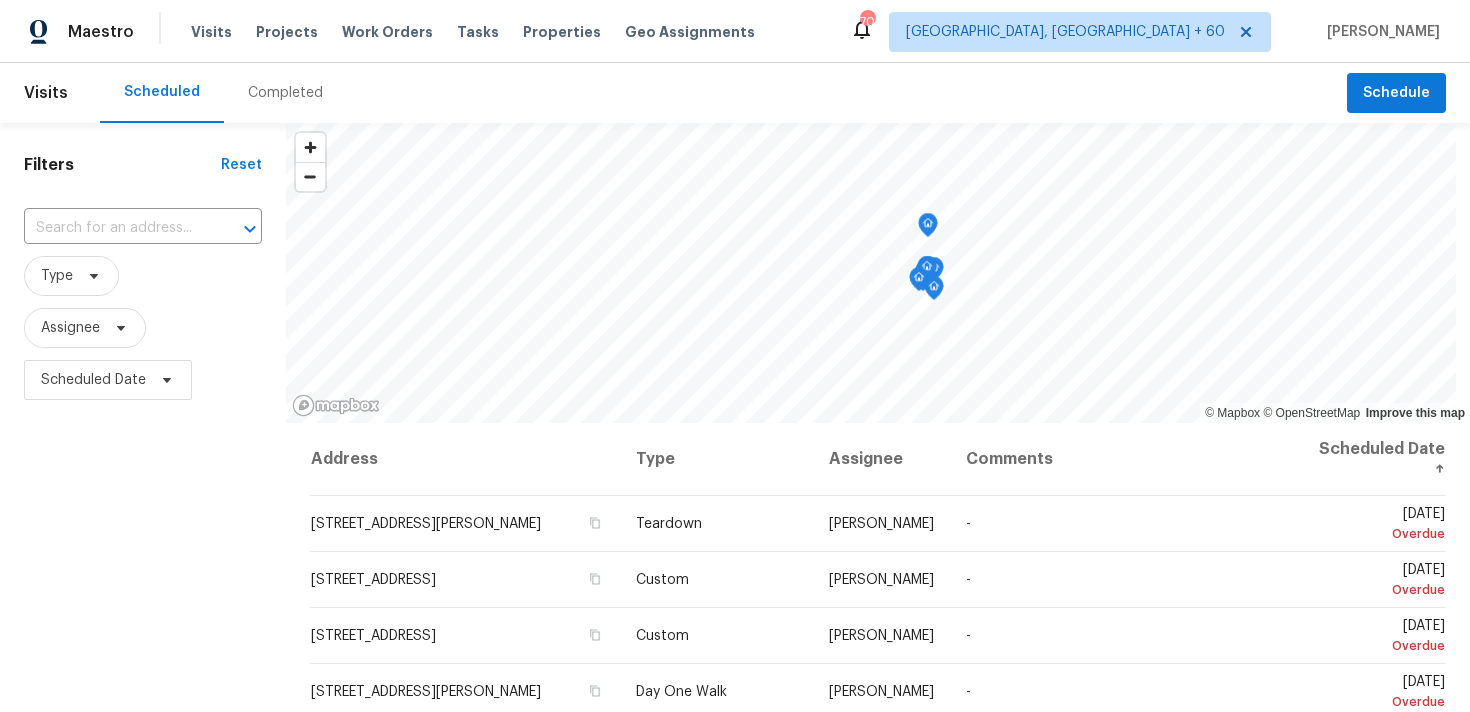 click on "Completed" at bounding box center [285, 93] 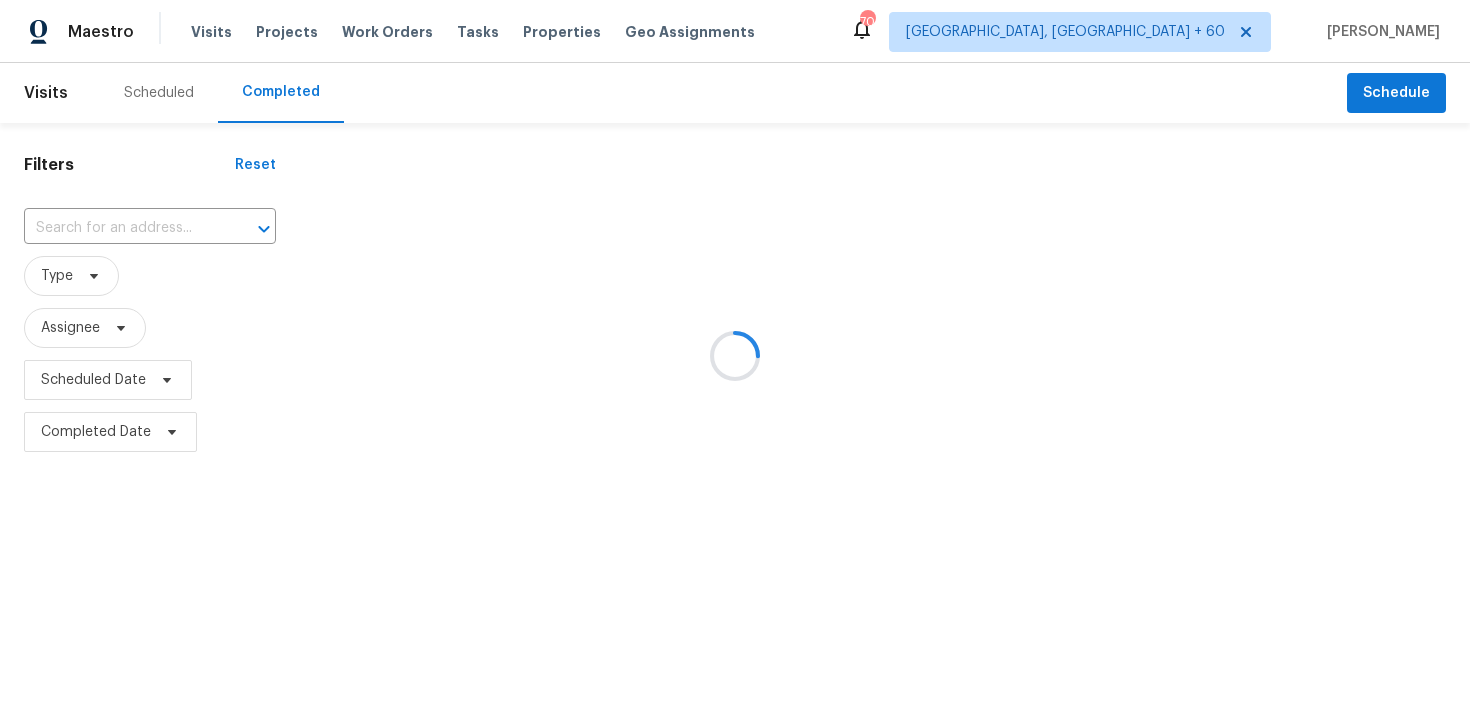 click at bounding box center [735, 356] 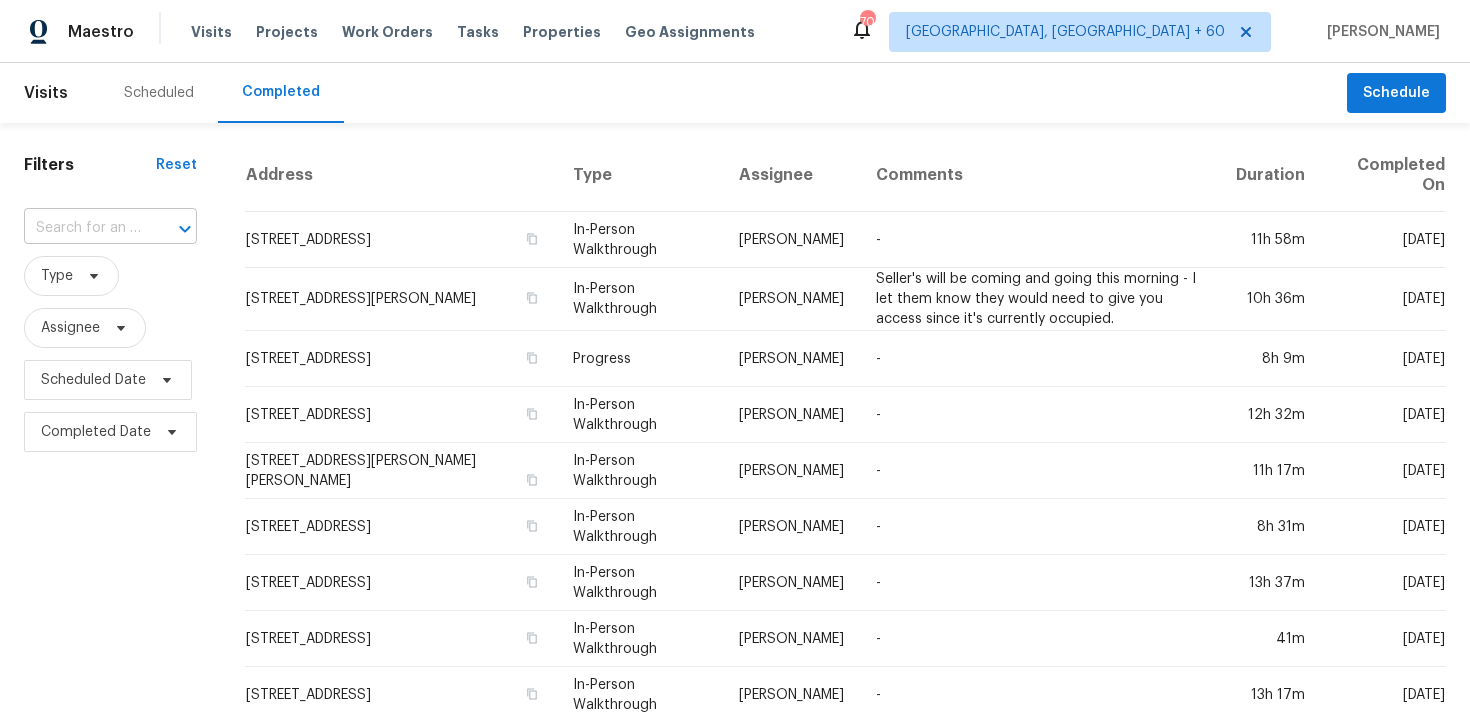 click at bounding box center [82, 228] 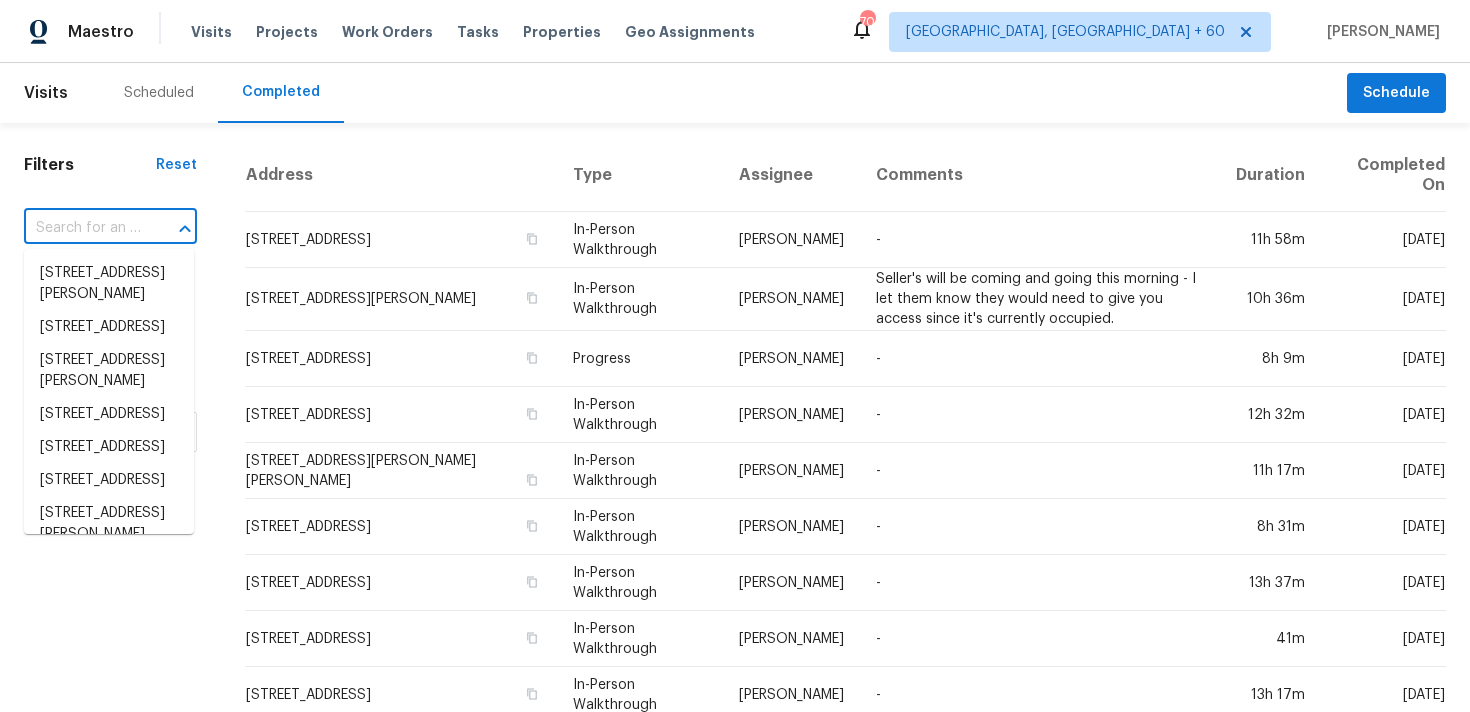 paste on "[STREET_ADDRESS][PERSON_NAME]" 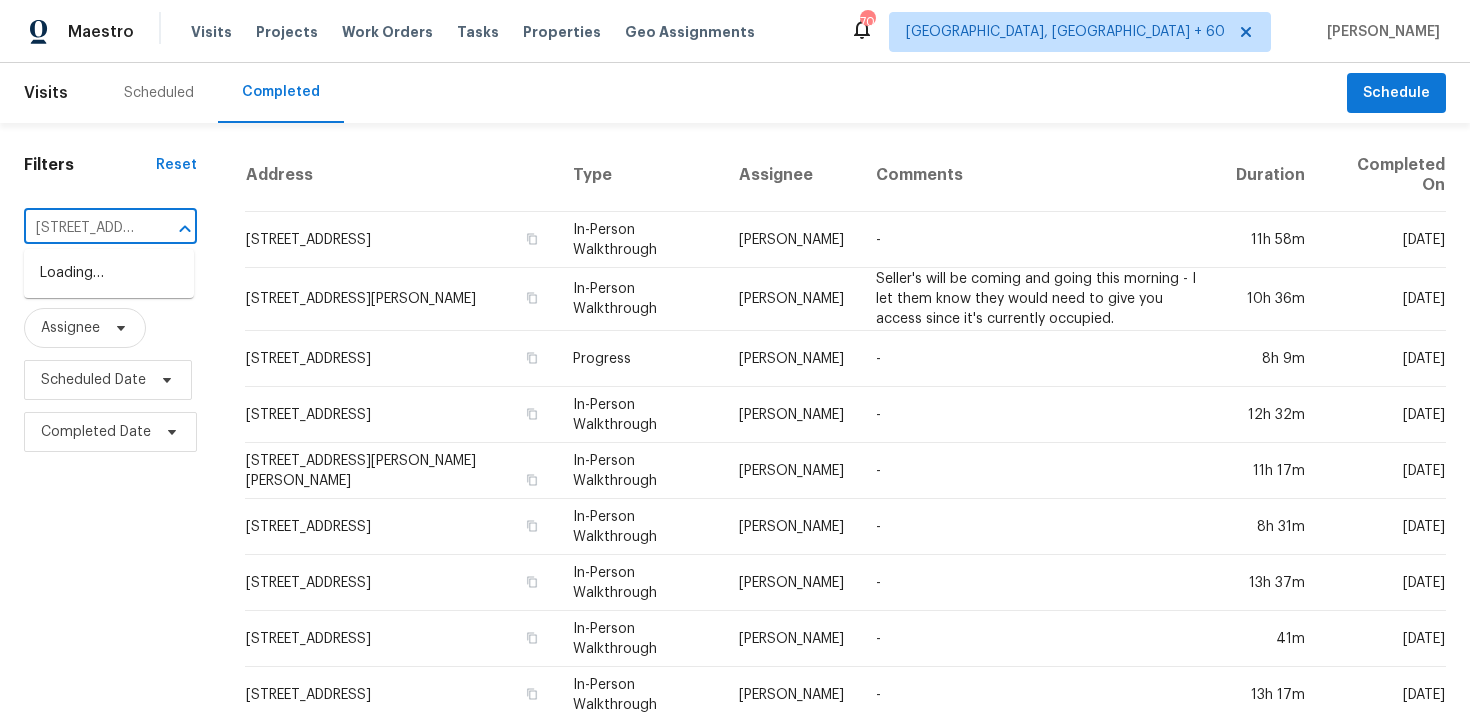 scroll, scrollTop: 0, scrollLeft: 132, axis: horizontal 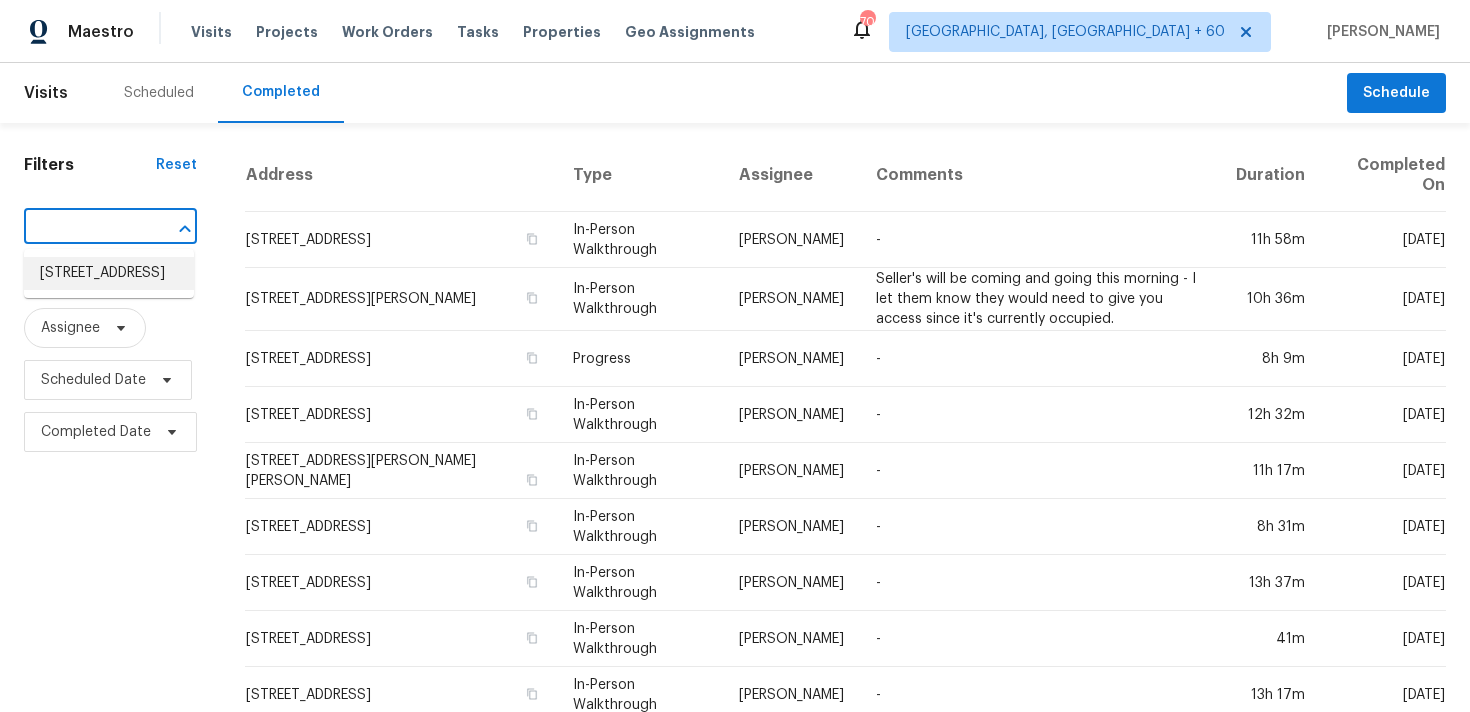 click on "[STREET_ADDRESS]" at bounding box center (109, 273) 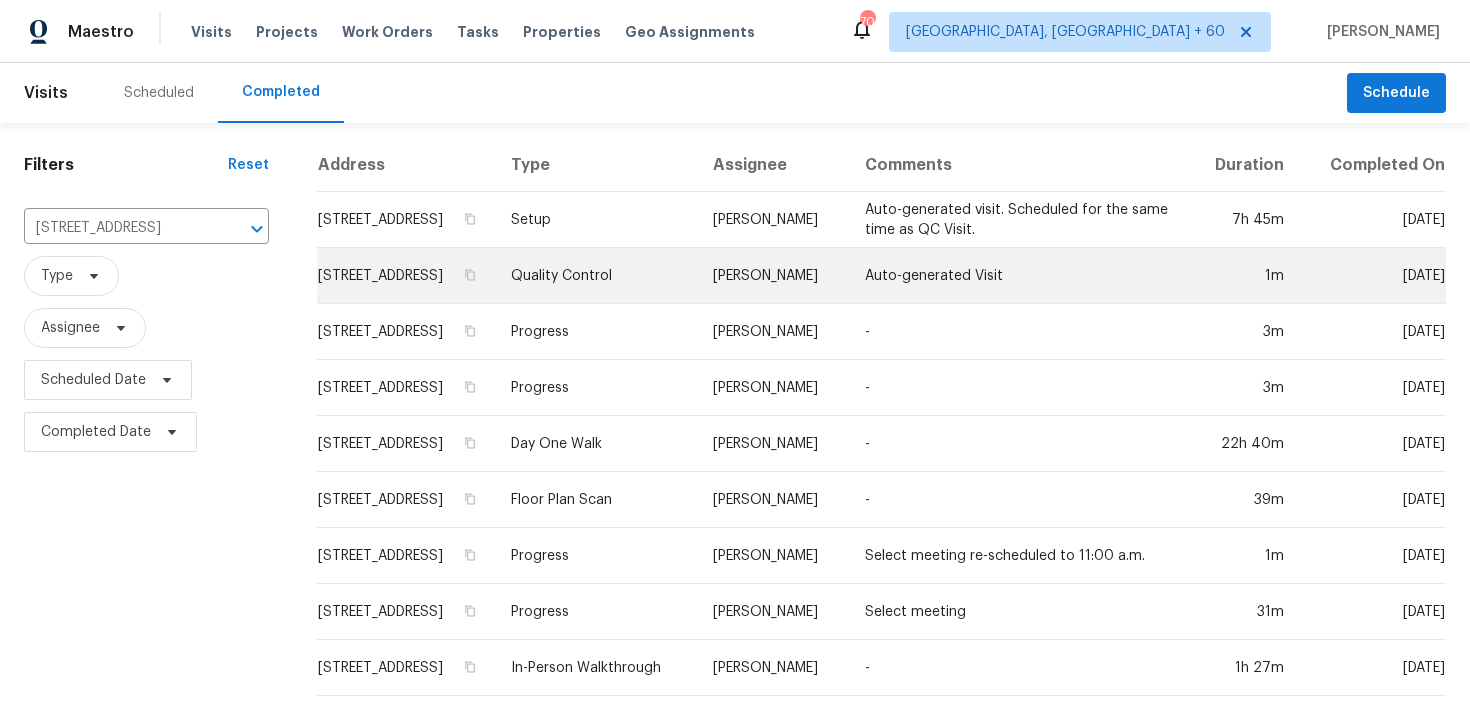 click on "Quality Control" at bounding box center (596, 276) 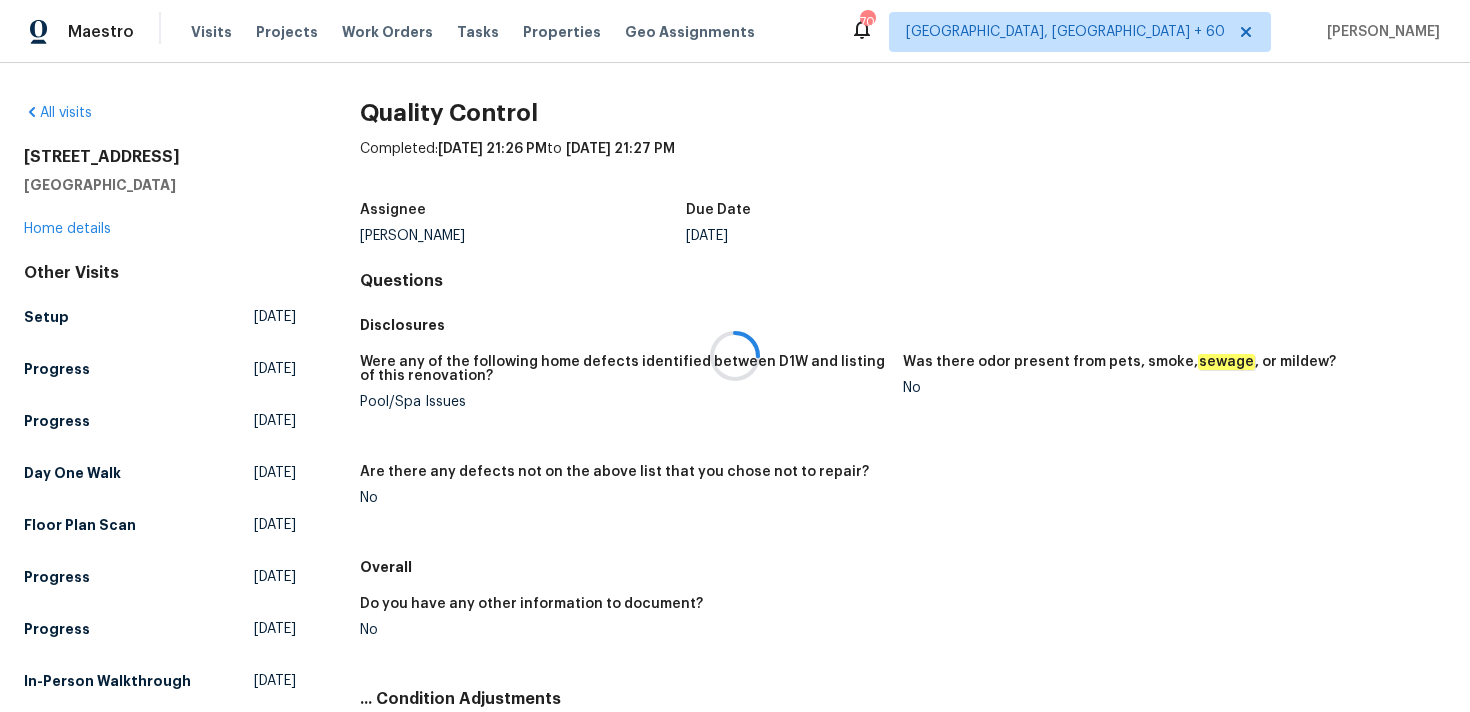 click at bounding box center (735, 356) 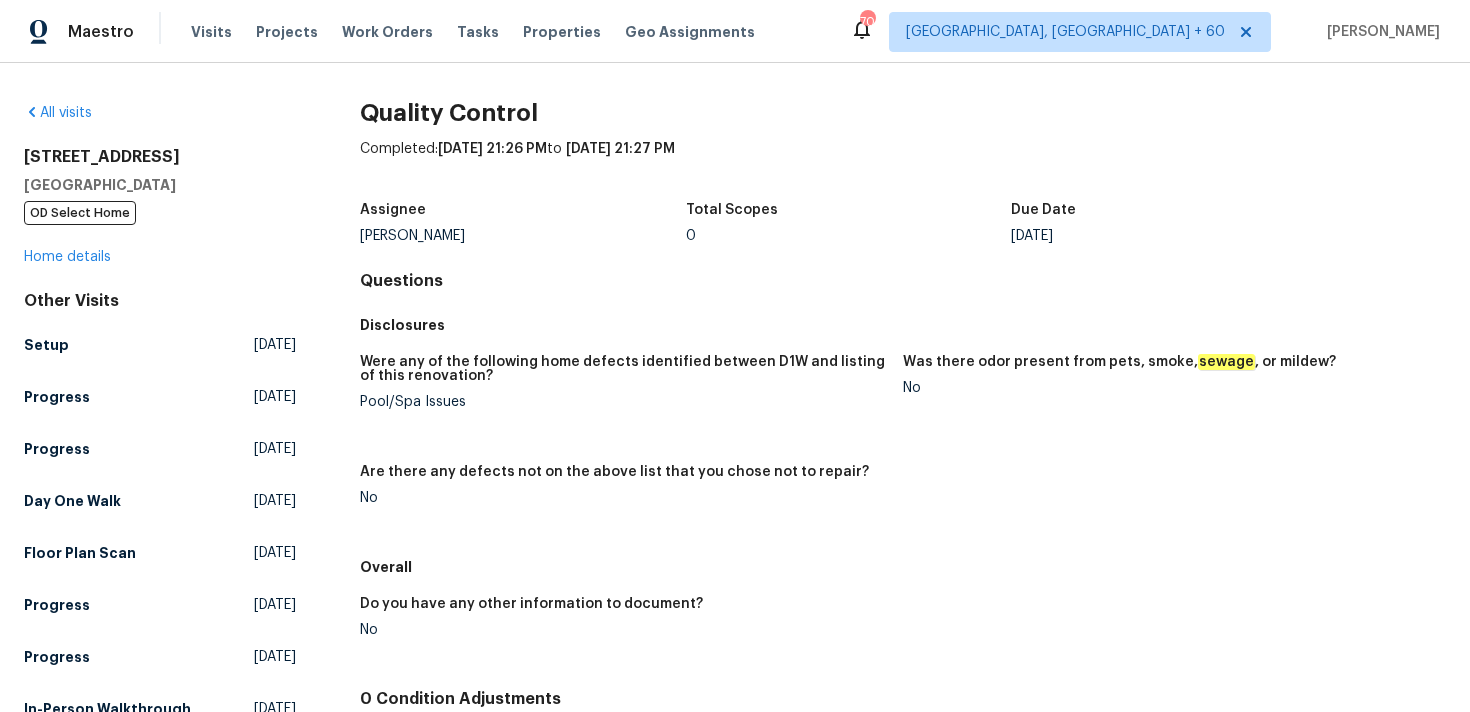 click on "[STREET_ADDRESS][PERSON_NAME] OD Select Home Home details" at bounding box center (160, 207) 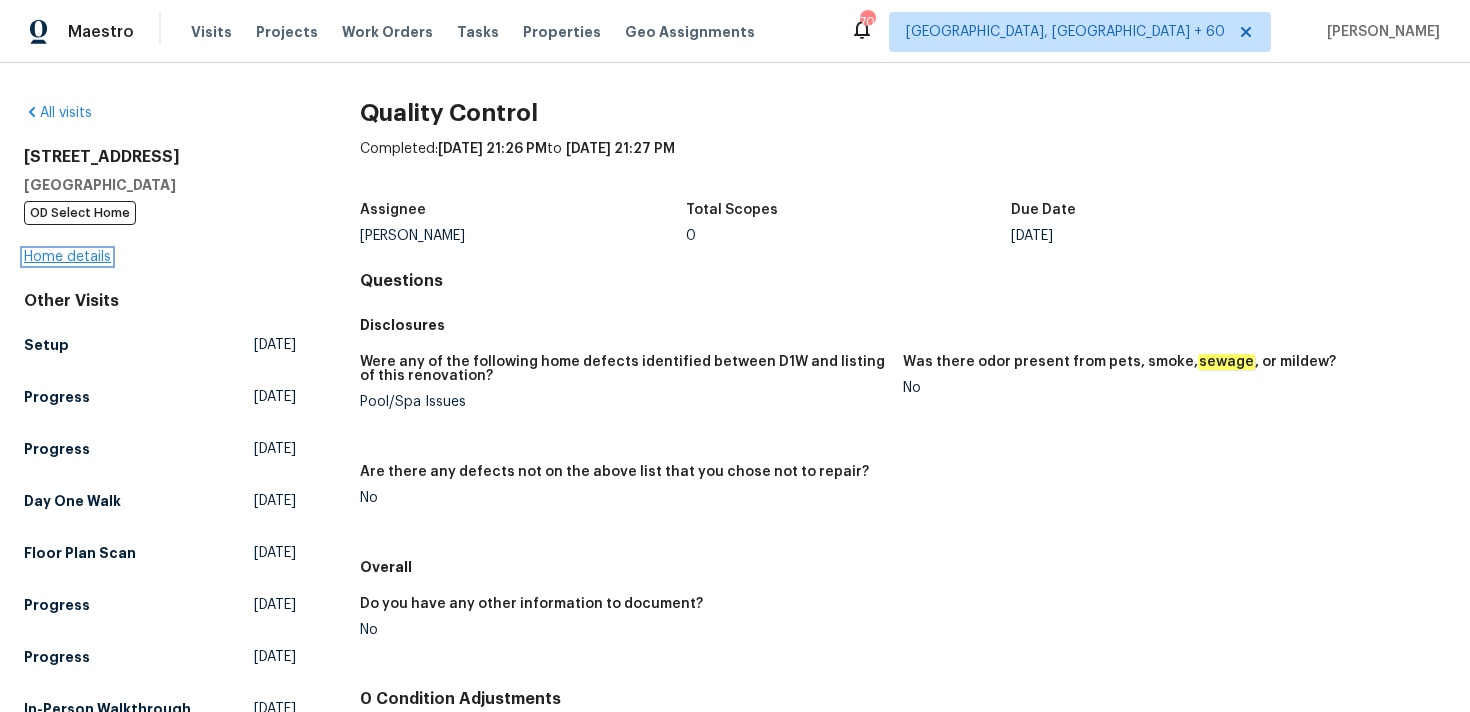 click on "Home details" at bounding box center (67, 257) 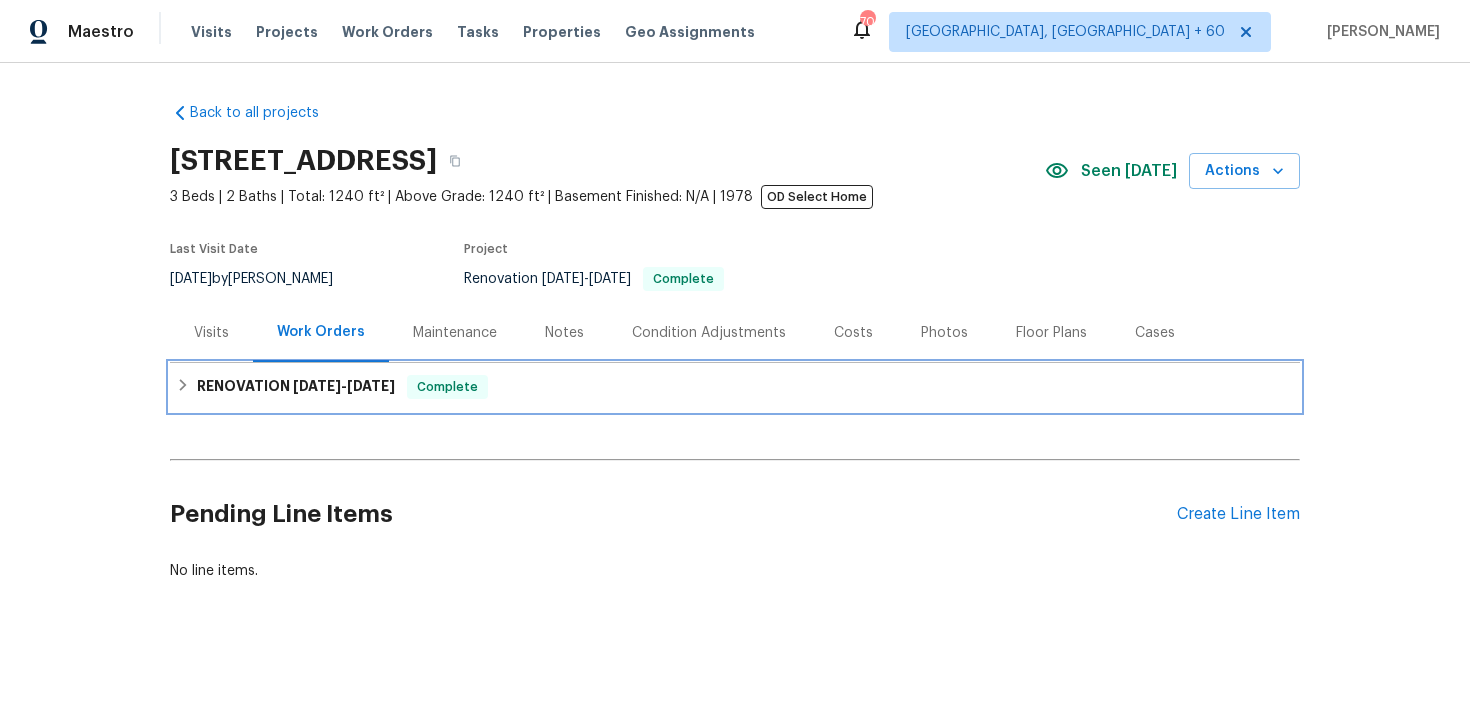 click on "RENOVATION   [DATE]  -  [DATE] Complete" at bounding box center [735, 387] 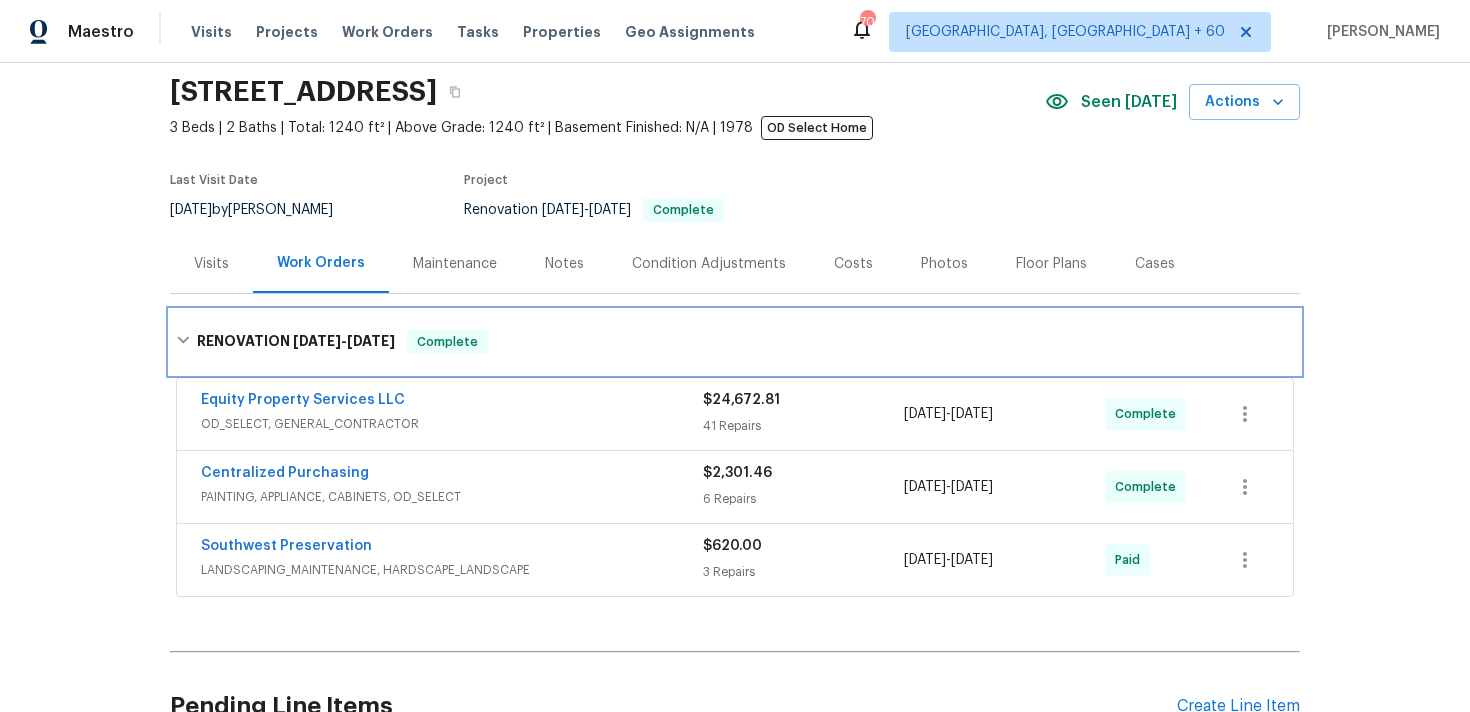 scroll, scrollTop: 189, scrollLeft: 0, axis: vertical 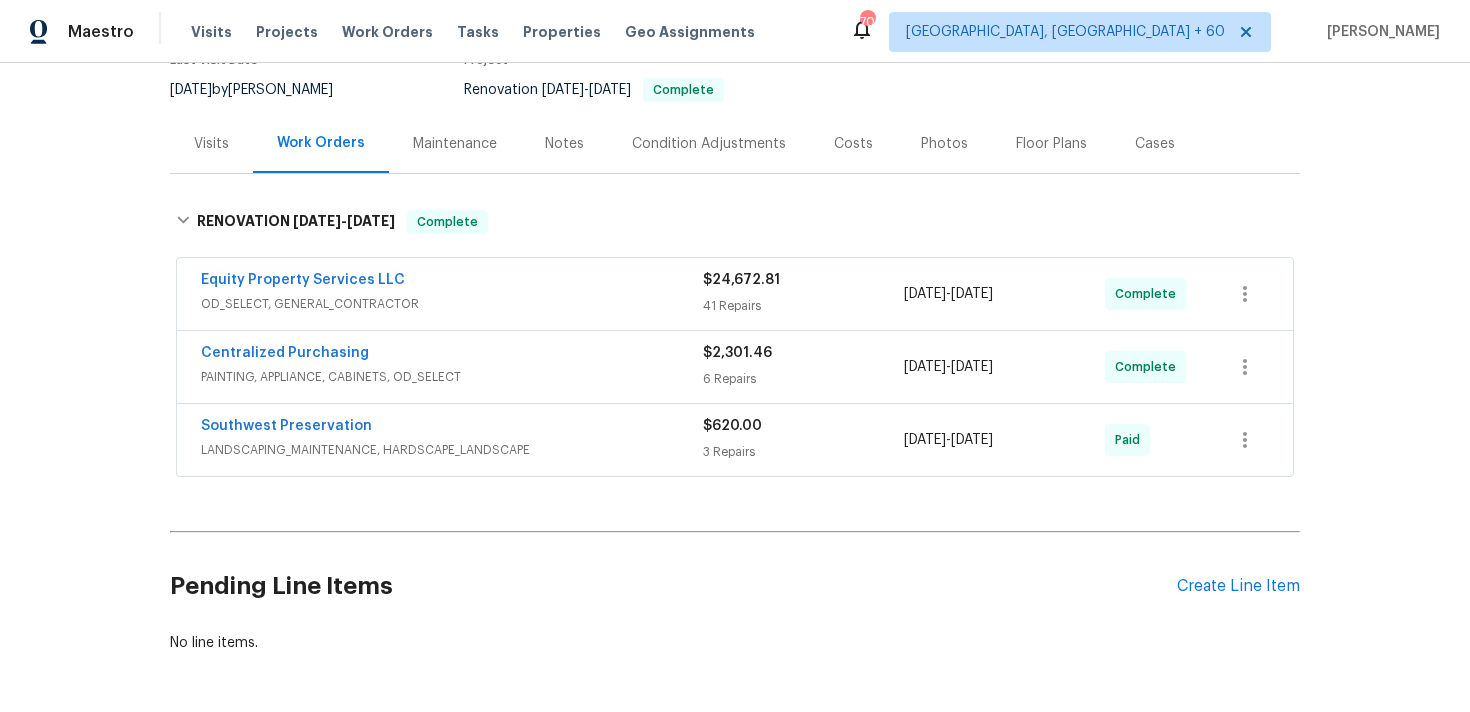 click on "$620.00" at bounding box center [803, 426] 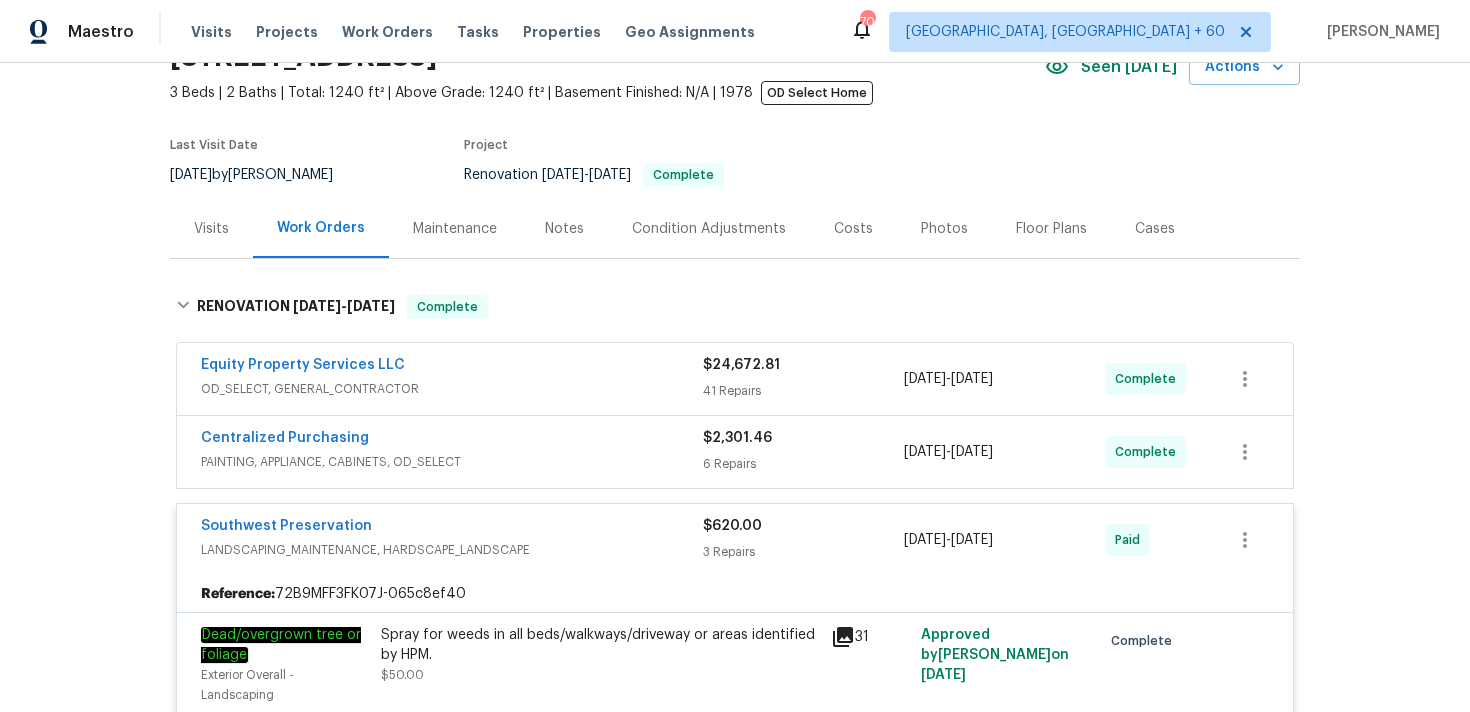 scroll, scrollTop: 82, scrollLeft: 0, axis: vertical 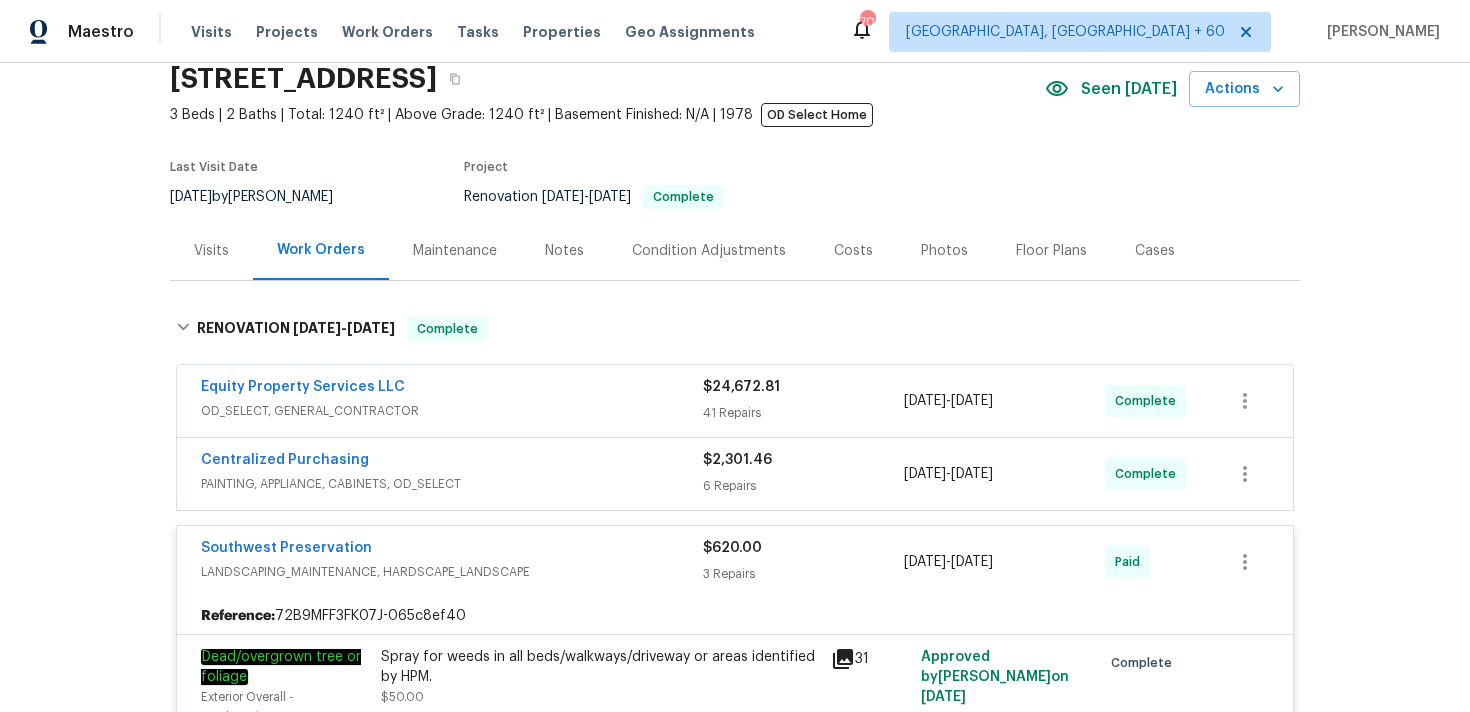 click on "$2,301.46" at bounding box center (803, 460) 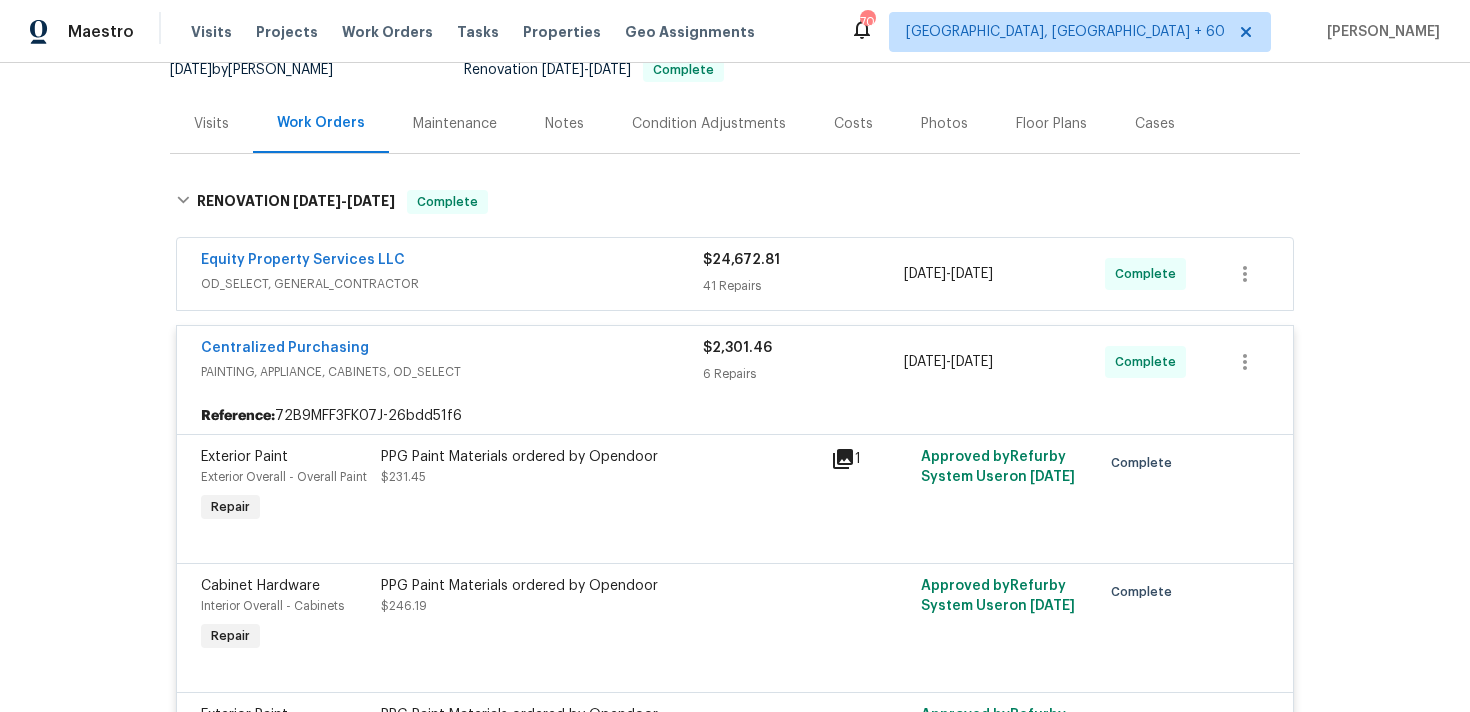 scroll, scrollTop: 93, scrollLeft: 0, axis: vertical 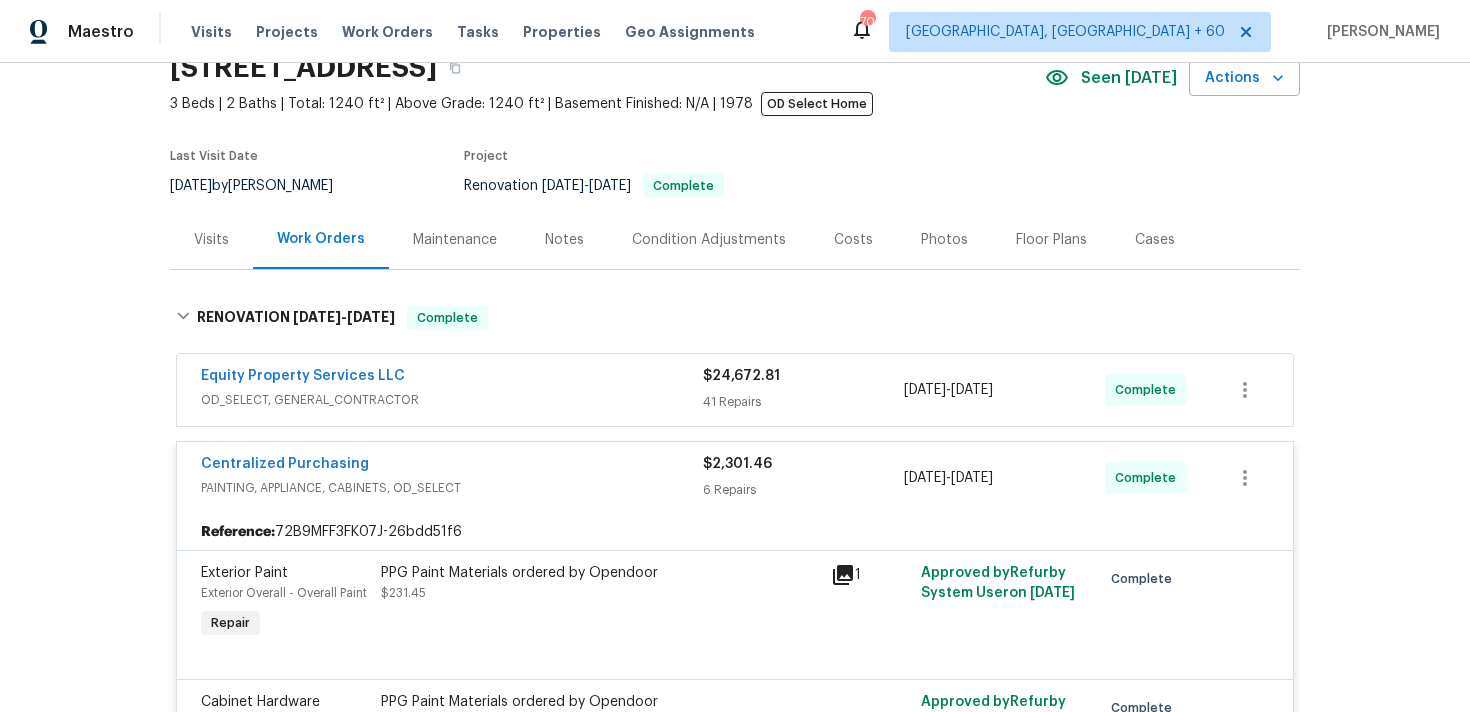click on "41 Repairs" at bounding box center [803, 402] 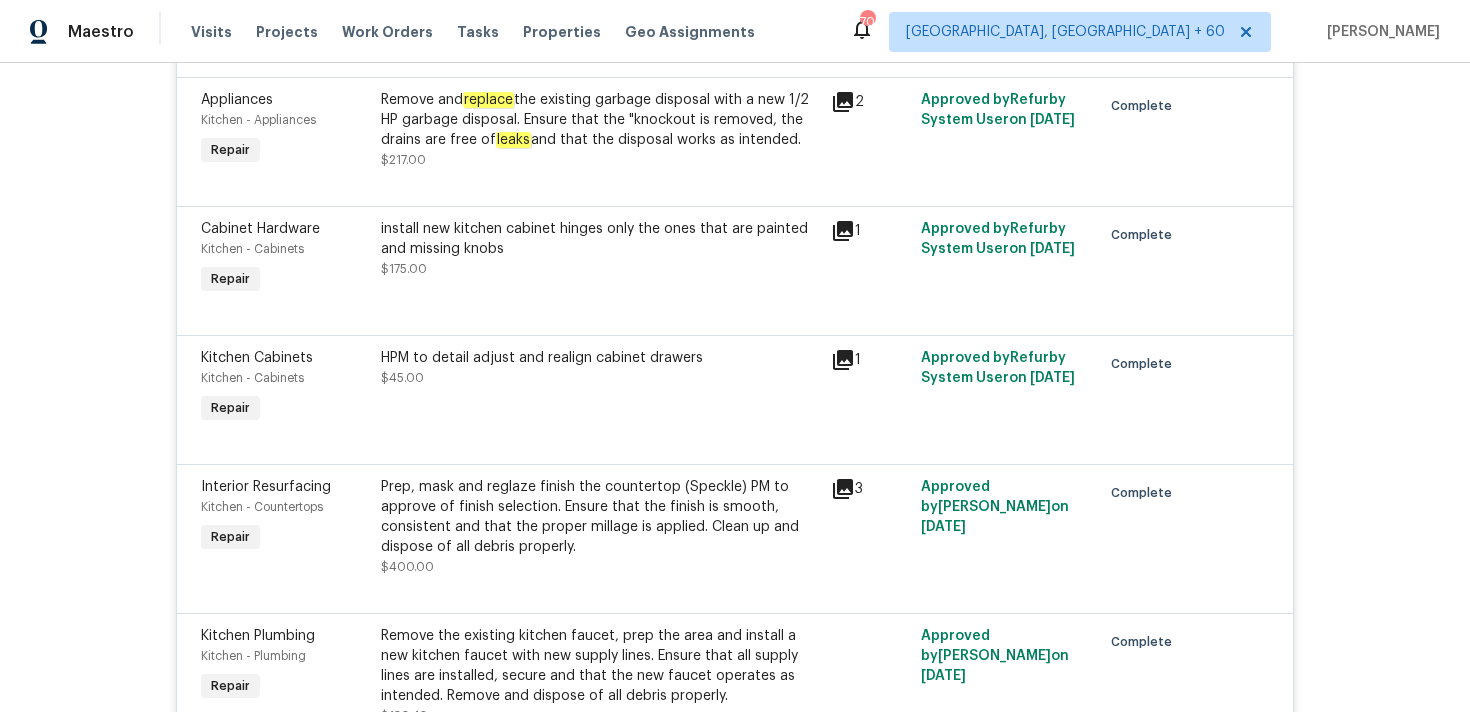 scroll, scrollTop: 7786, scrollLeft: 0, axis: vertical 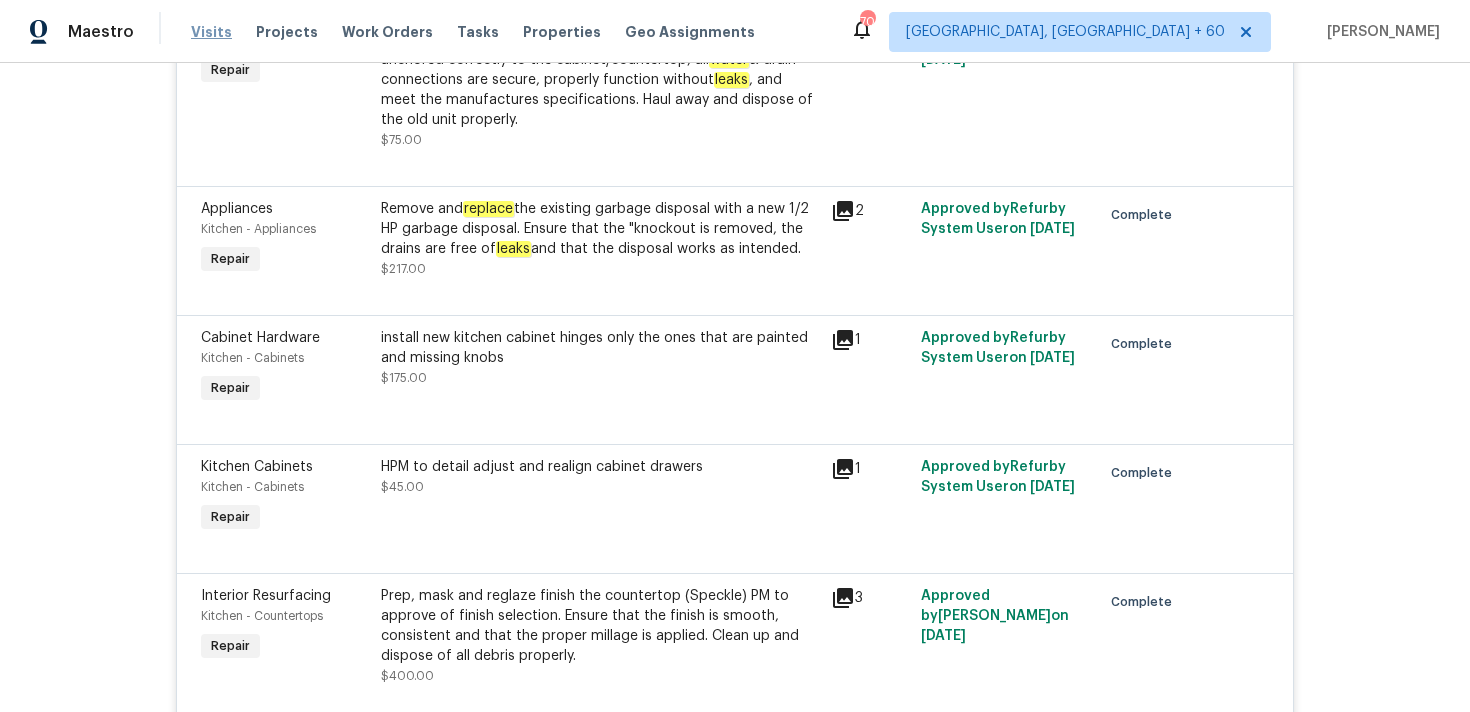 click on "Visits" at bounding box center (211, 32) 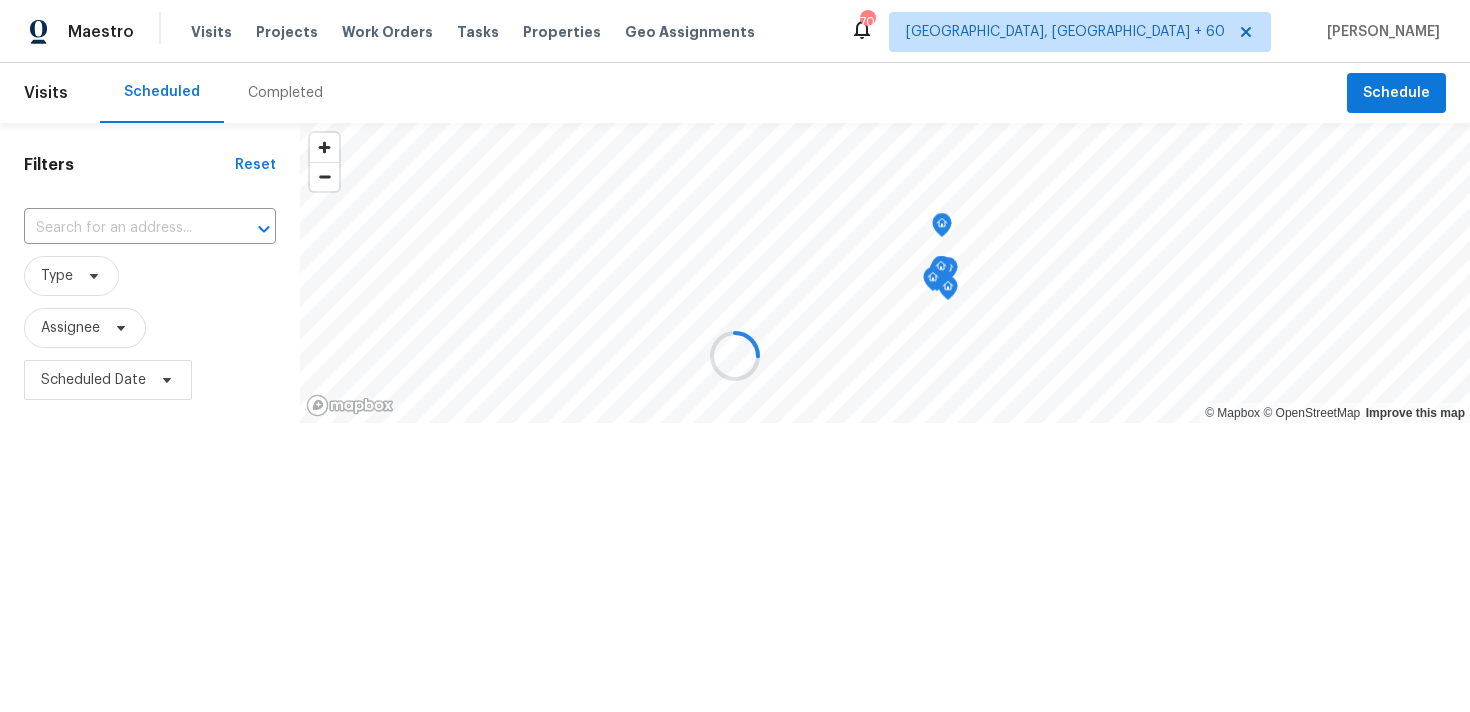 click at bounding box center (735, 356) 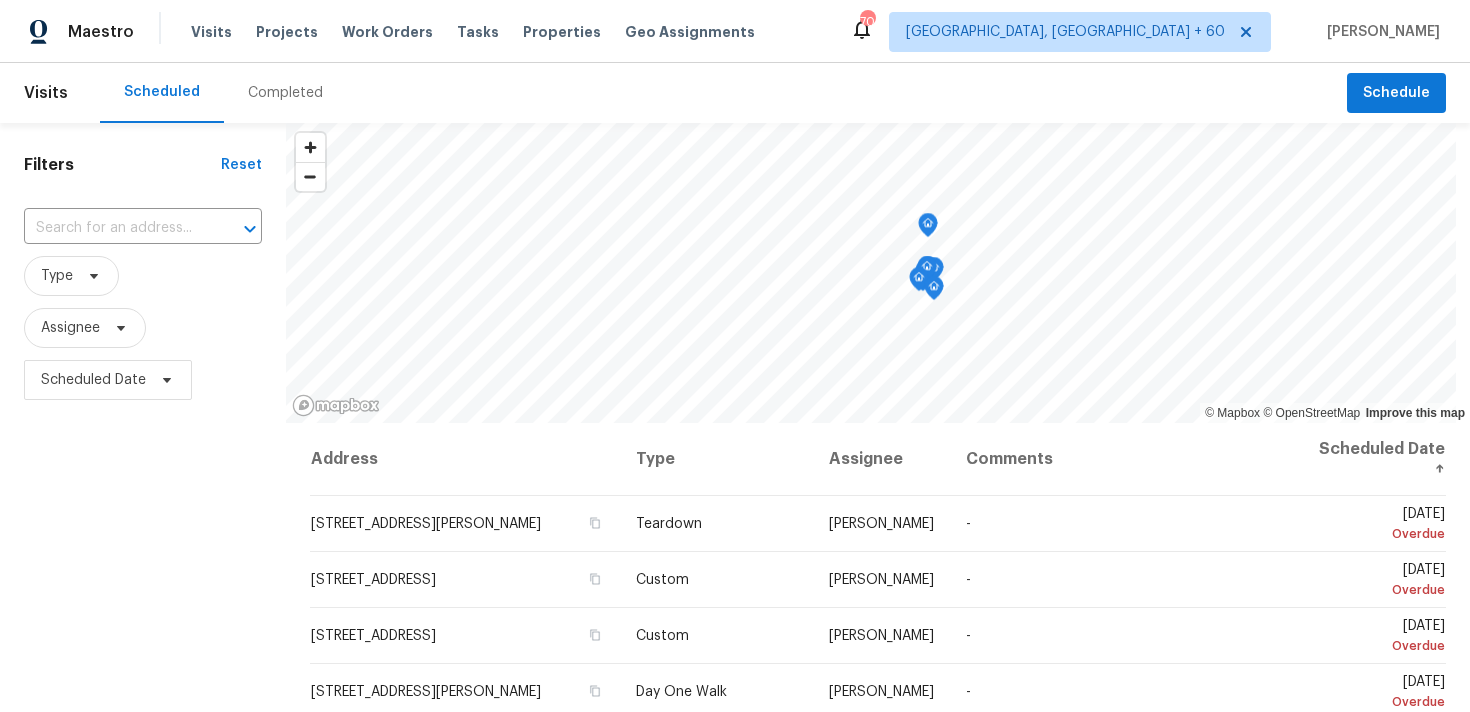 click on "Completed" at bounding box center (285, 93) 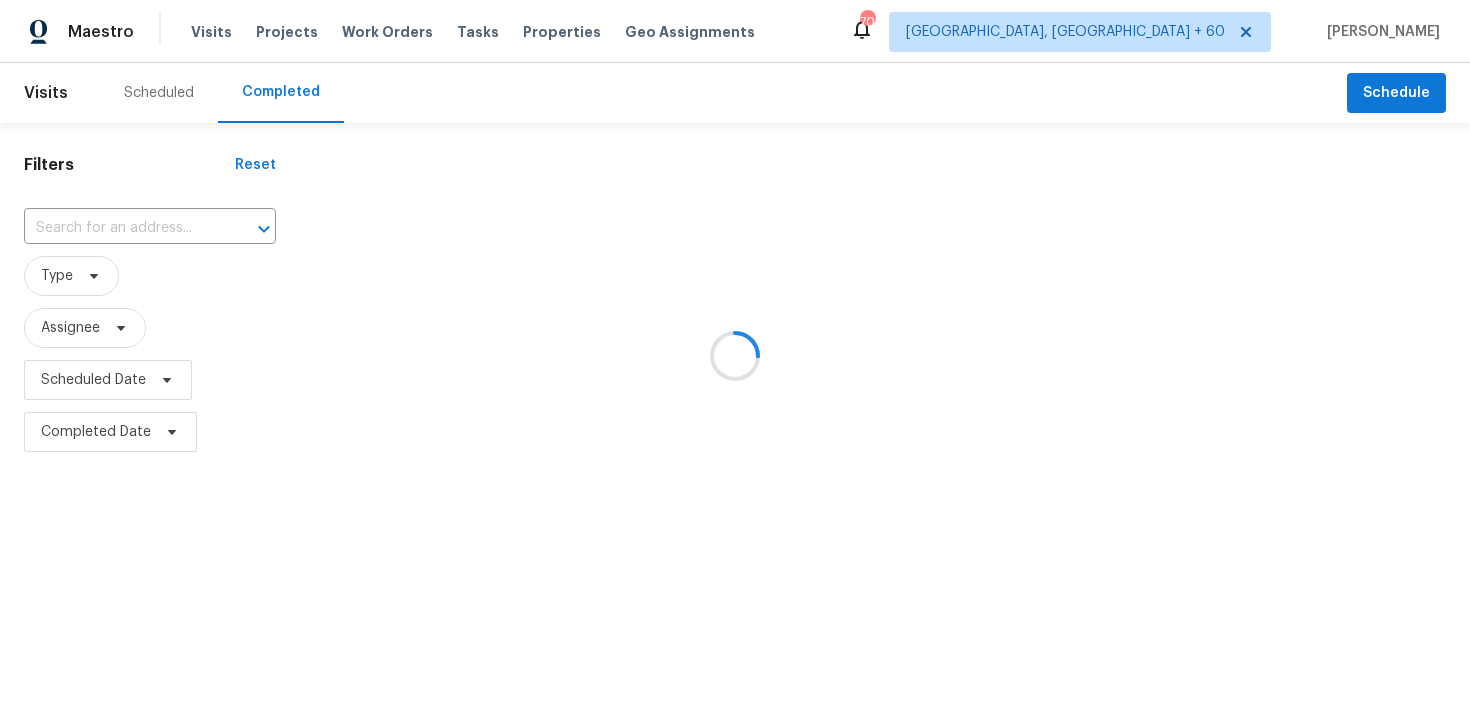 click at bounding box center (735, 356) 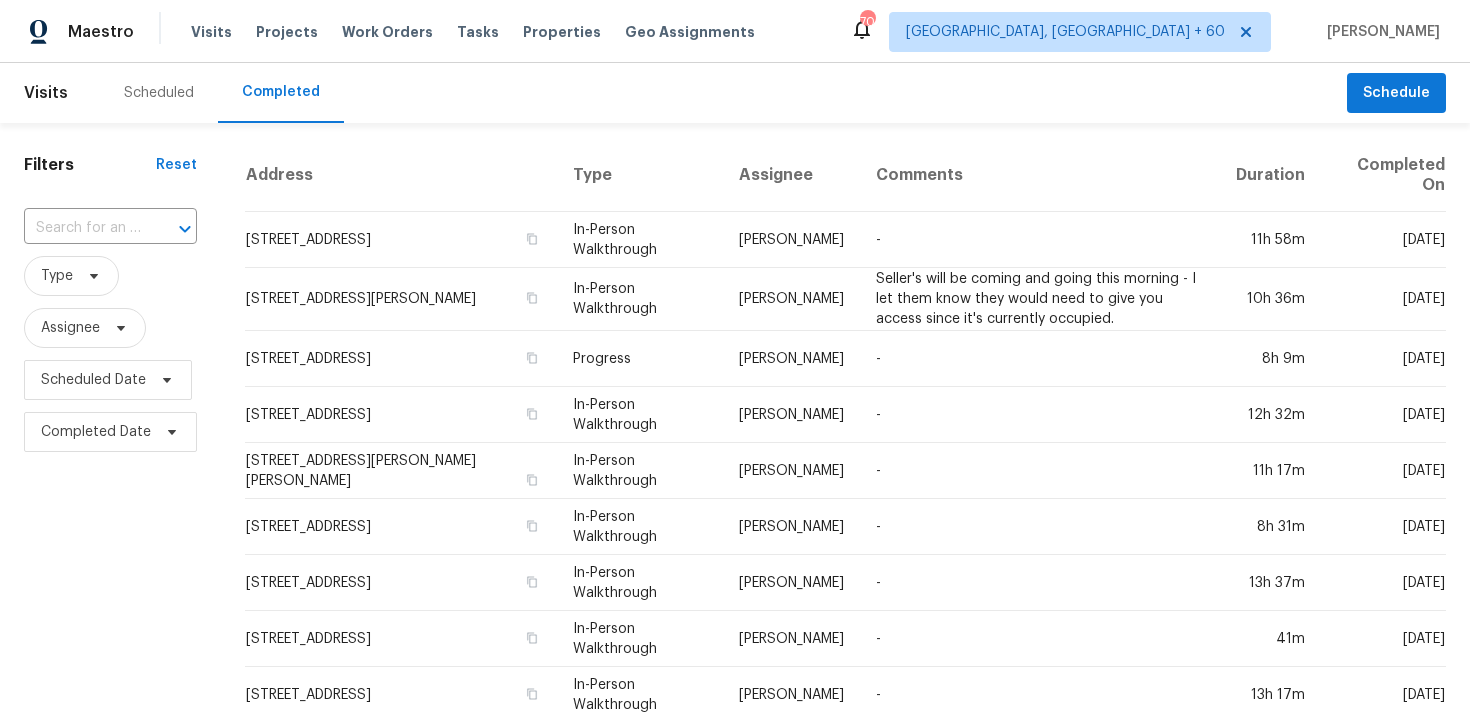 click at bounding box center [82, 228] 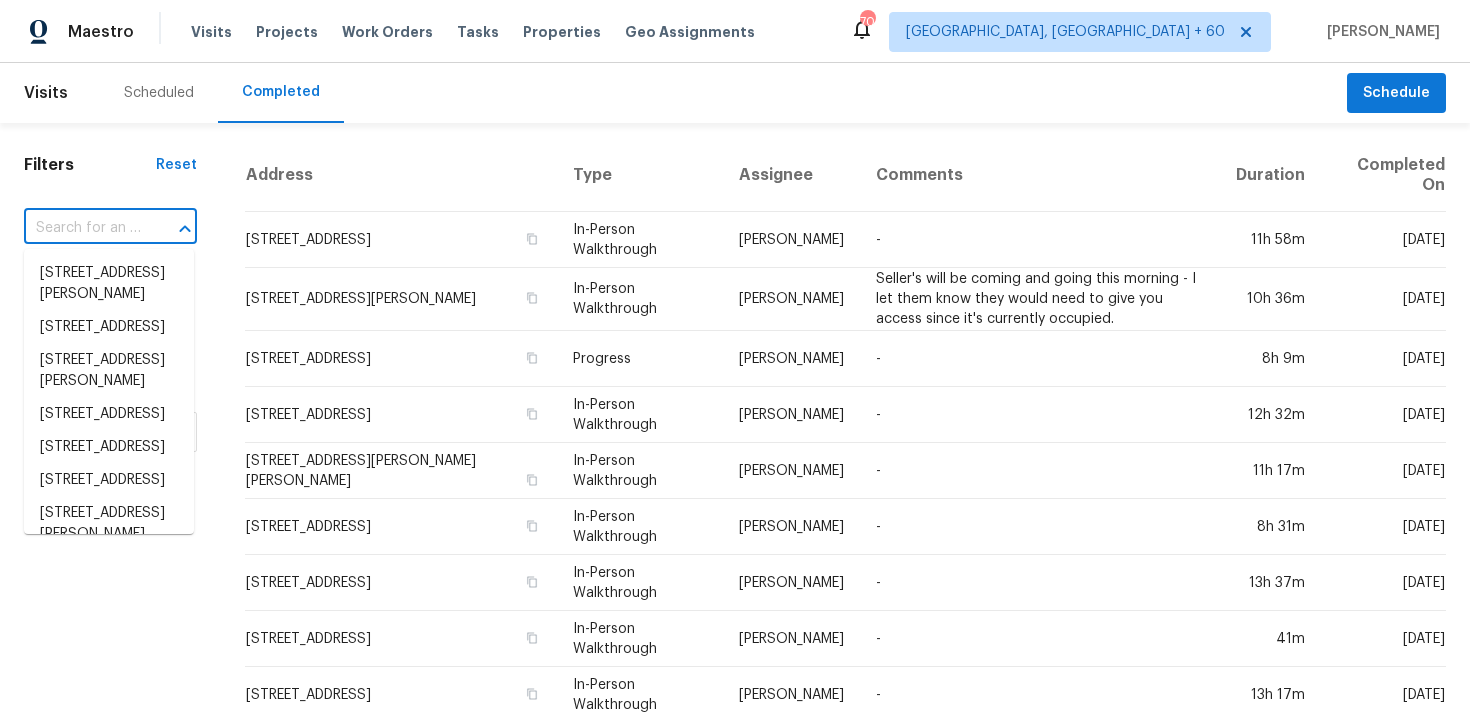 paste on "[STREET_ADDRESS]" 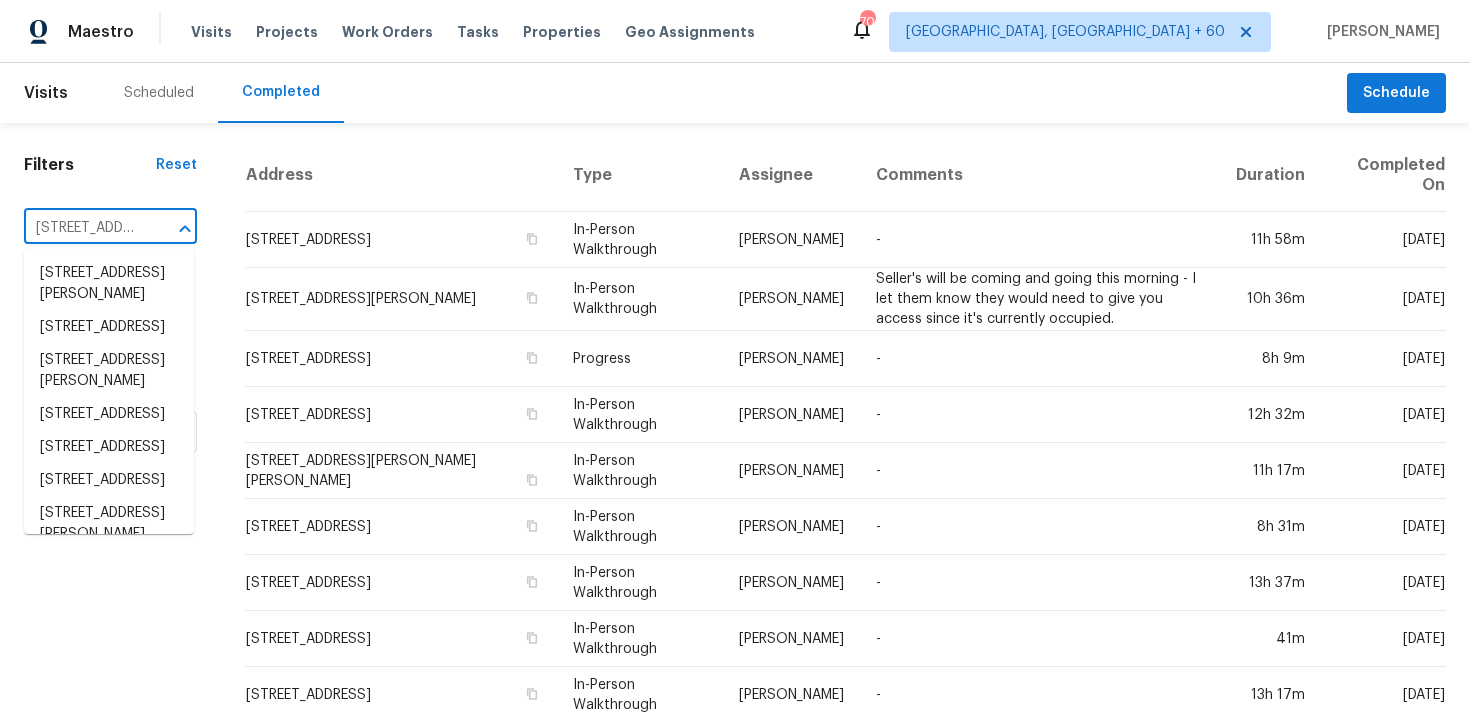 scroll, scrollTop: 0, scrollLeft: 150, axis: horizontal 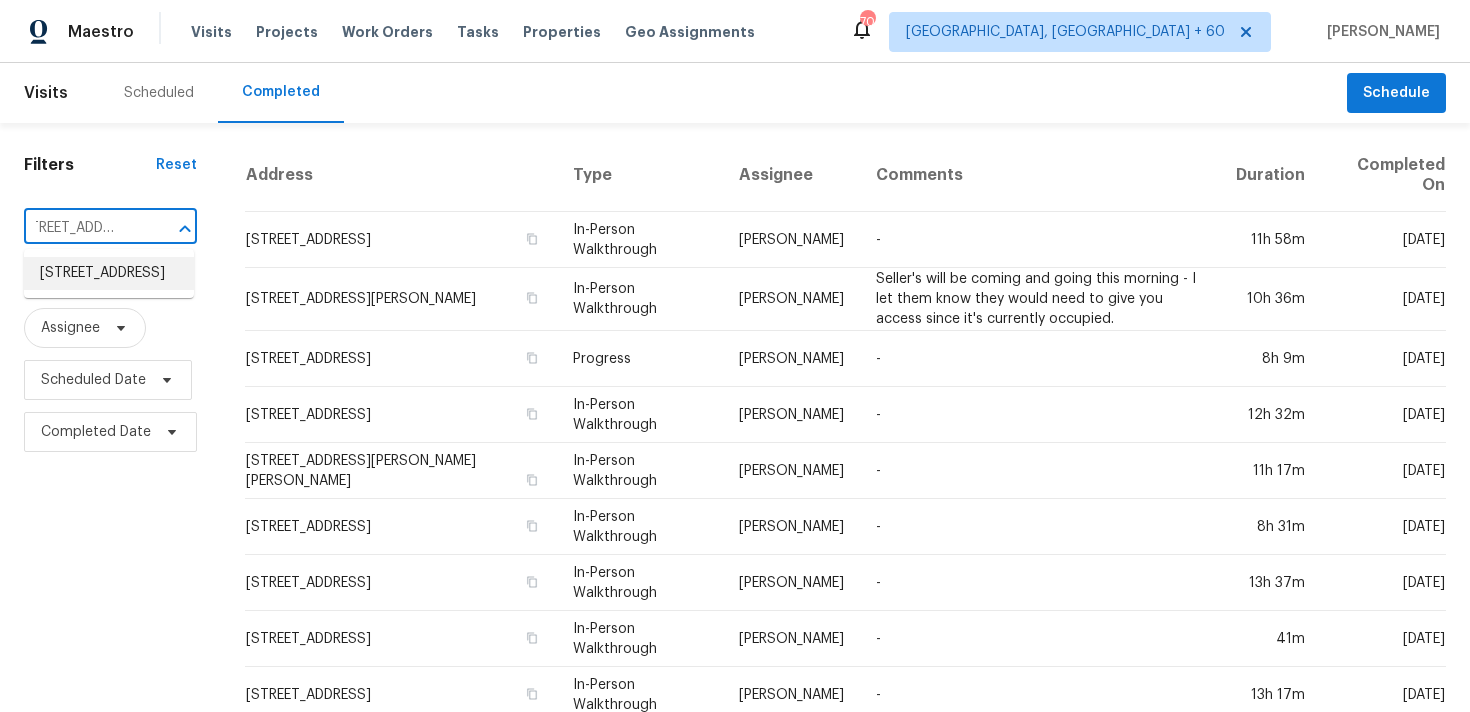 click on "[STREET_ADDRESS]" at bounding box center (109, 273) 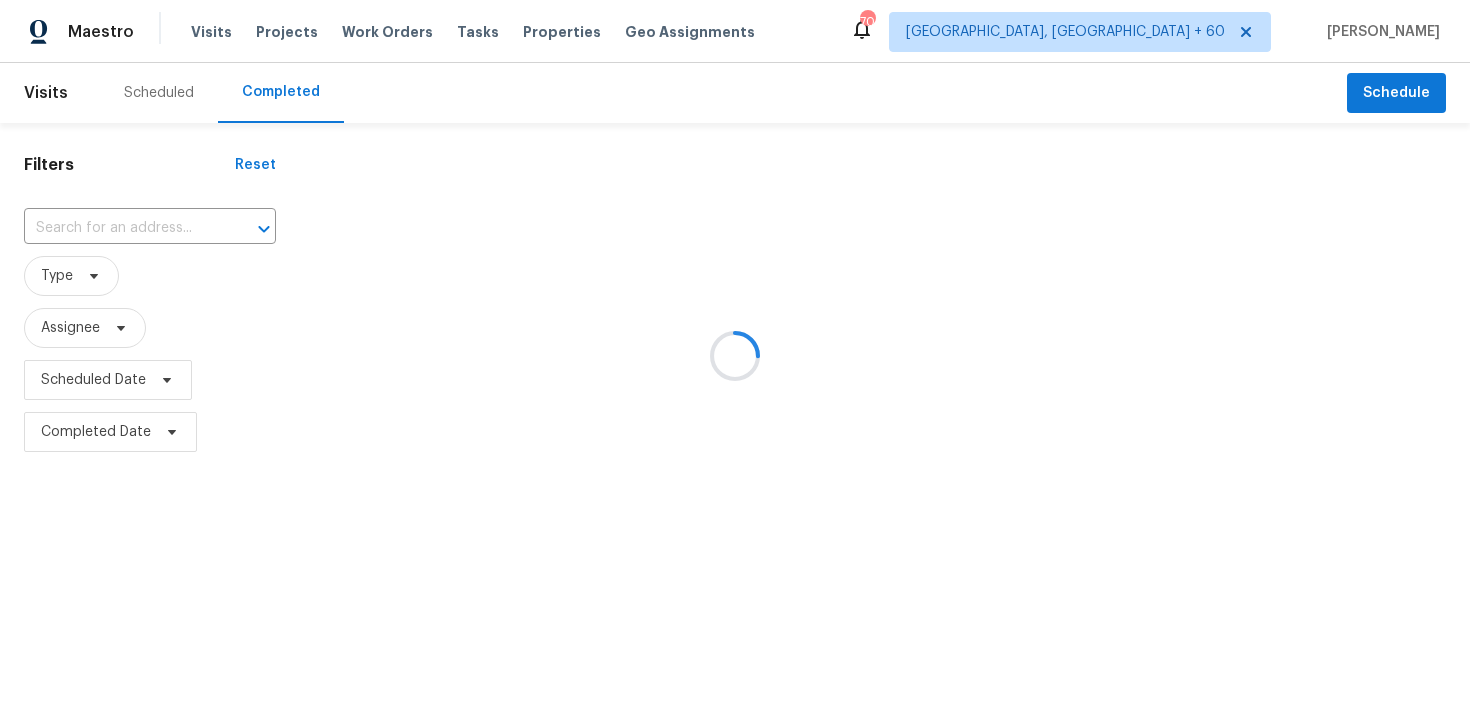type on "[STREET_ADDRESS]" 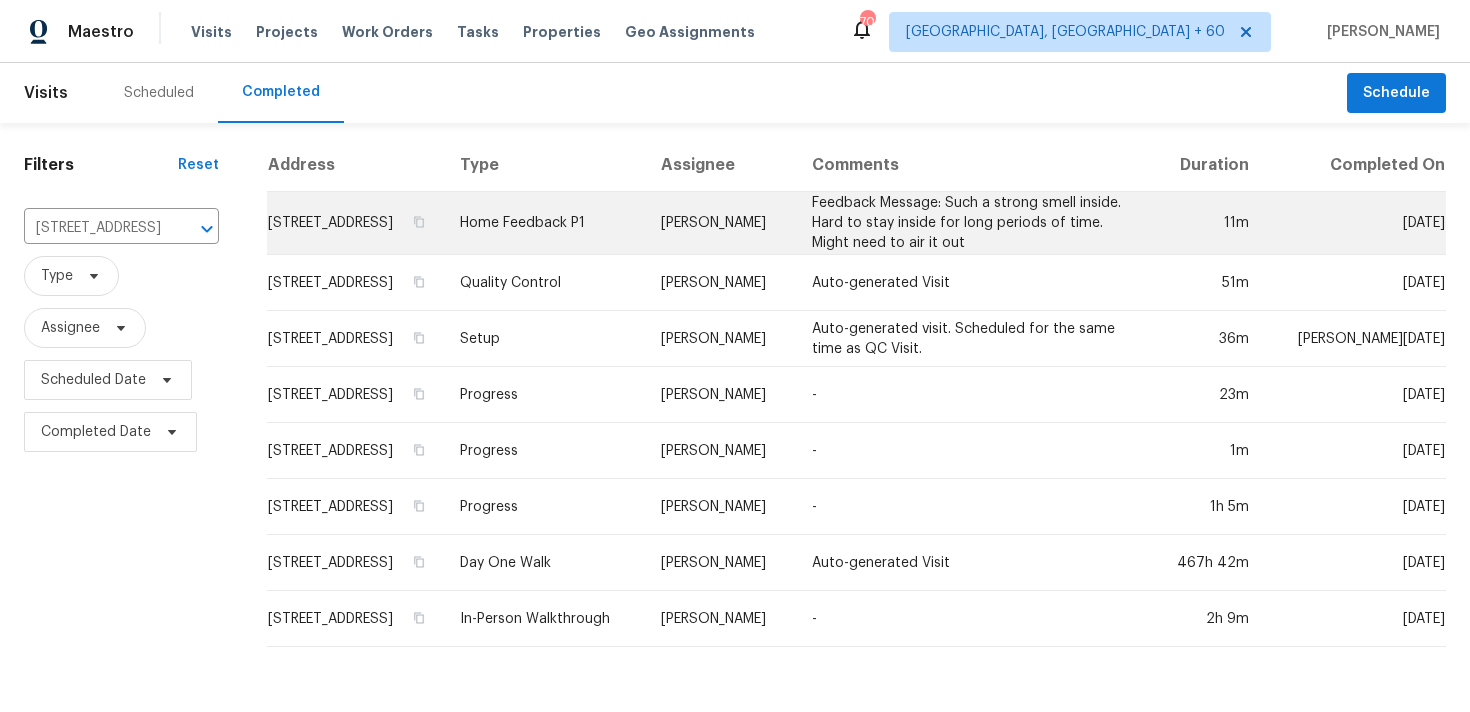 click on "Home Feedback P1" at bounding box center (544, 223) 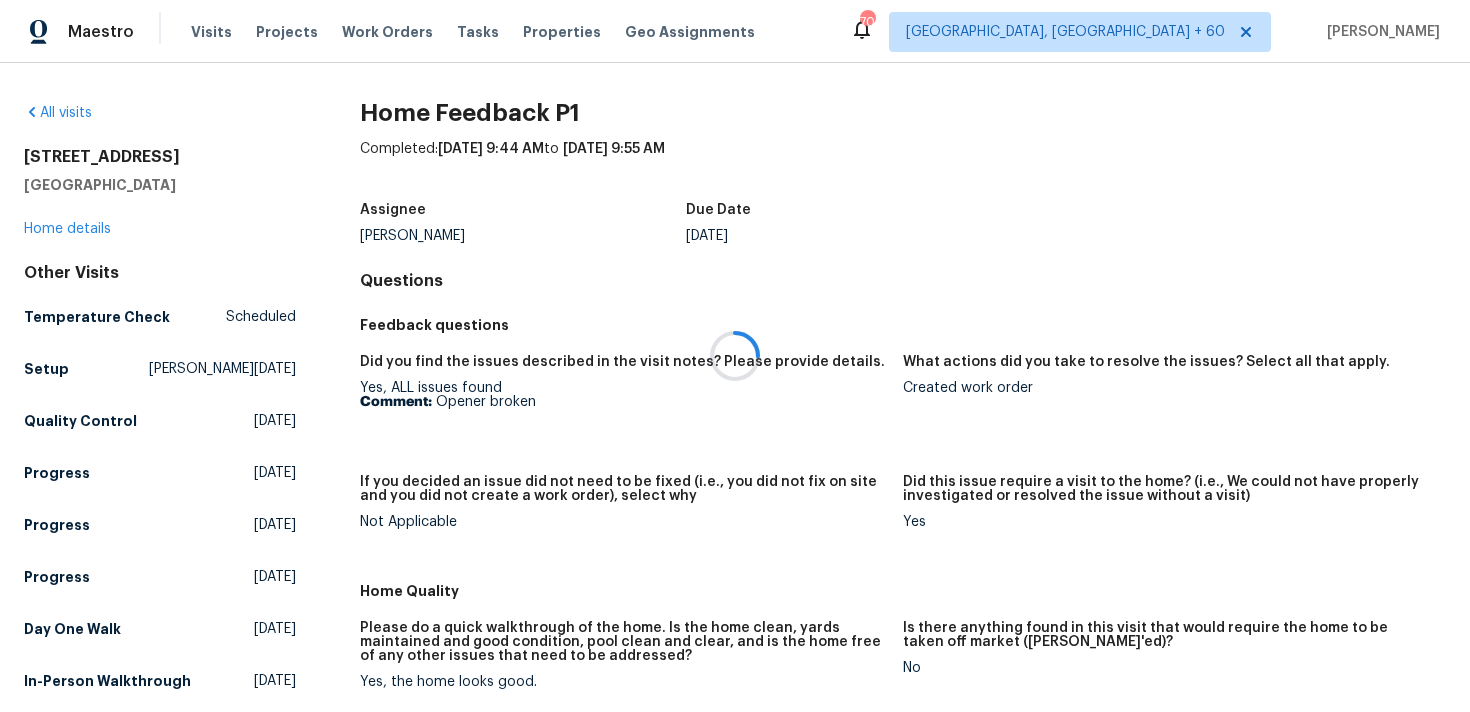 click at bounding box center (735, 356) 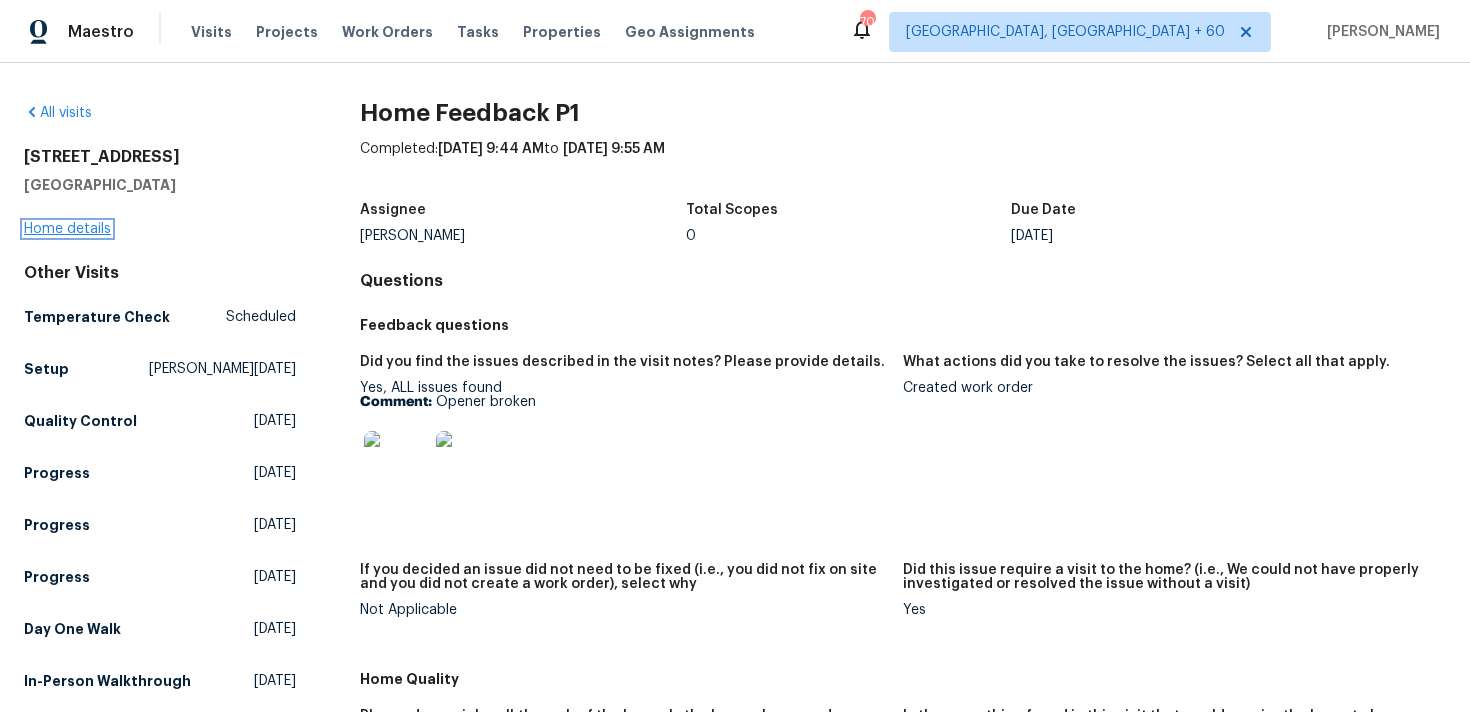 click on "Home details" at bounding box center (67, 229) 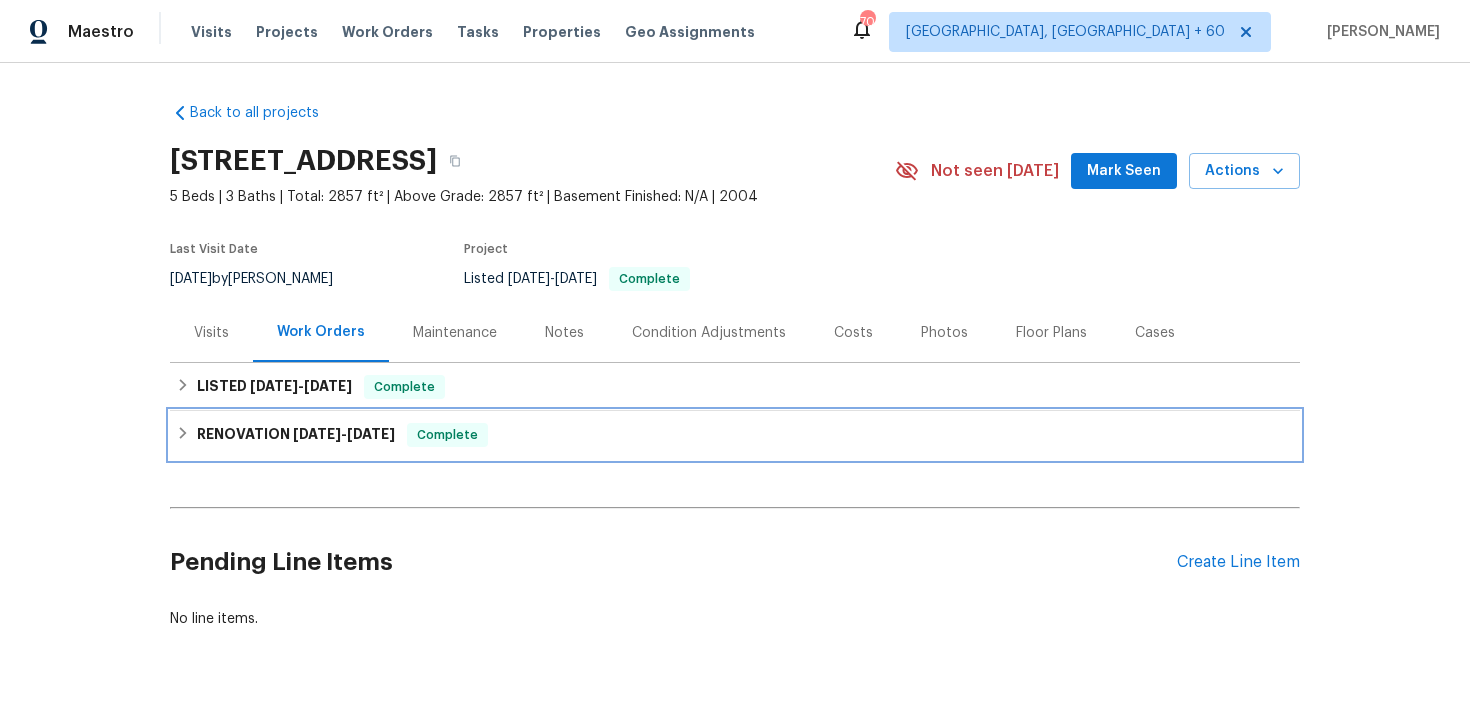 click on "RENOVATION   [DATE]  -  [DATE] Complete" at bounding box center (735, 435) 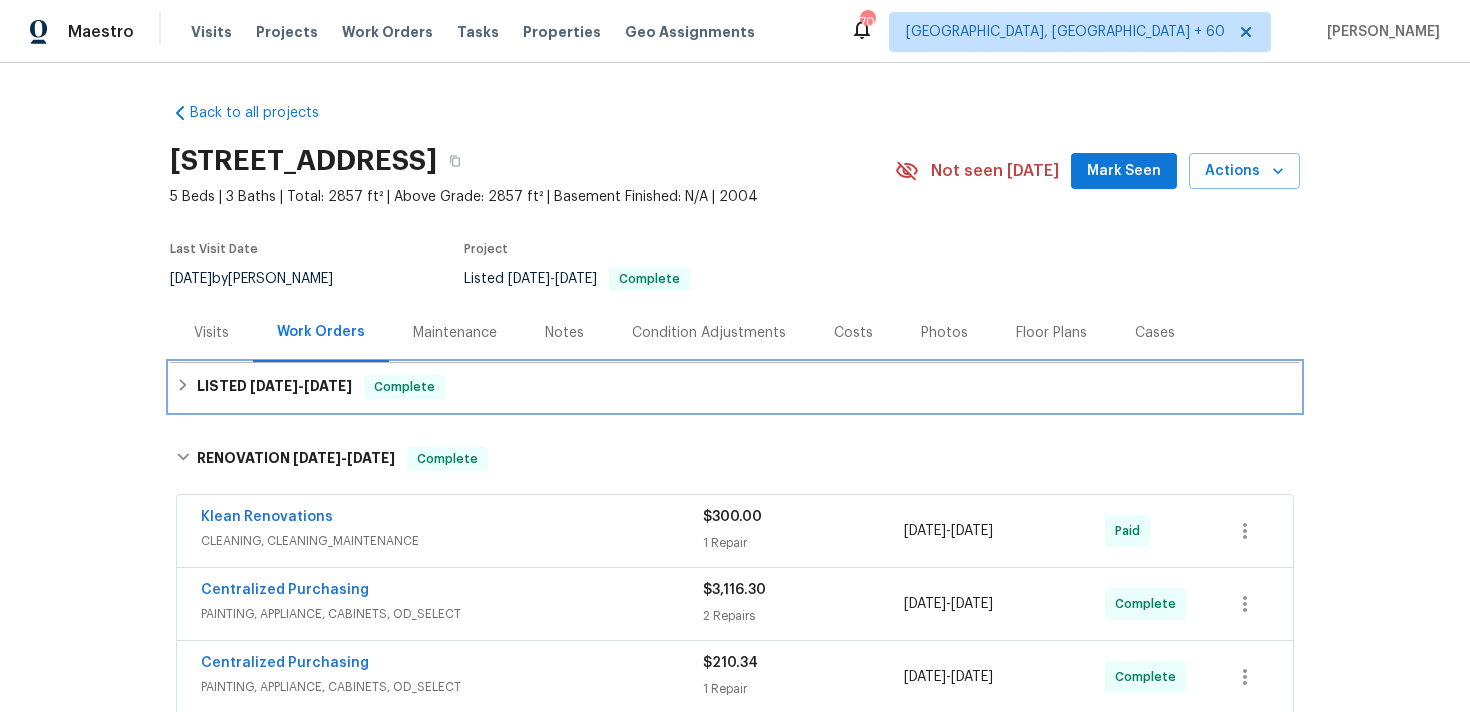 click on "LISTED   [DATE]  -  [DATE] Complete" at bounding box center [735, 387] 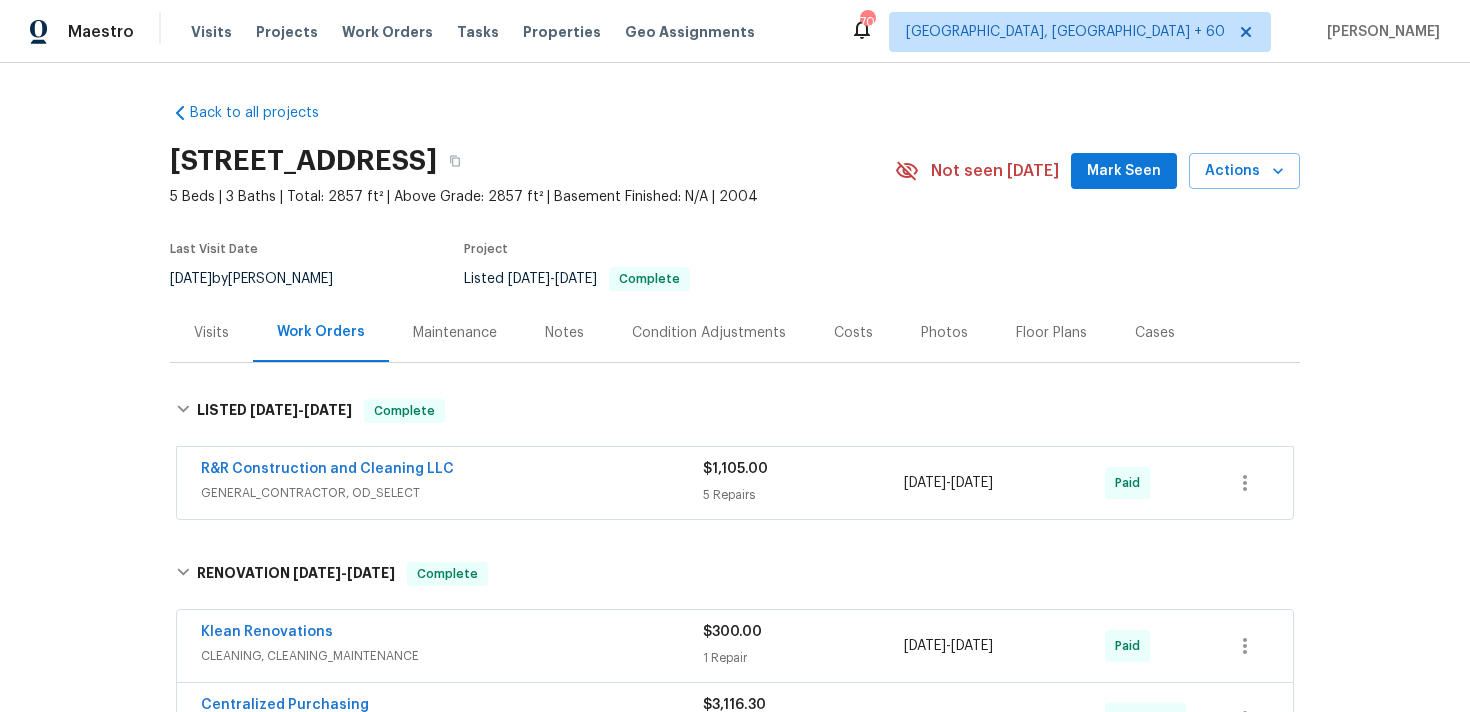 click on "R&R Construction and Cleaning LLC" at bounding box center [452, 471] 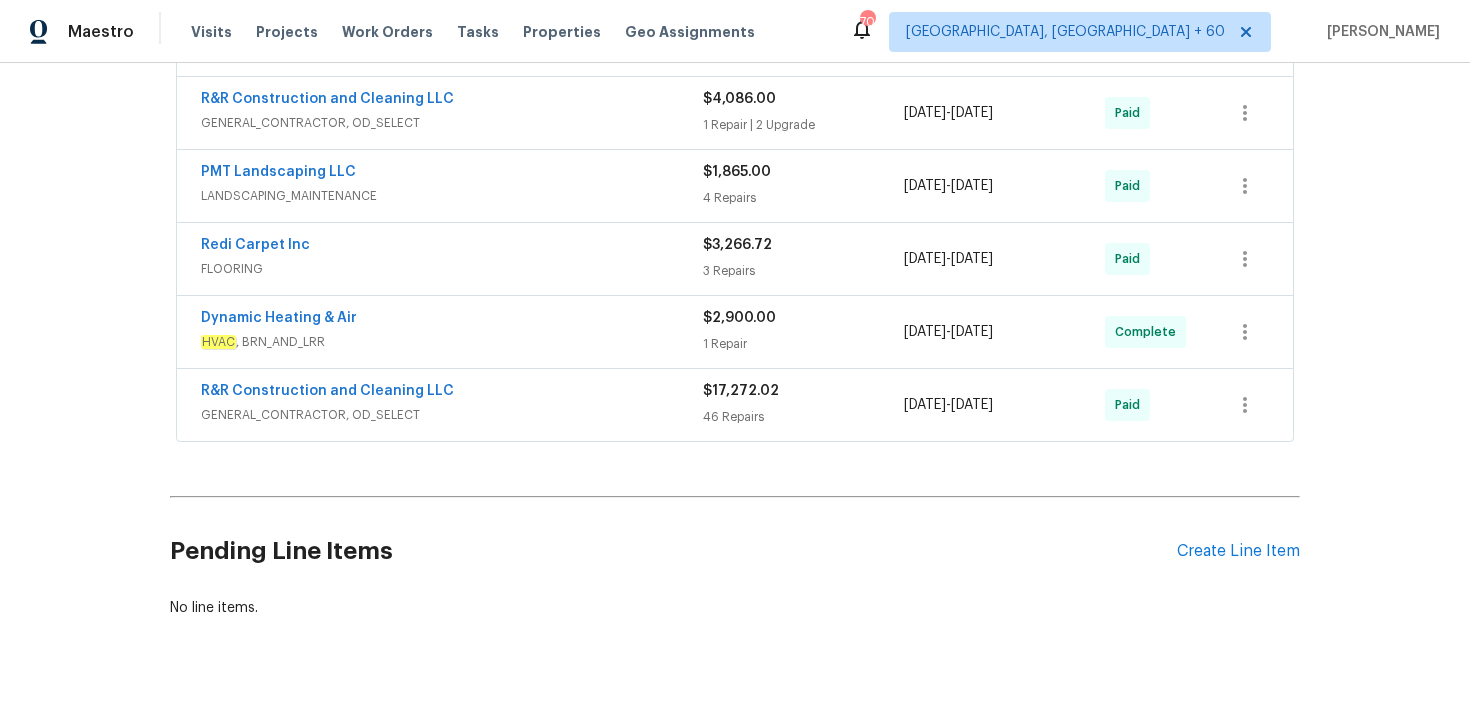 scroll, scrollTop: 1647, scrollLeft: 0, axis: vertical 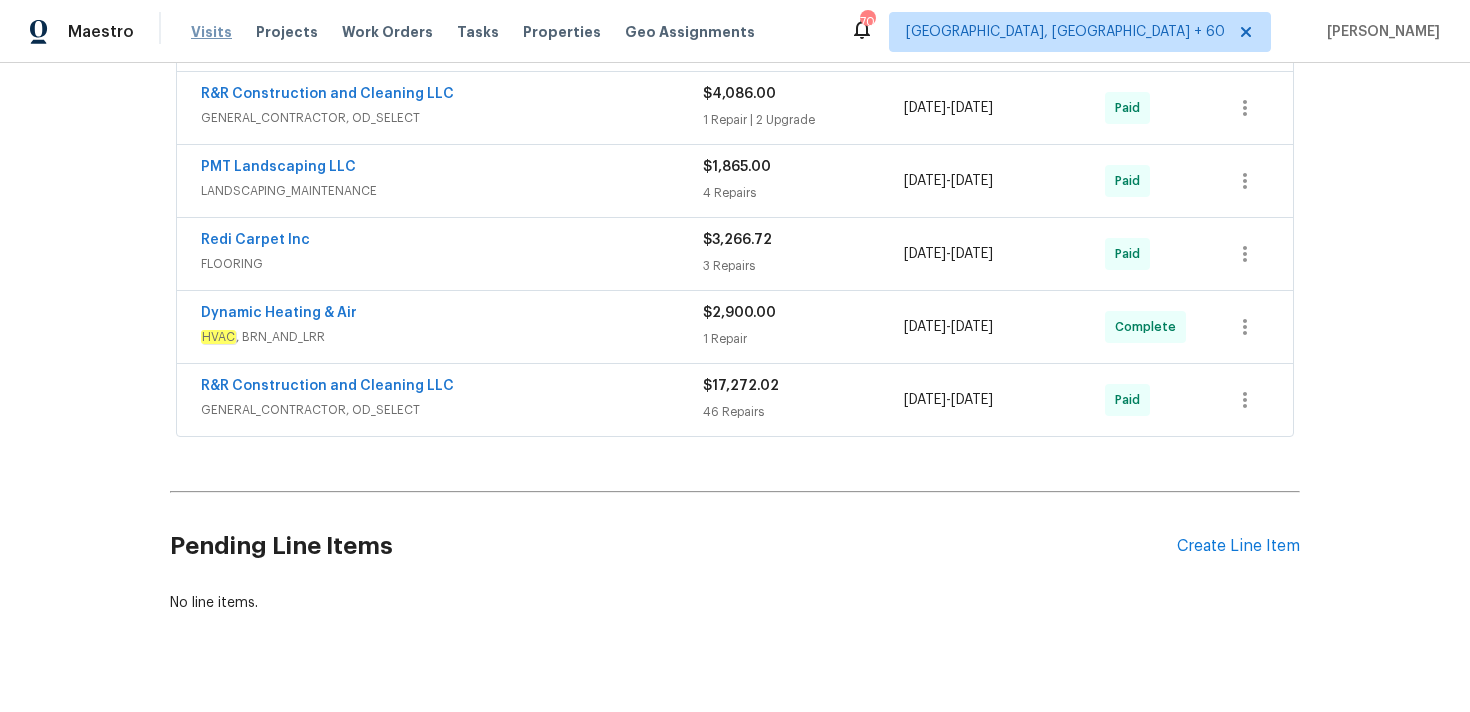 click on "Visits" at bounding box center (211, 32) 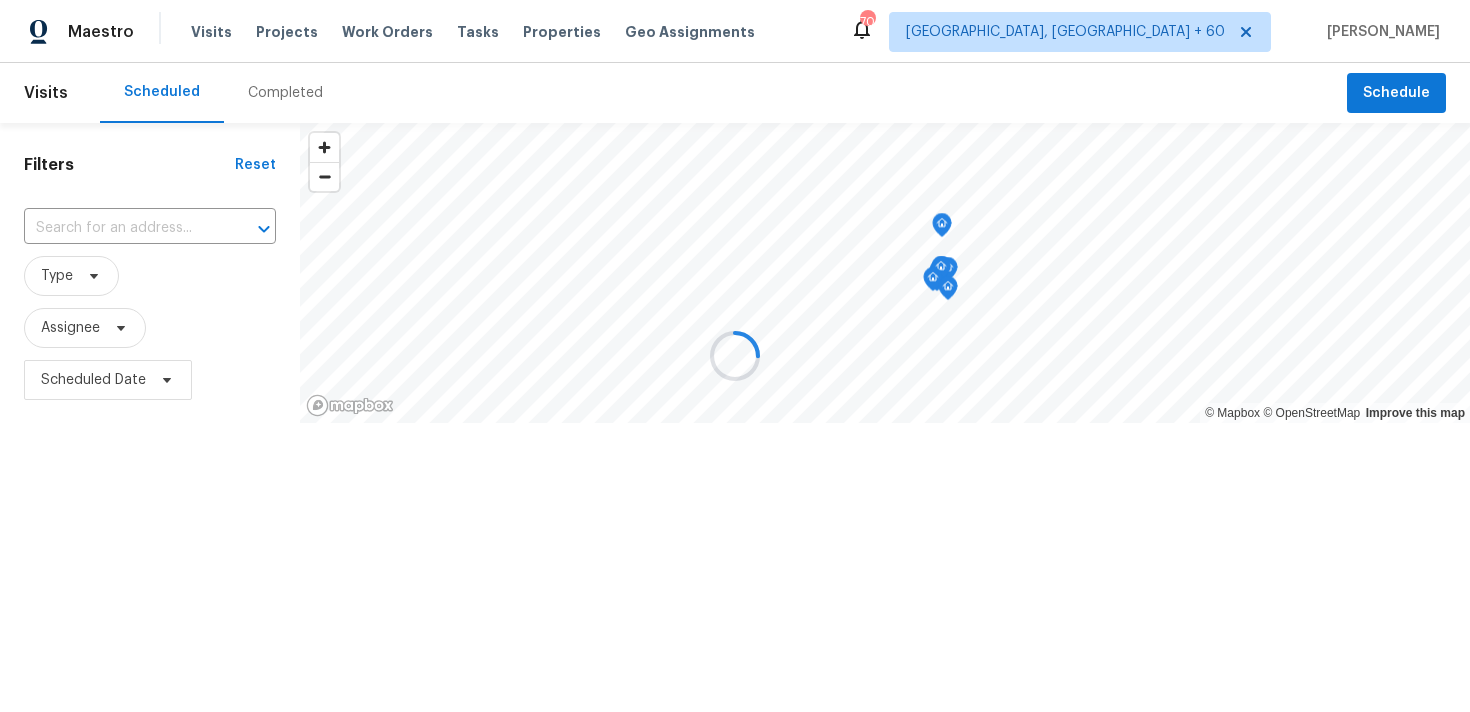 click at bounding box center [735, 356] 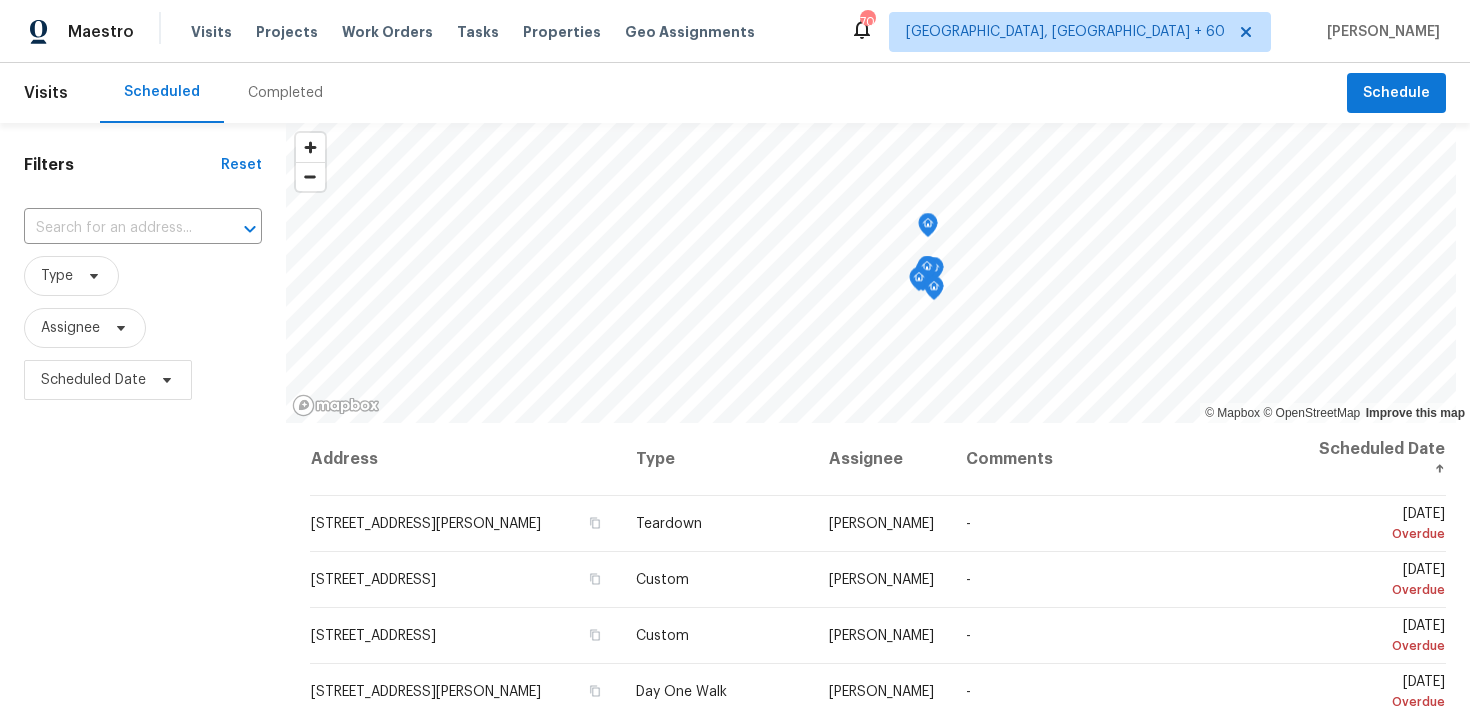 click on "Completed" at bounding box center [285, 93] 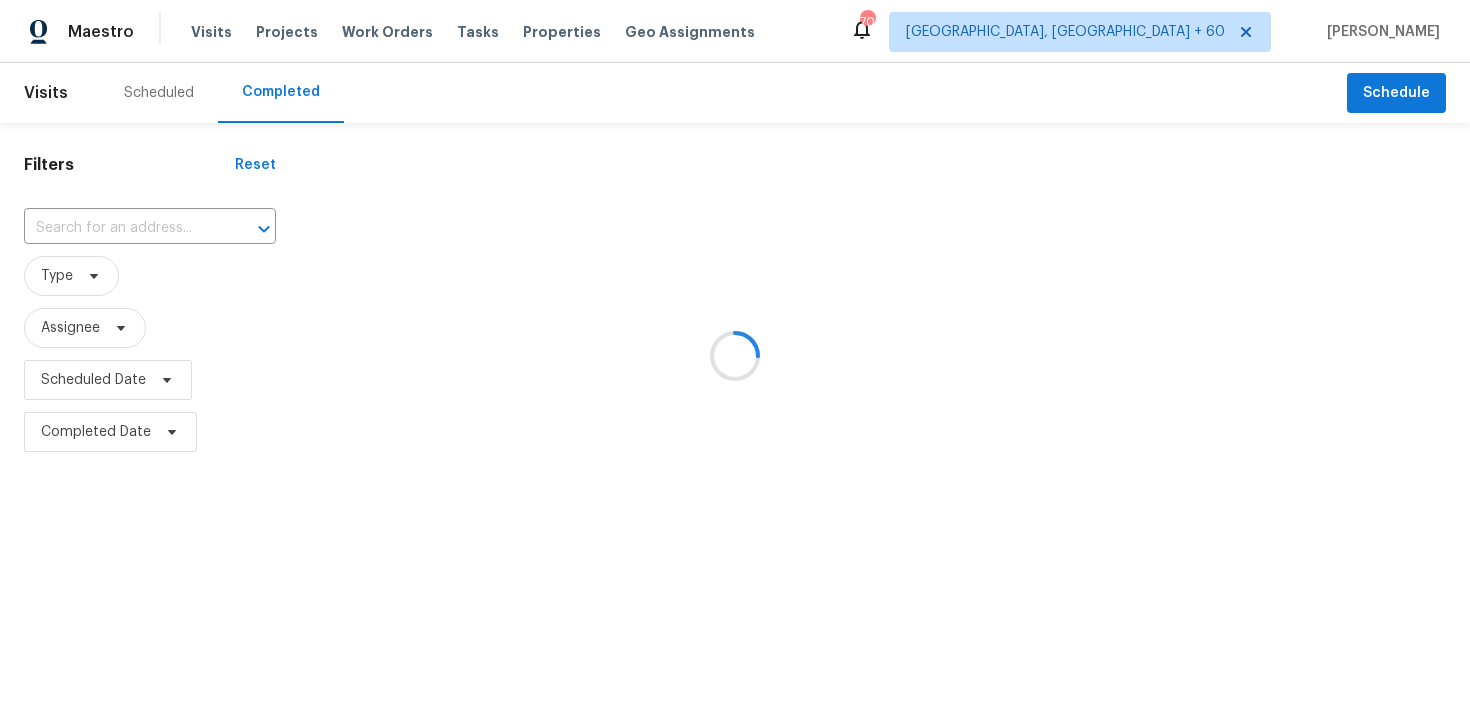 click at bounding box center [735, 356] 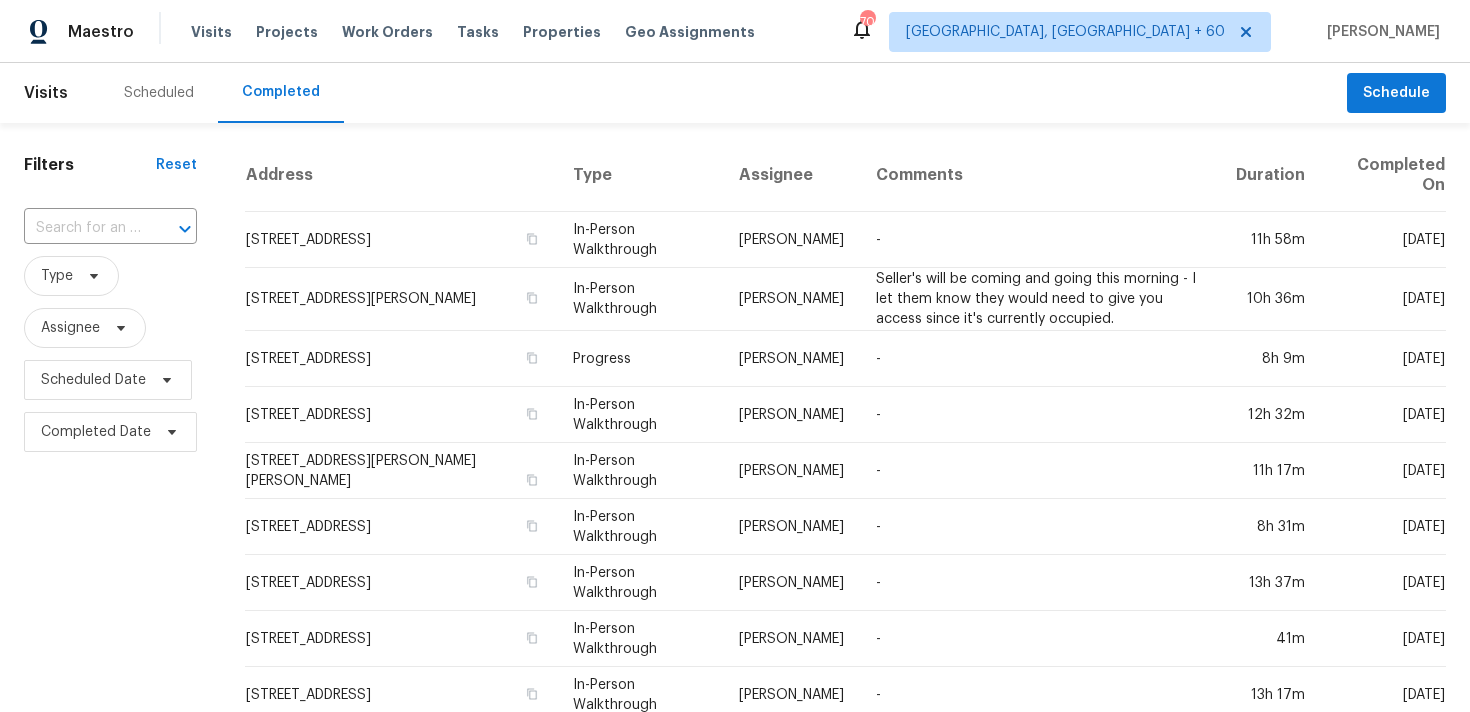 click on "​" at bounding box center [110, 228] 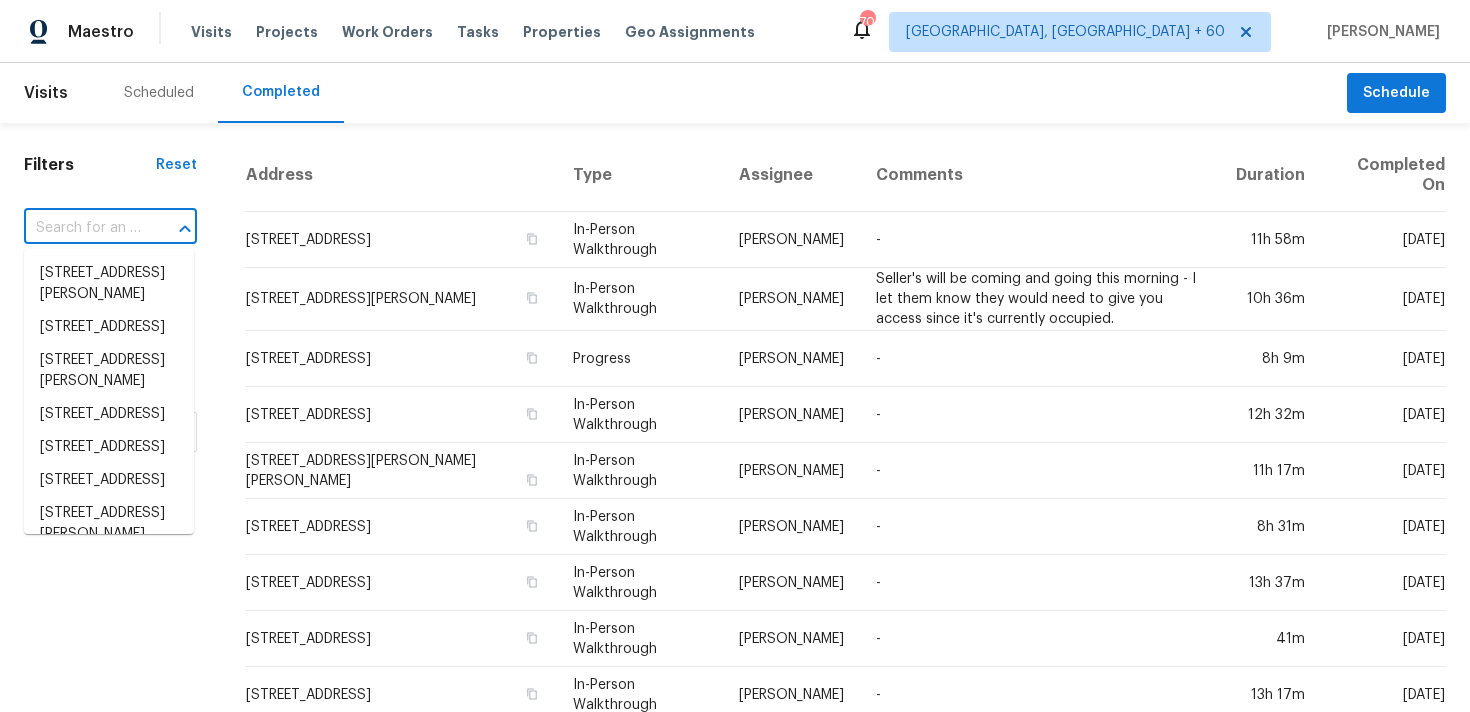 paste on "[STREET_ADDRESS][PERSON_NAME]" 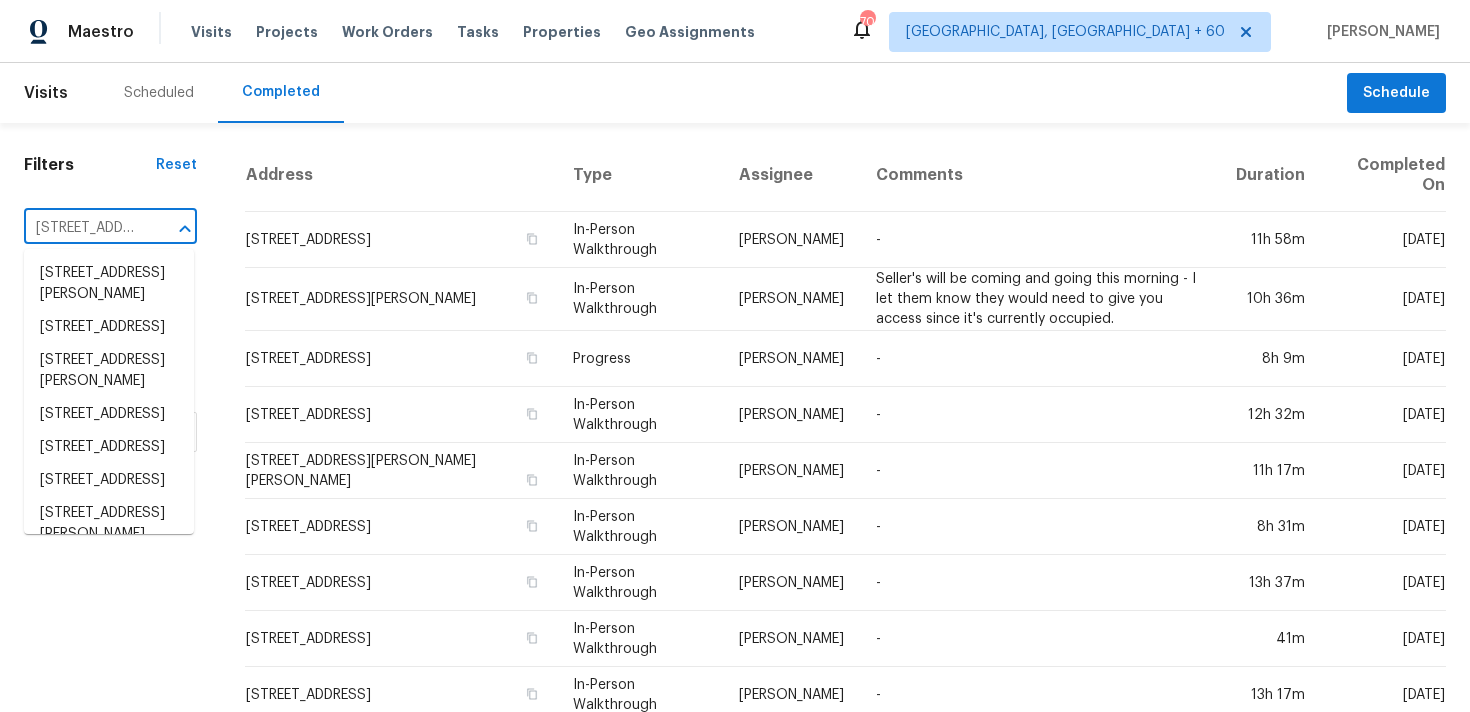 scroll, scrollTop: 0, scrollLeft: 157, axis: horizontal 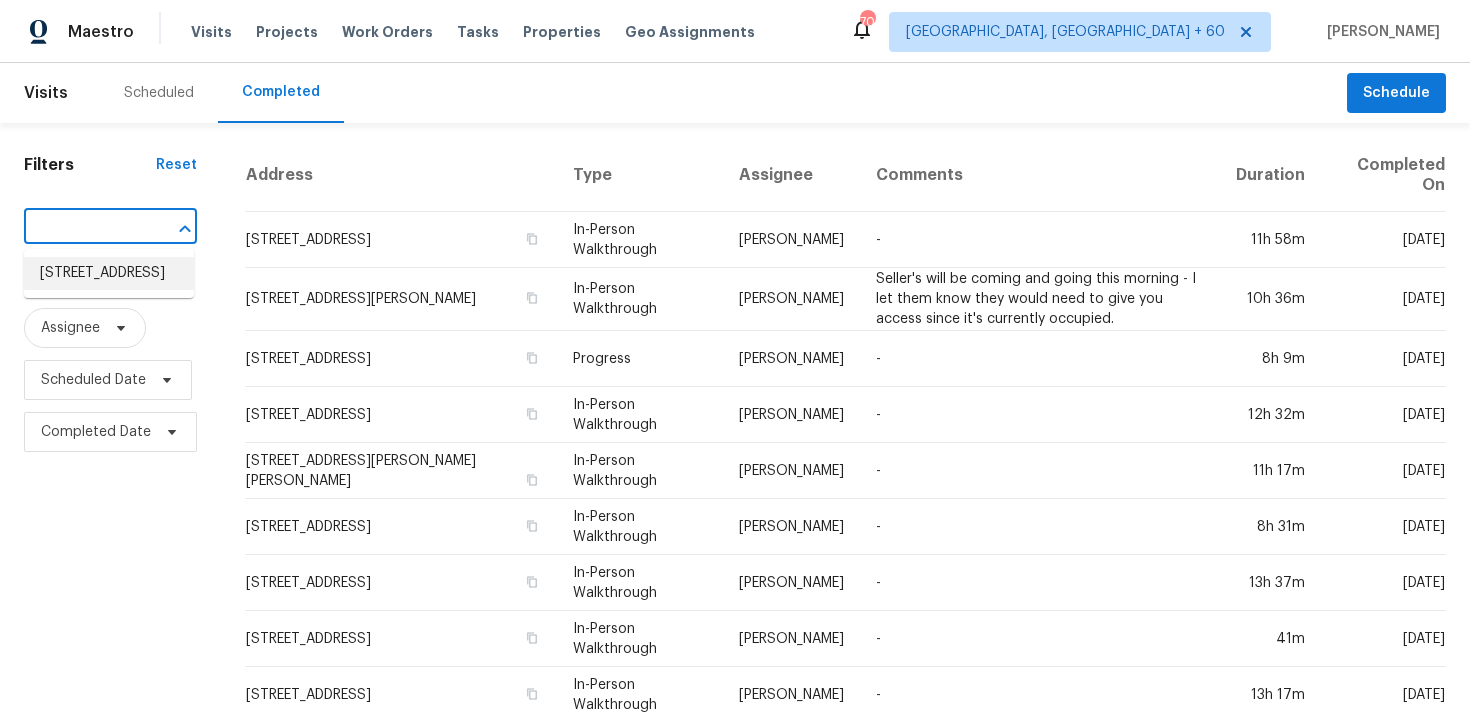 click on "[STREET_ADDRESS]" at bounding box center [109, 273] 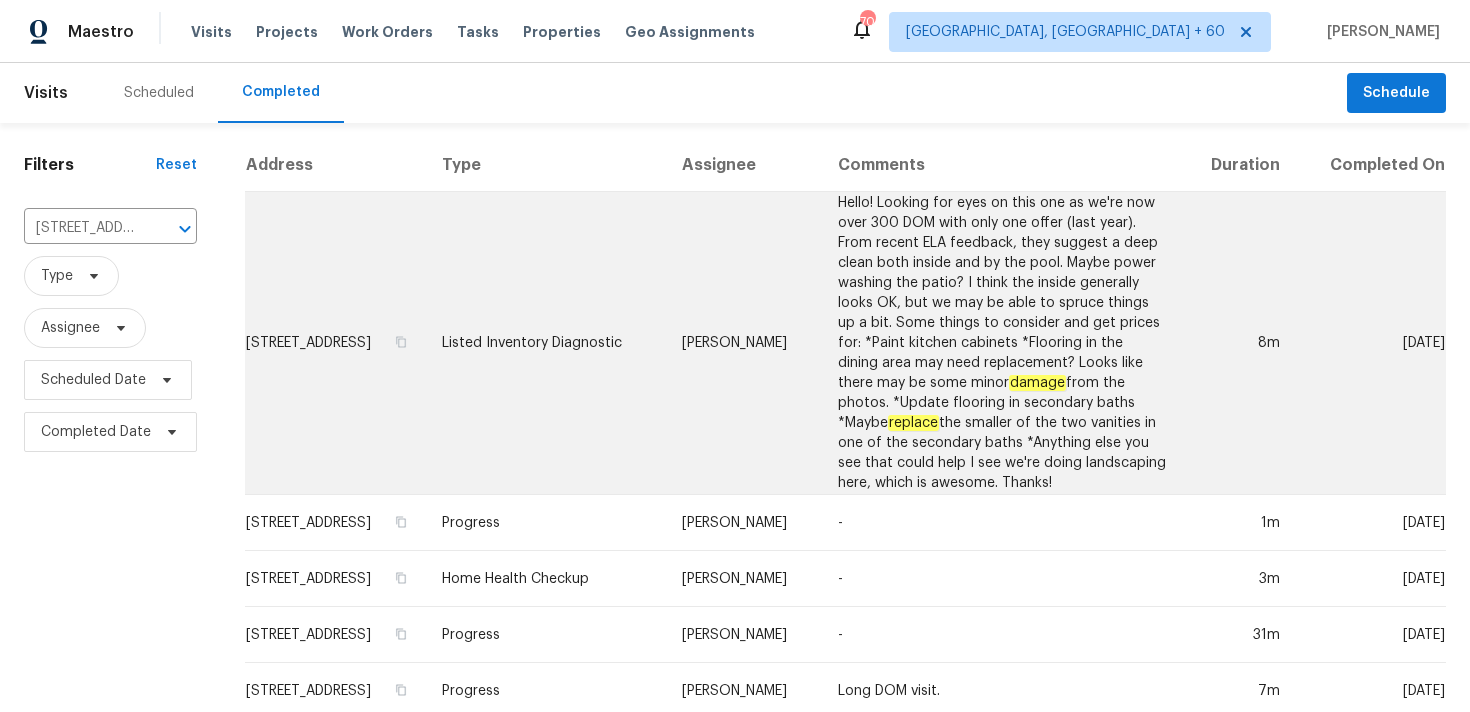 click on "Listed Inventory Diagnostic" at bounding box center (546, 343) 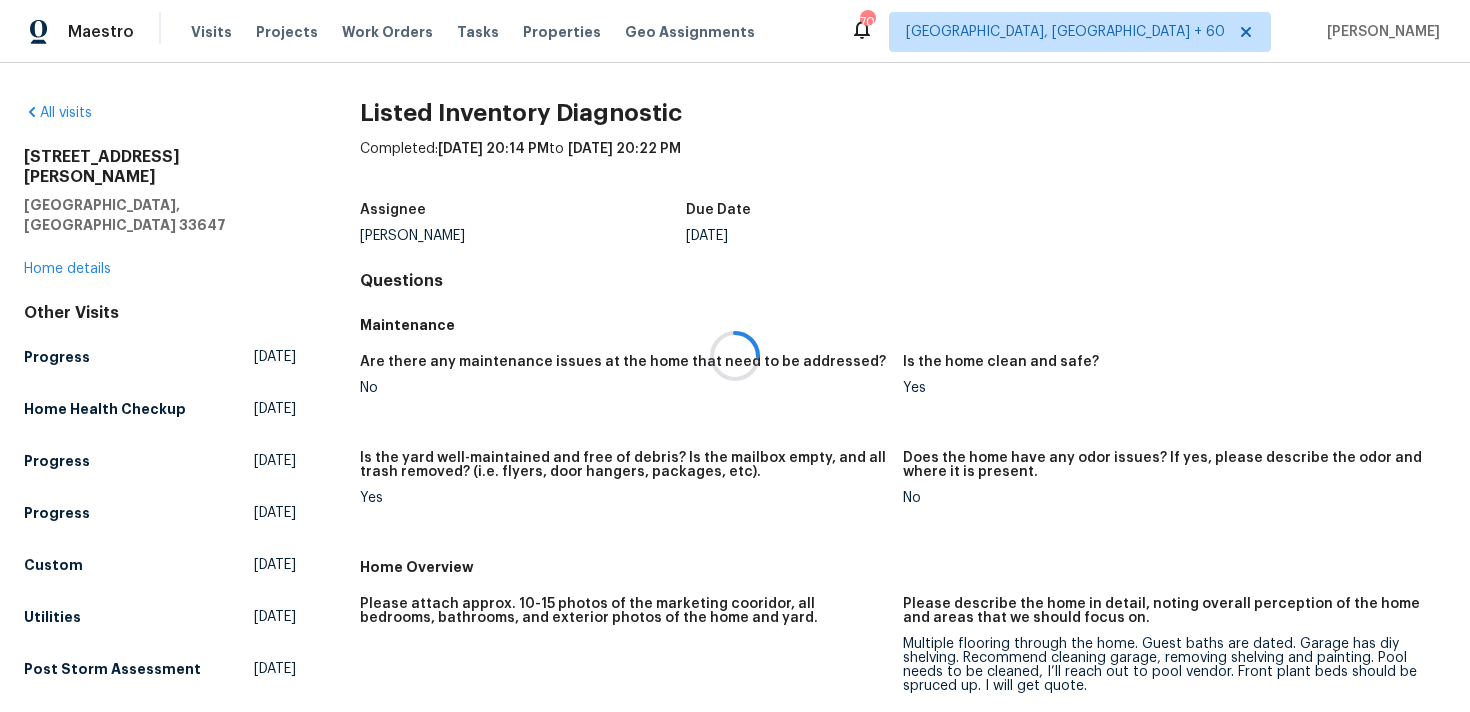 click at bounding box center (735, 356) 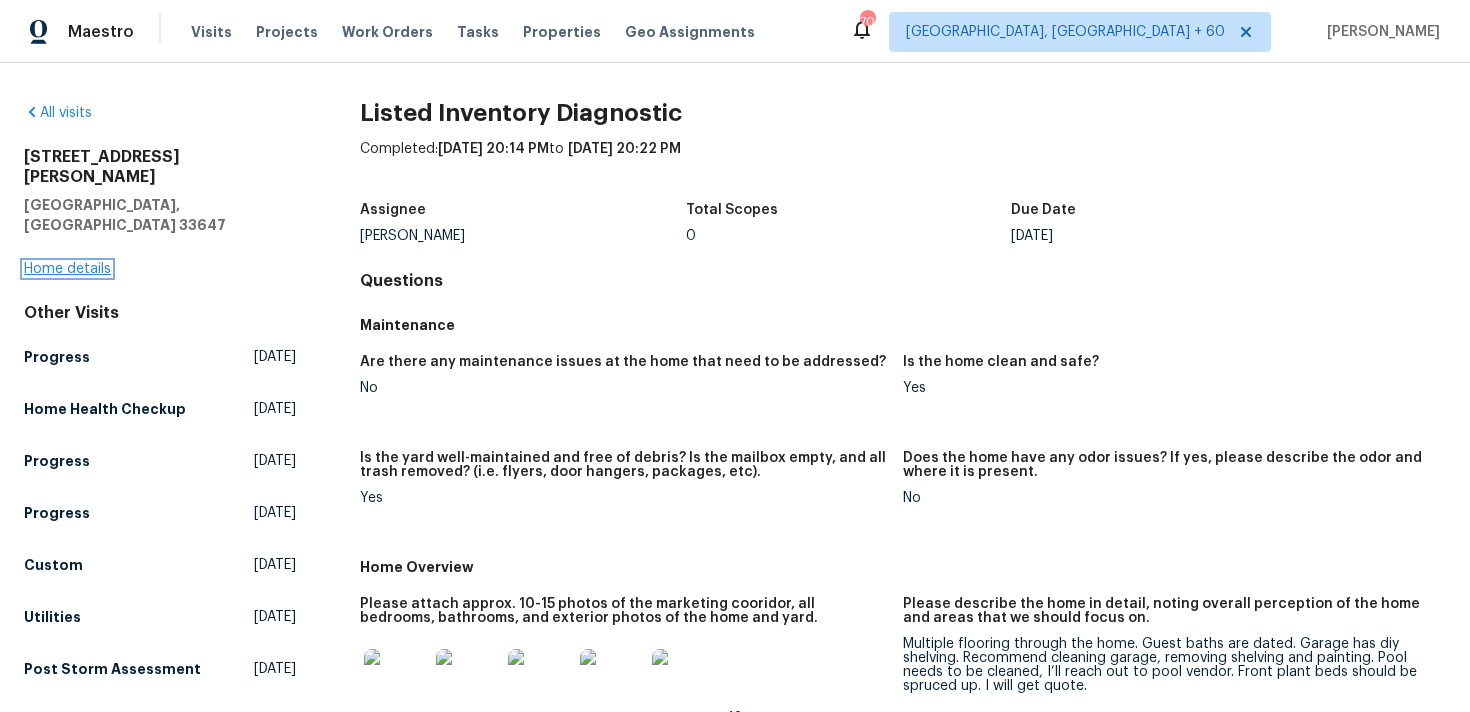click on "Home details" at bounding box center (67, 269) 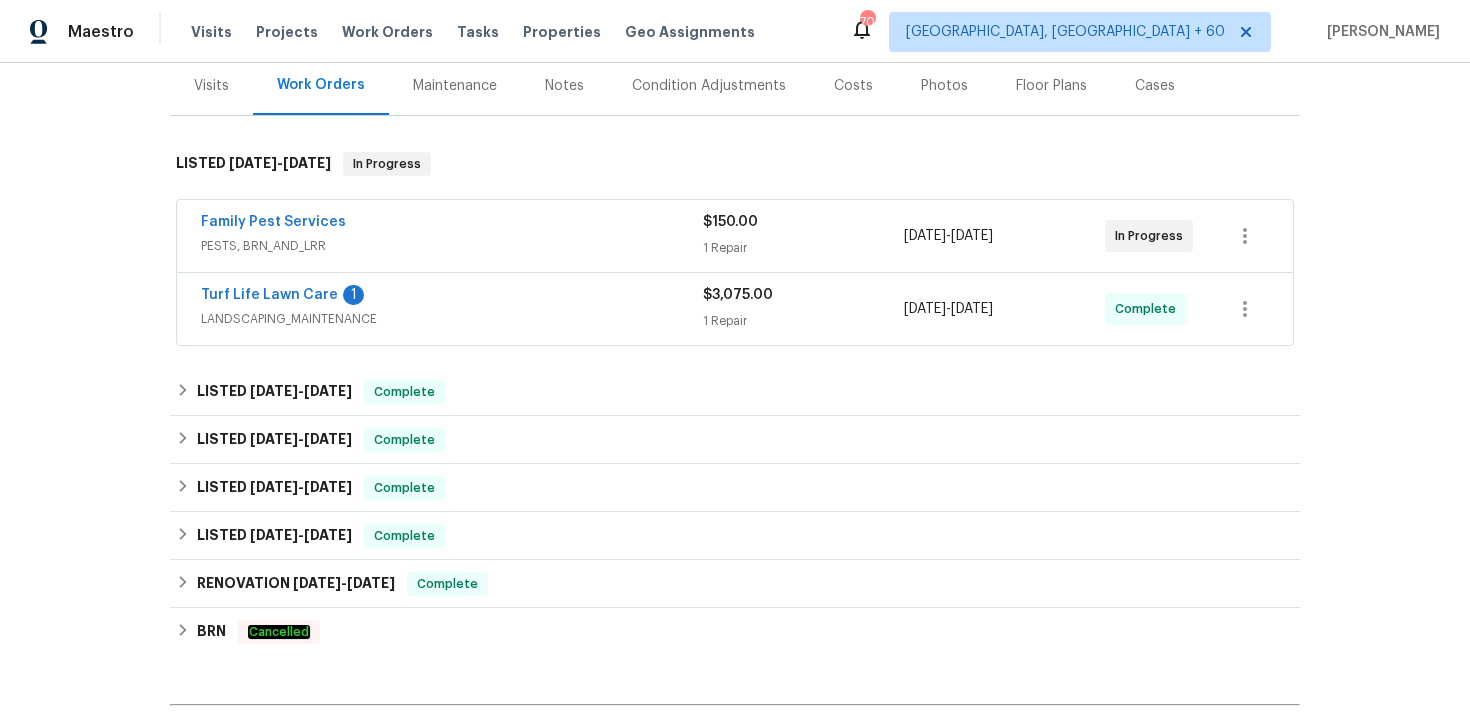 scroll, scrollTop: 326, scrollLeft: 0, axis: vertical 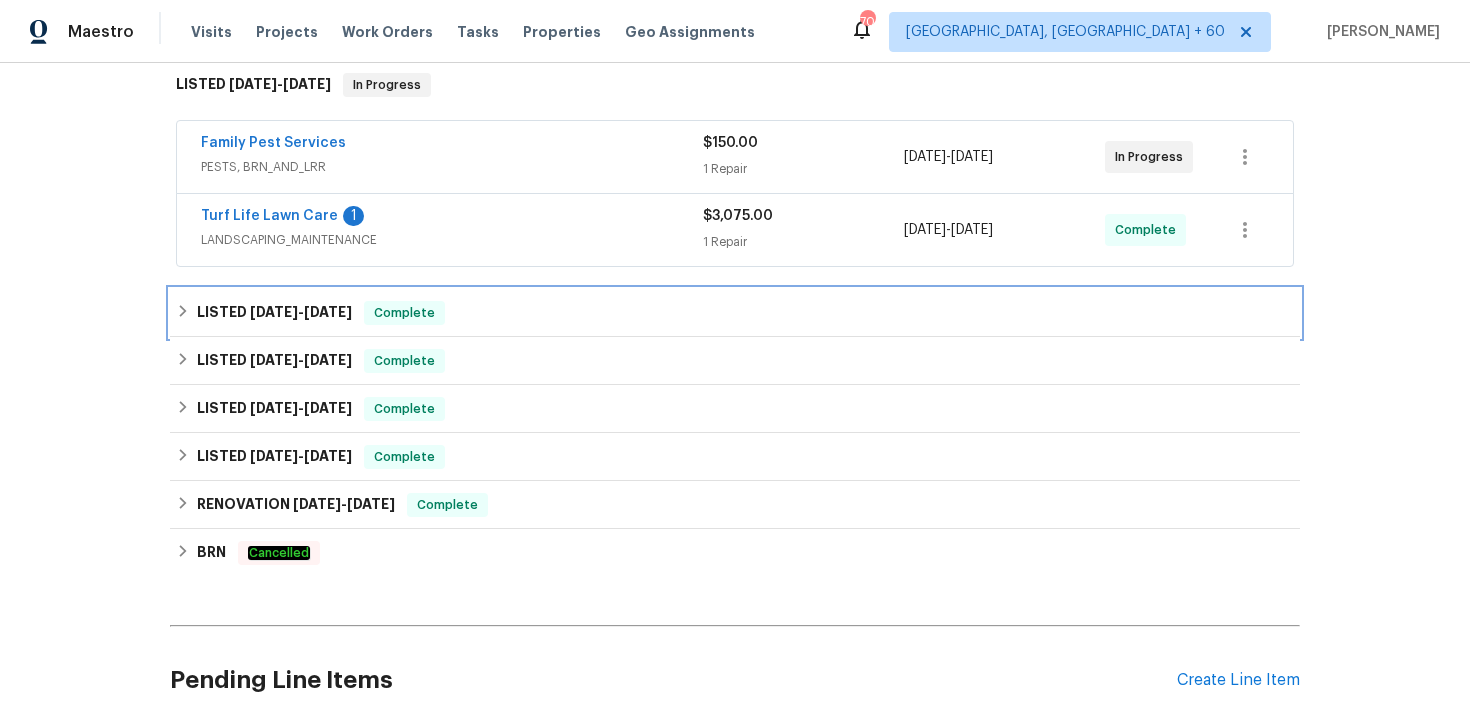 click on "LISTED   [DATE]  -  [DATE] Complete" at bounding box center [735, 313] 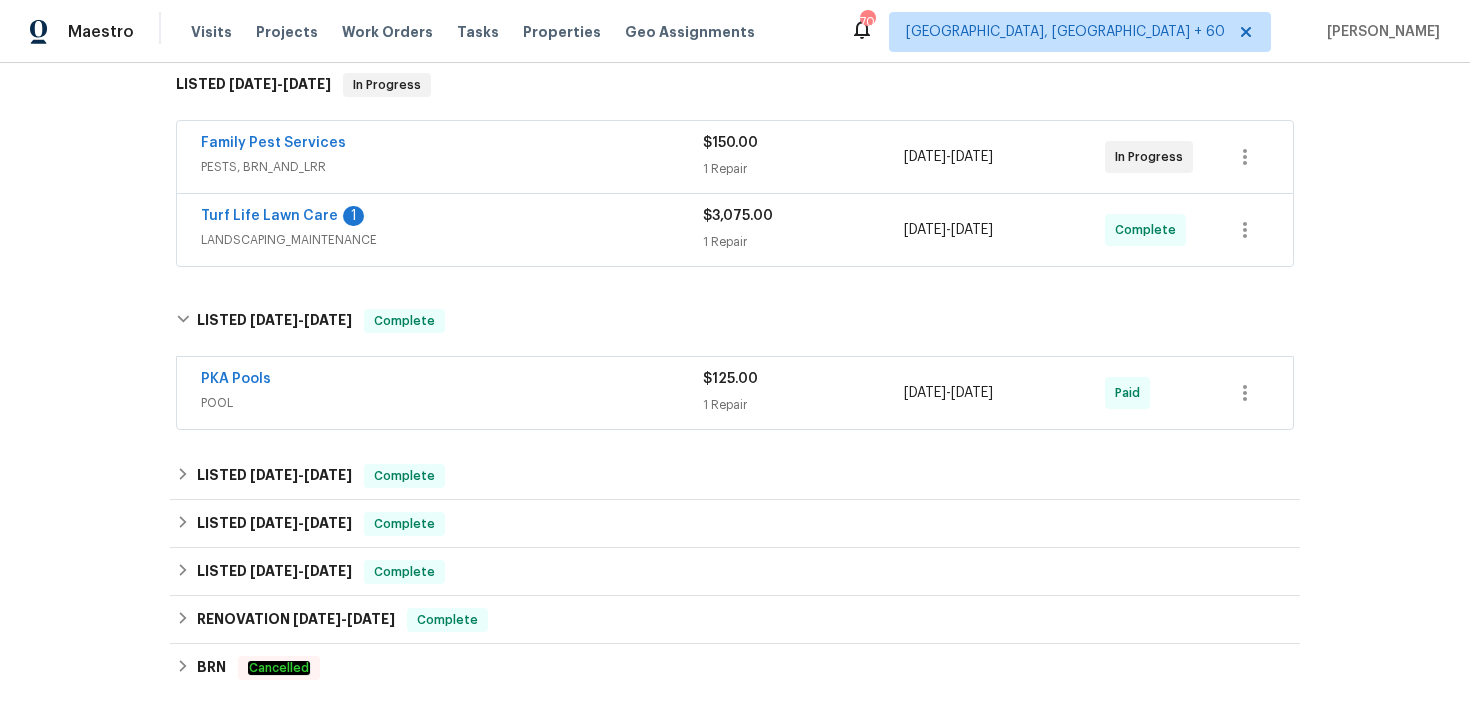 click on "1 Repair" at bounding box center [803, 405] 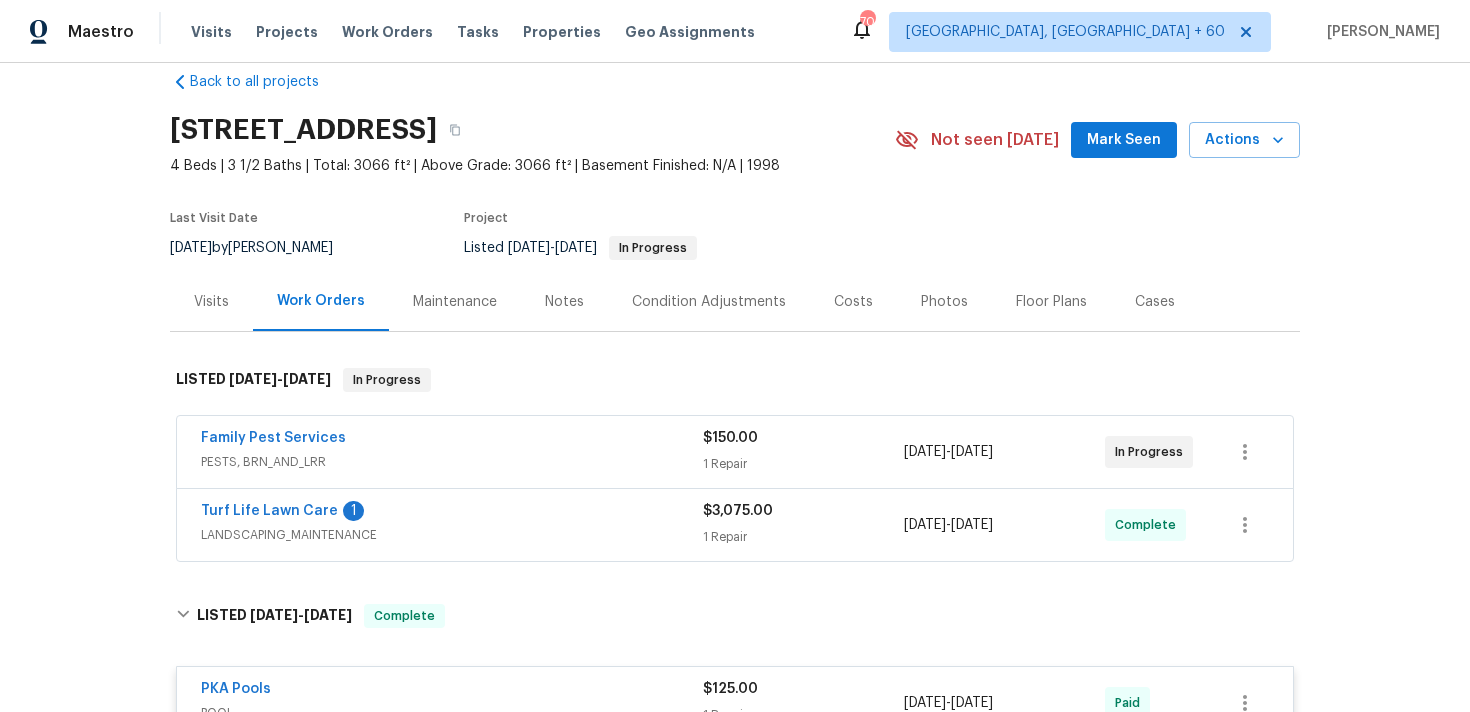 scroll, scrollTop: 26, scrollLeft: 0, axis: vertical 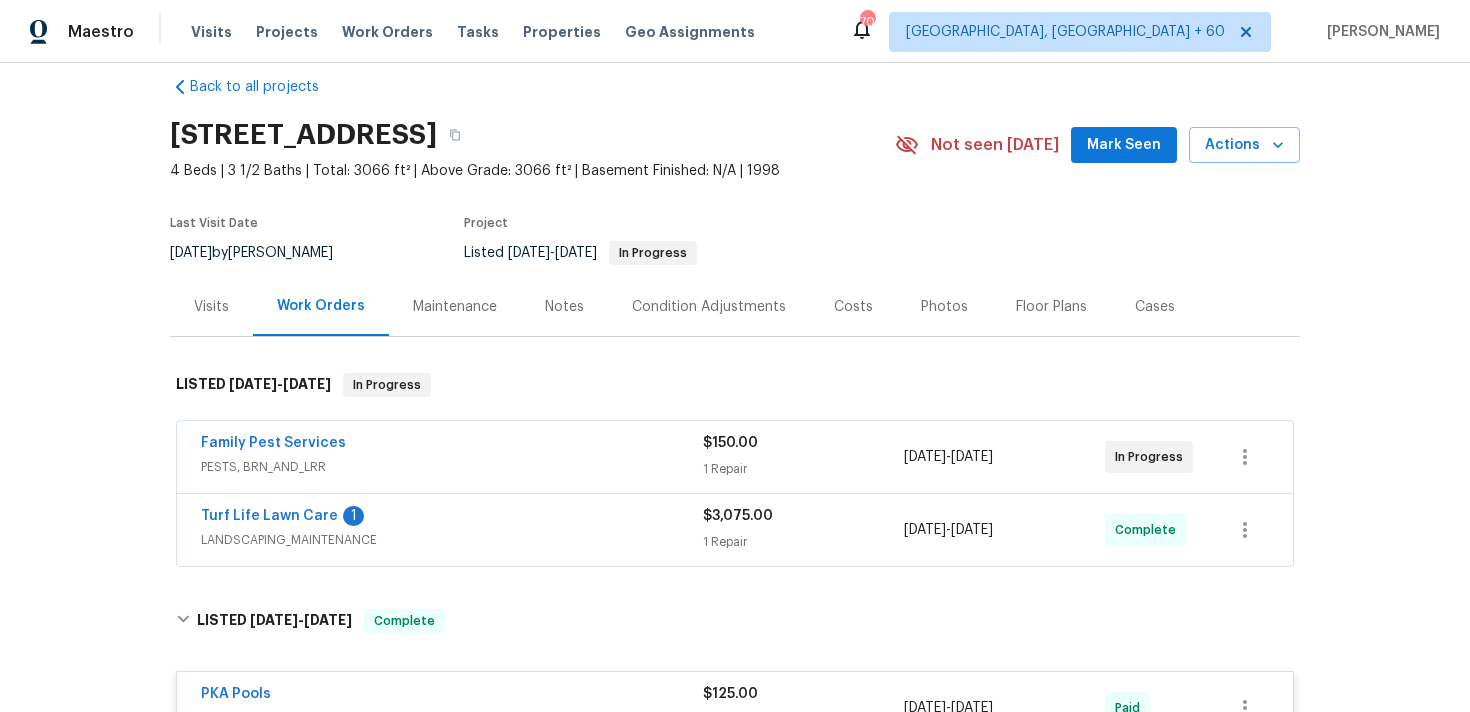 click on "1 Repair" at bounding box center (803, 542) 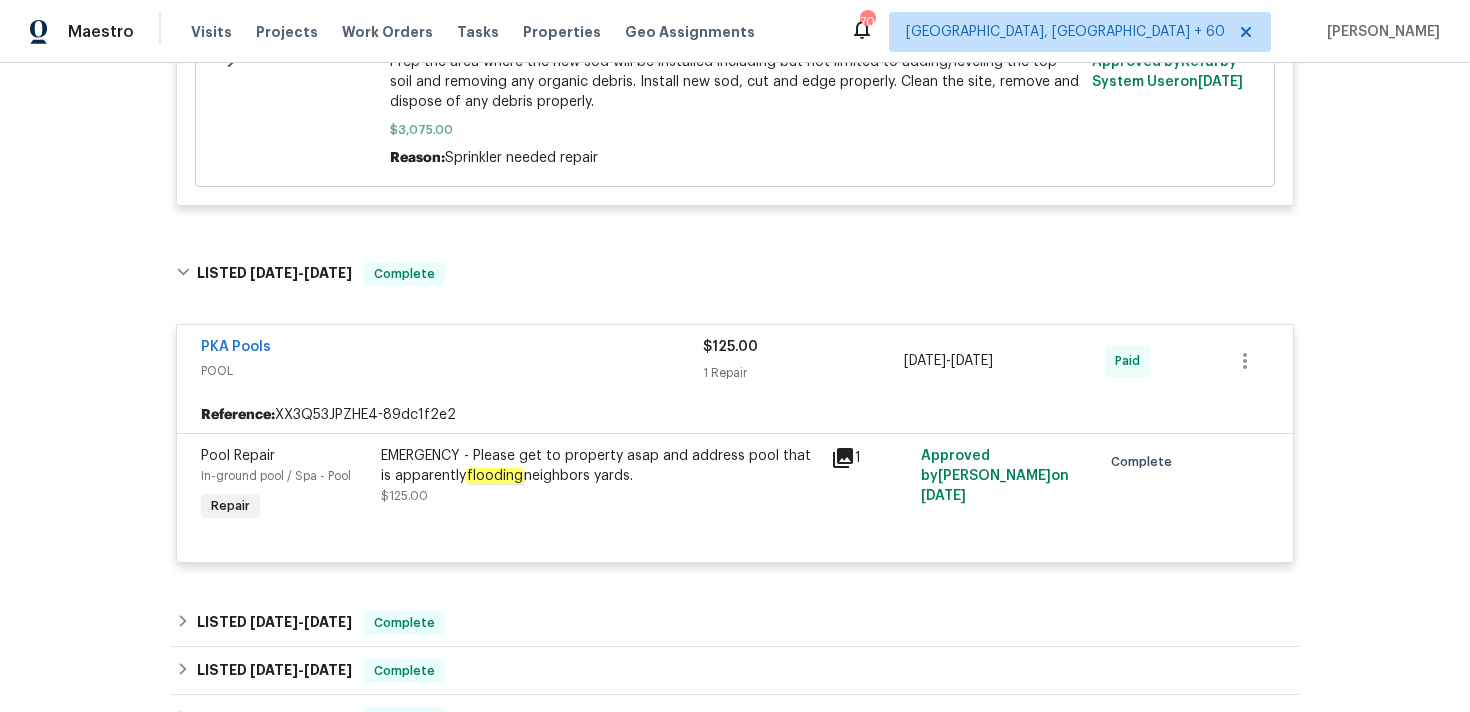 scroll, scrollTop: 908, scrollLeft: 0, axis: vertical 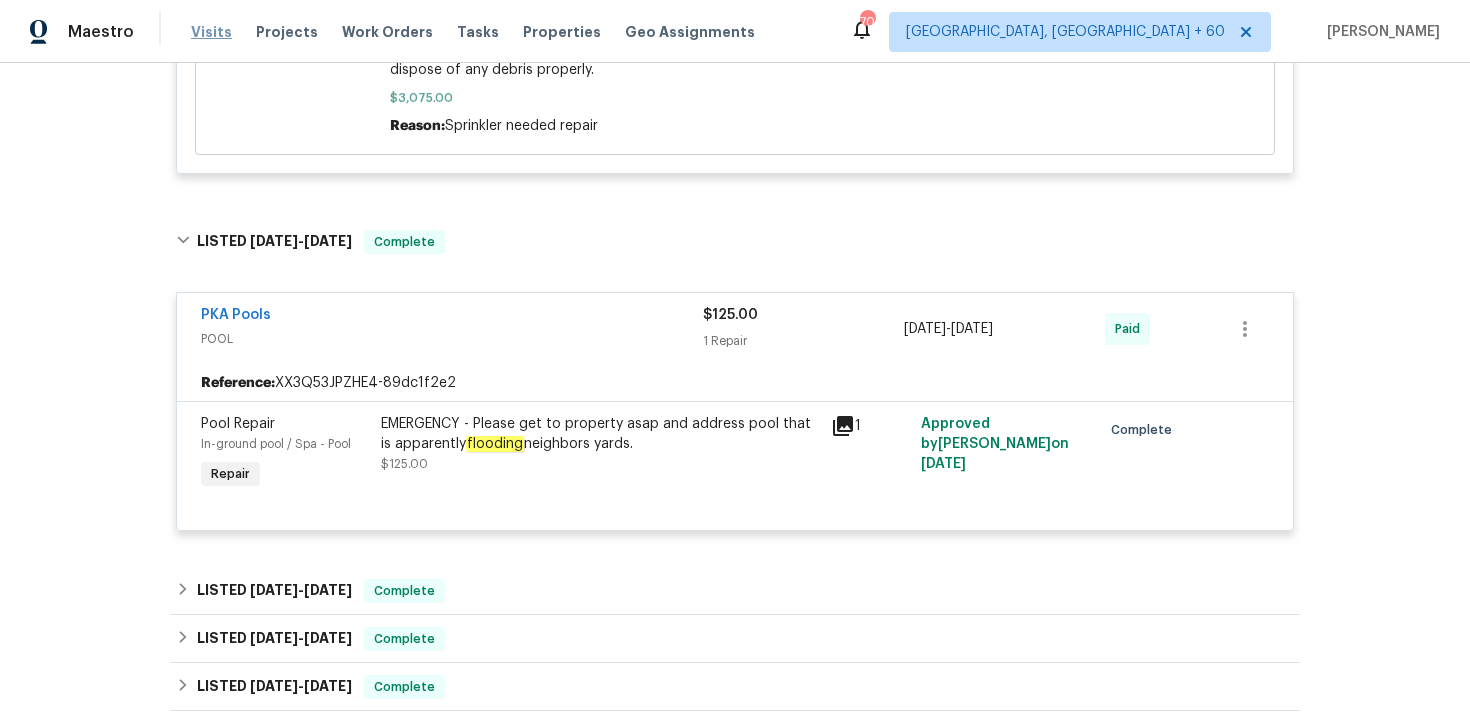 click on "Visits" at bounding box center (211, 32) 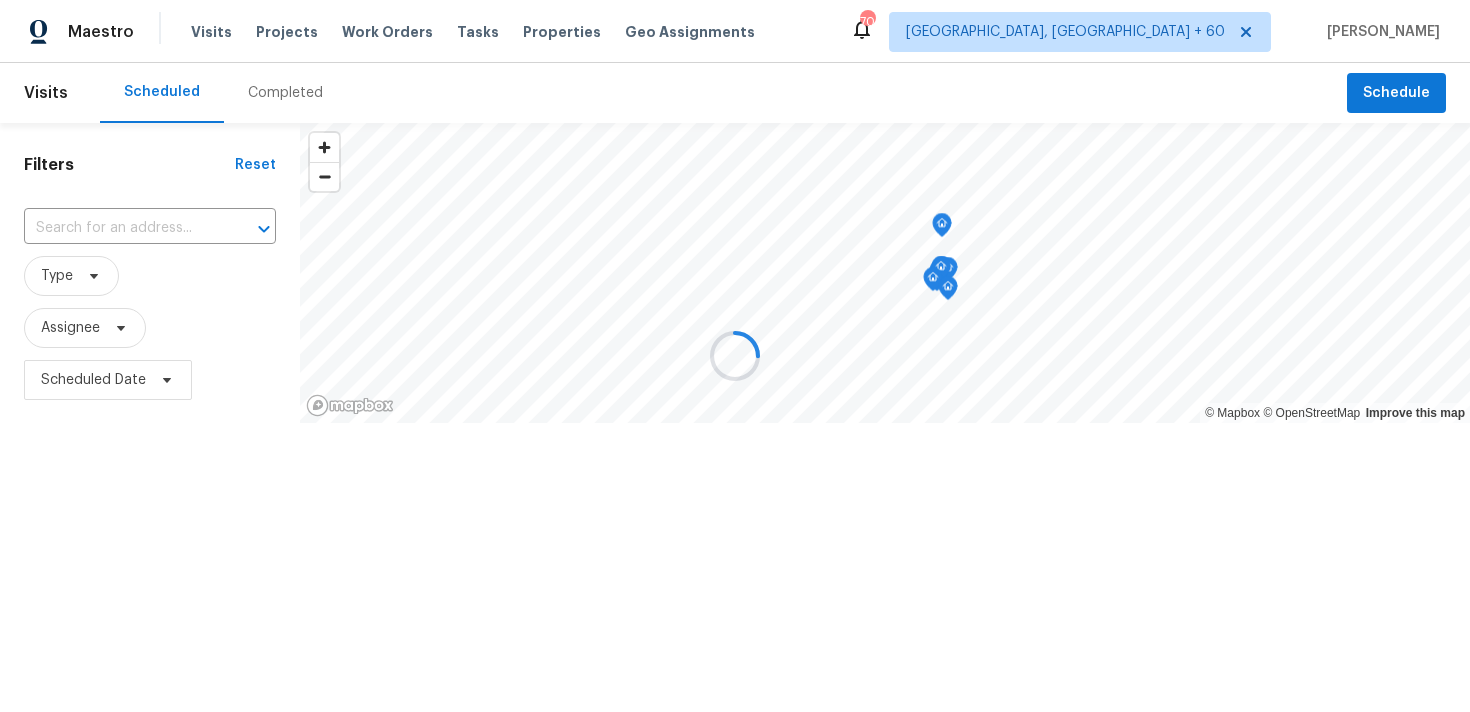 click at bounding box center [735, 356] 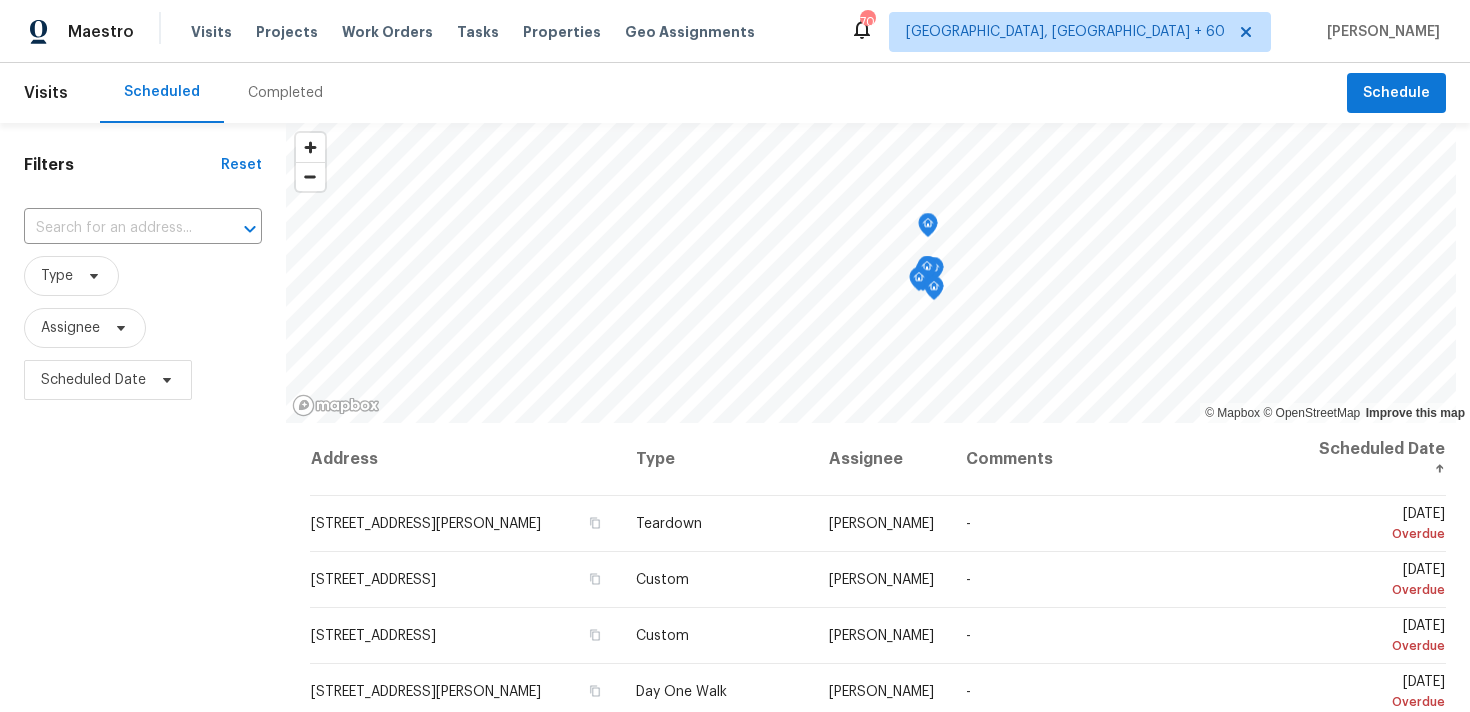 click on "Completed" at bounding box center (285, 93) 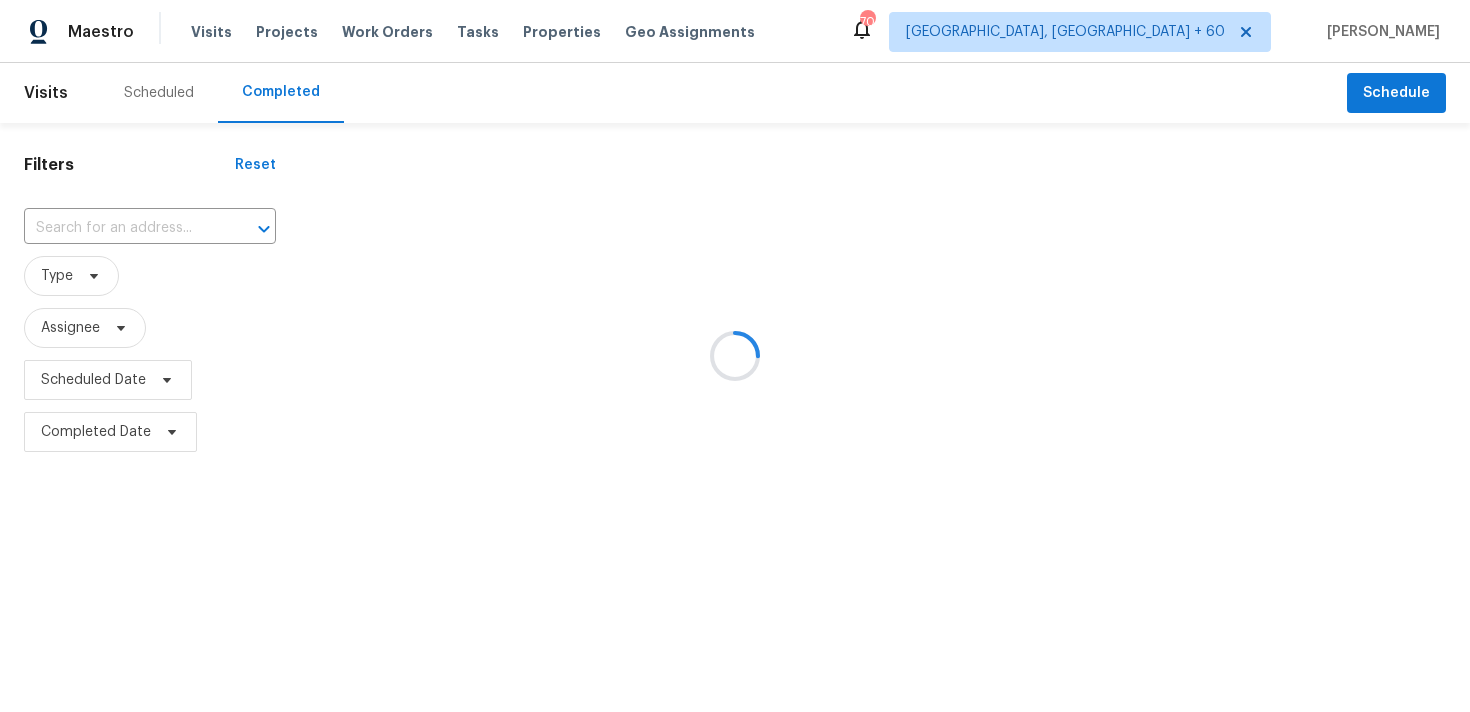 click at bounding box center (735, 356) 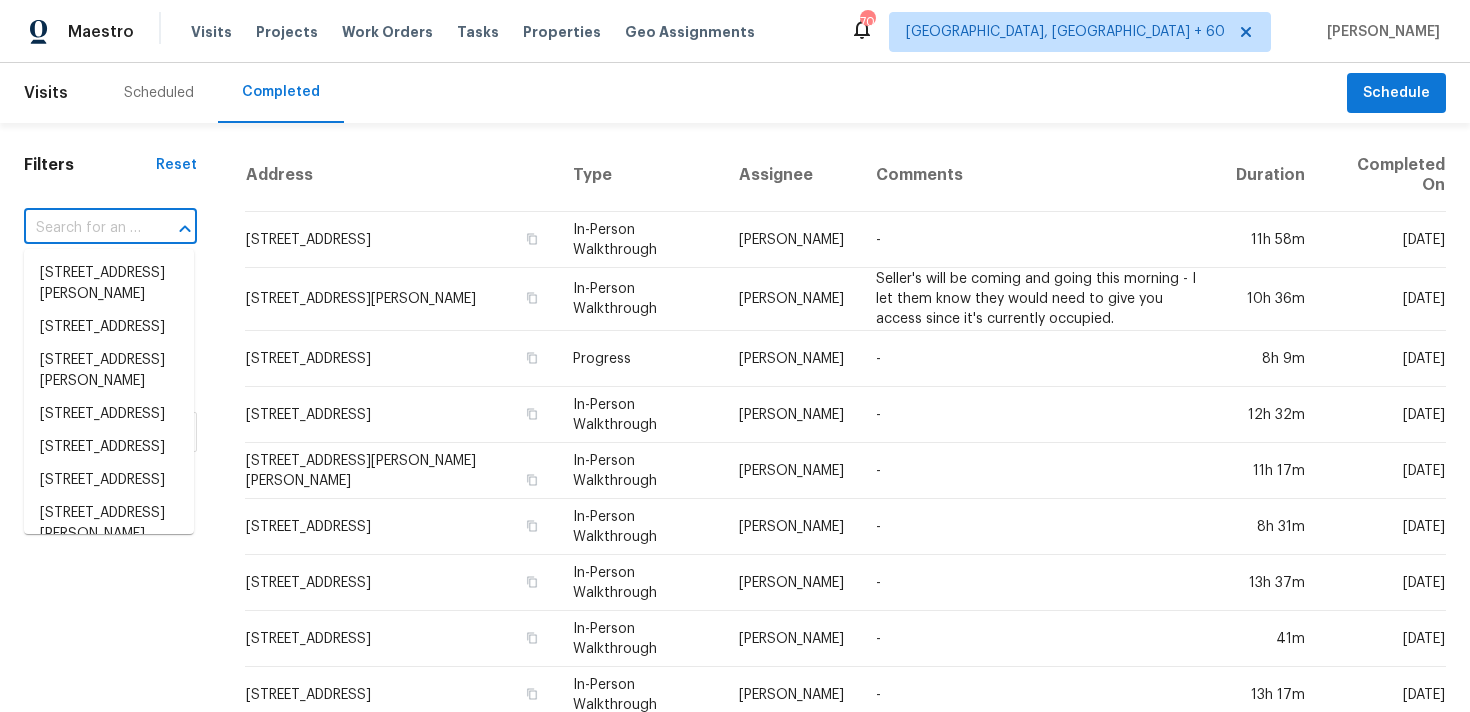 click at bounding box center [82, 228] 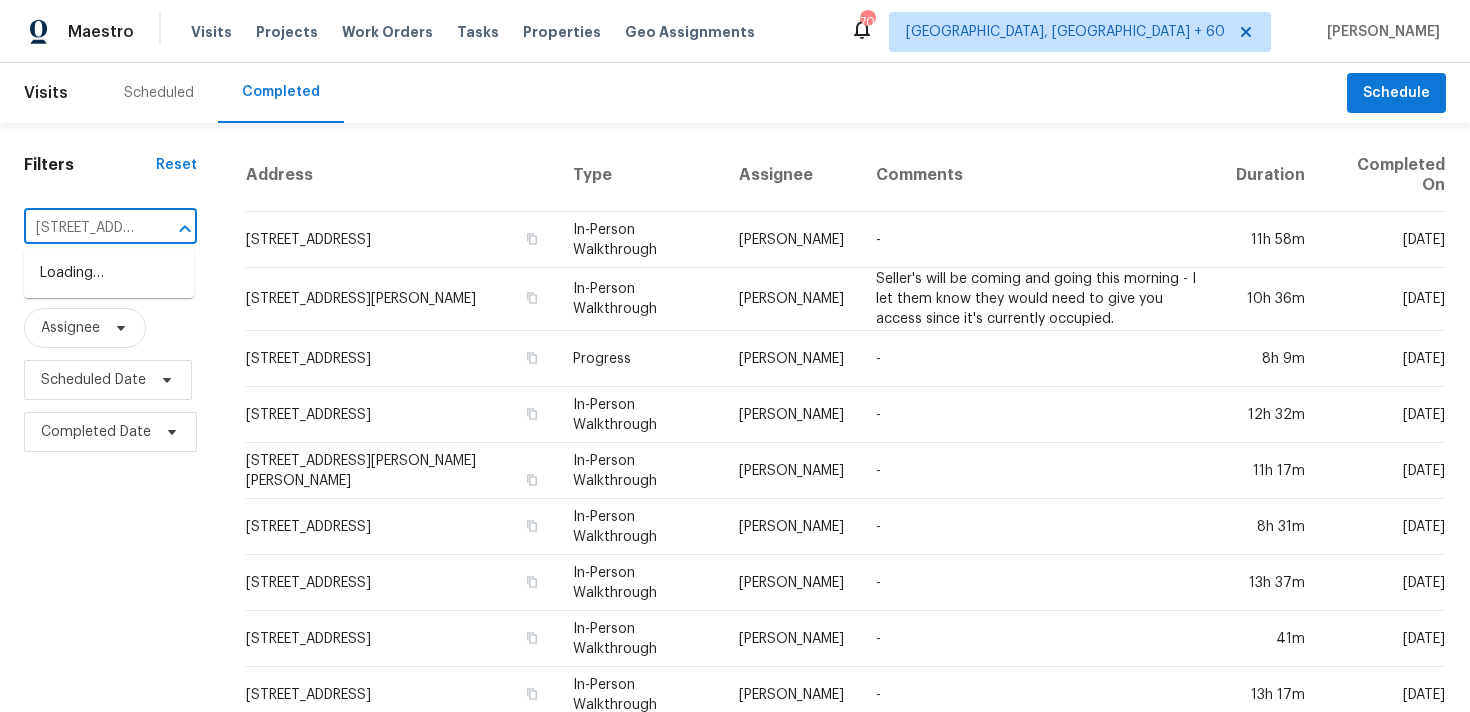 scroll, scrollTop: 0, scrollLeft: 123, axis: horizontal 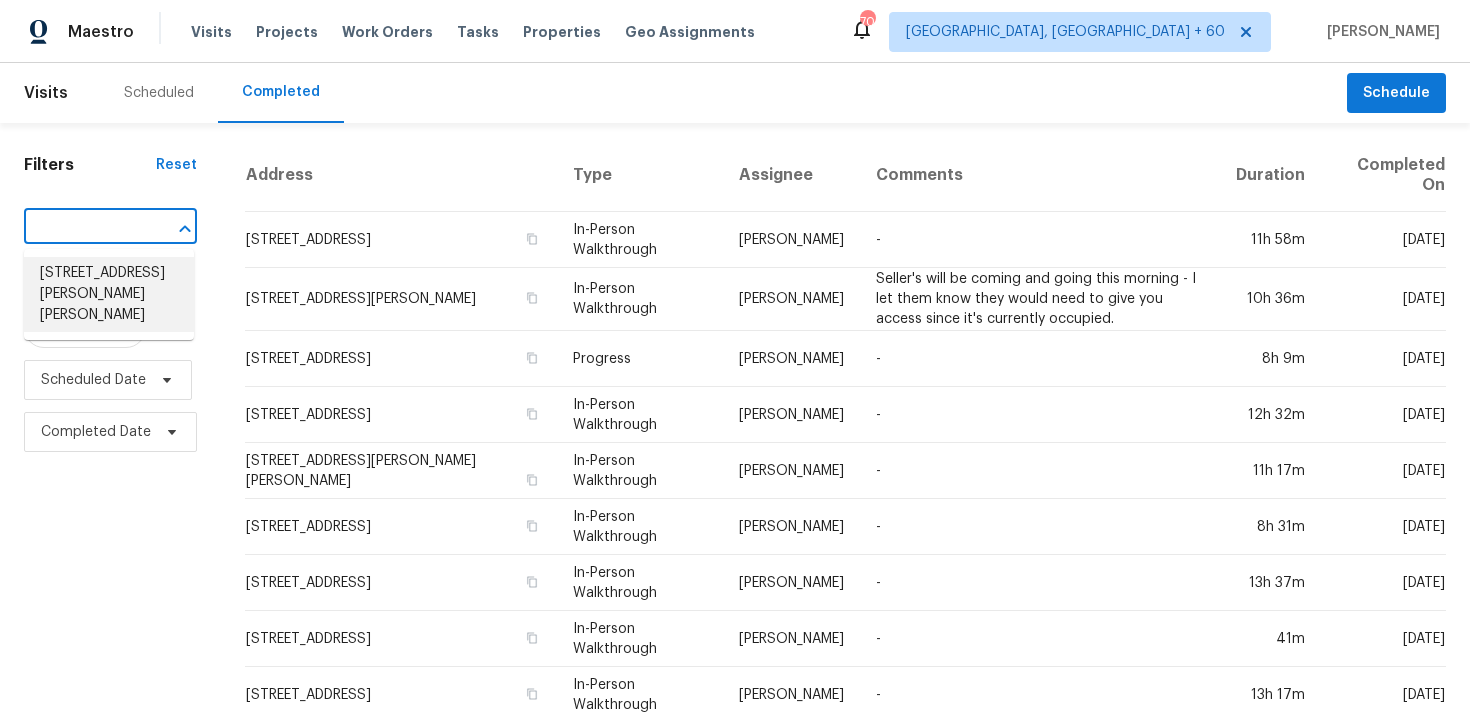 click on "[STREET_ADDRESS][PERSON_NAME][PERSON_NAME]" at bounding box center (109, 294) 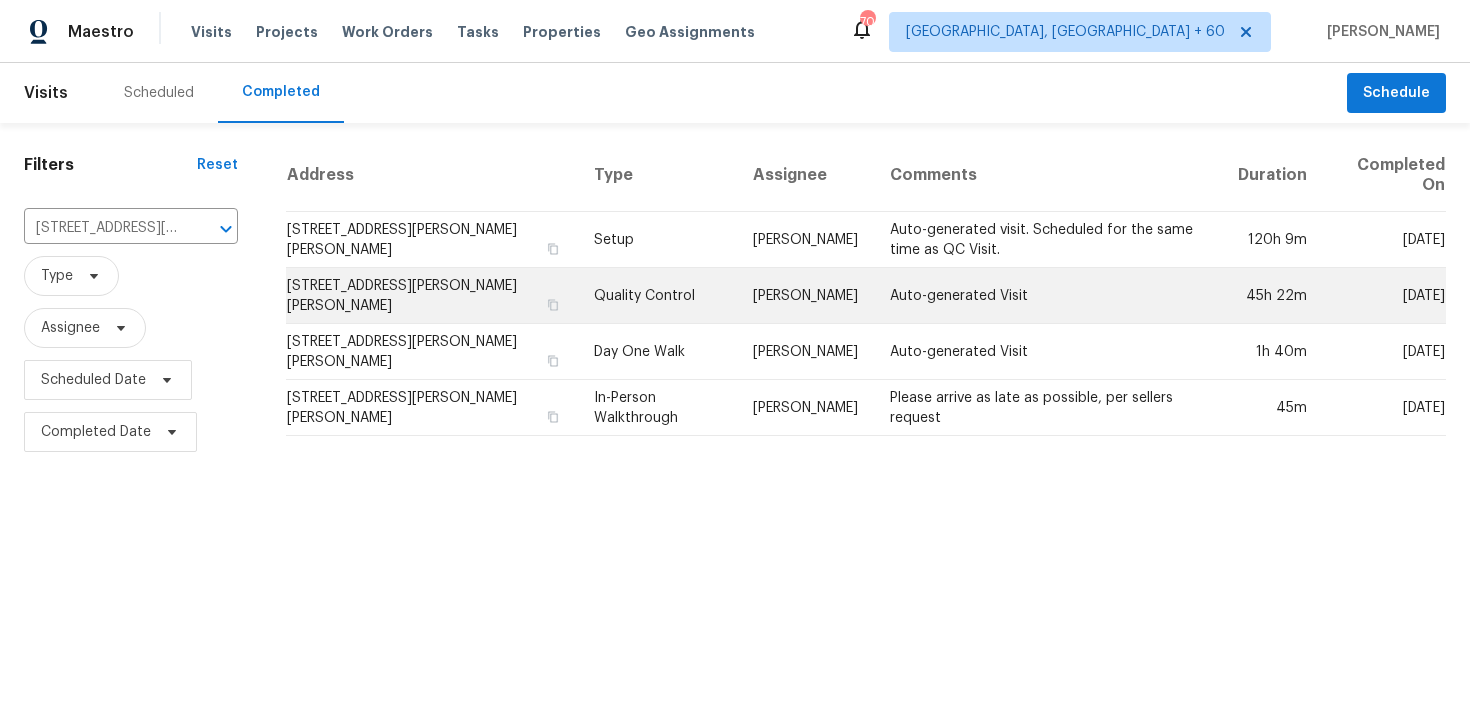 click on "Quality Control" at bounding box center [657, 296] 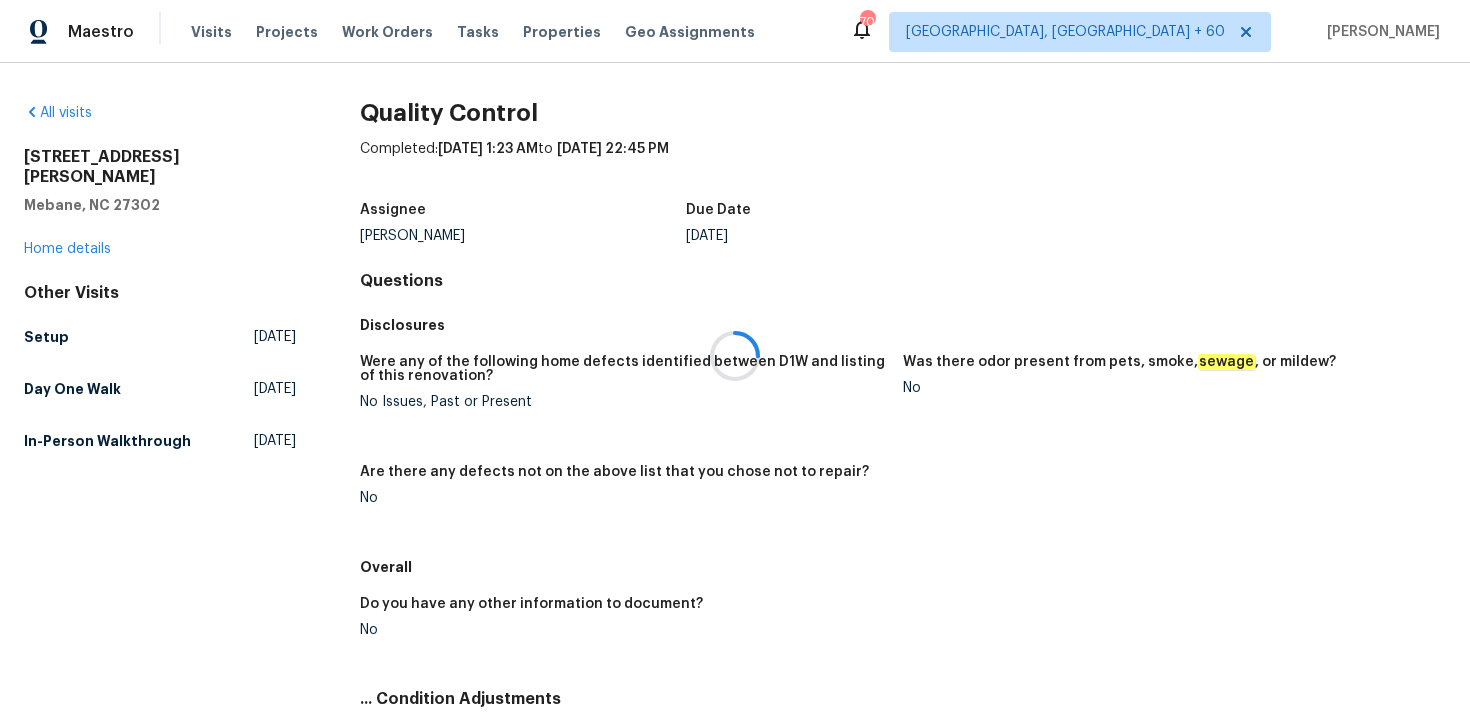 click at bounding box center (735, 356) 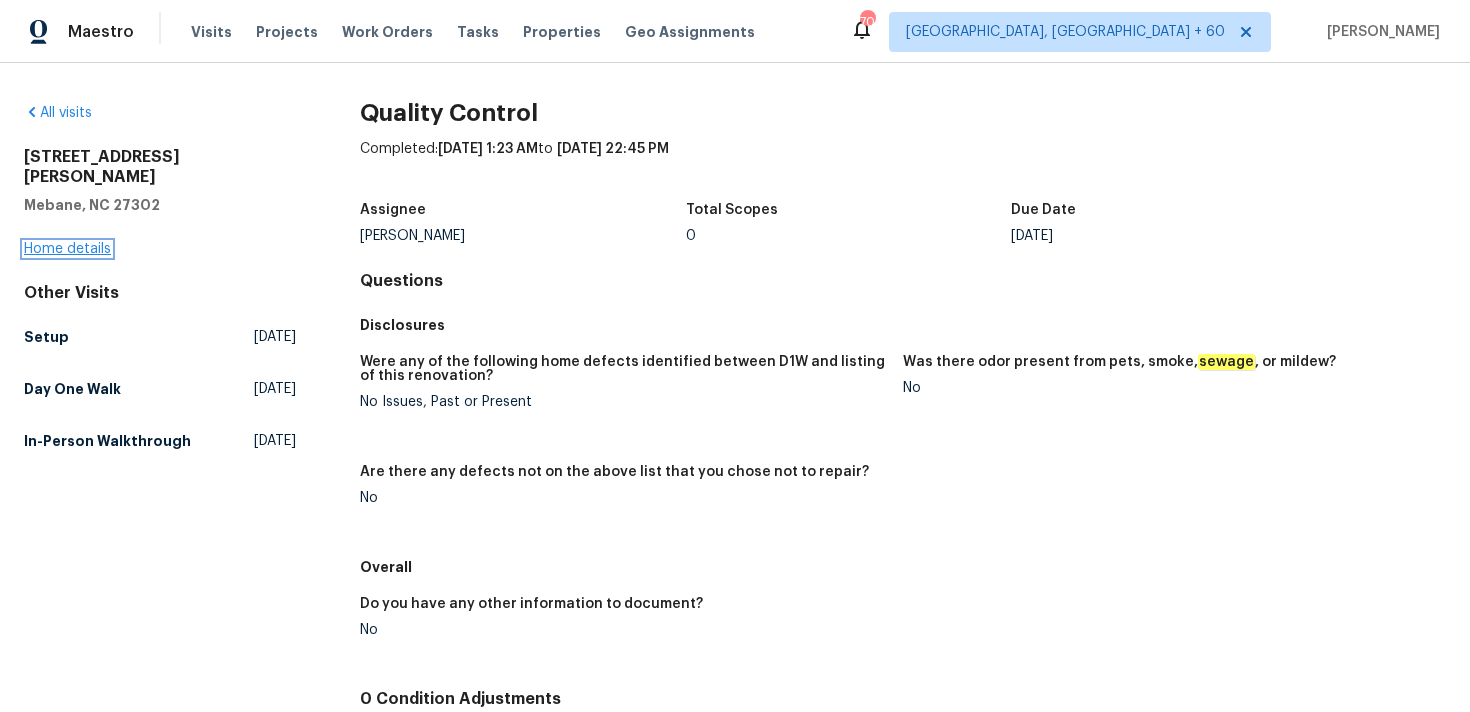 click on "Home details" at bounding box center (67, 249) 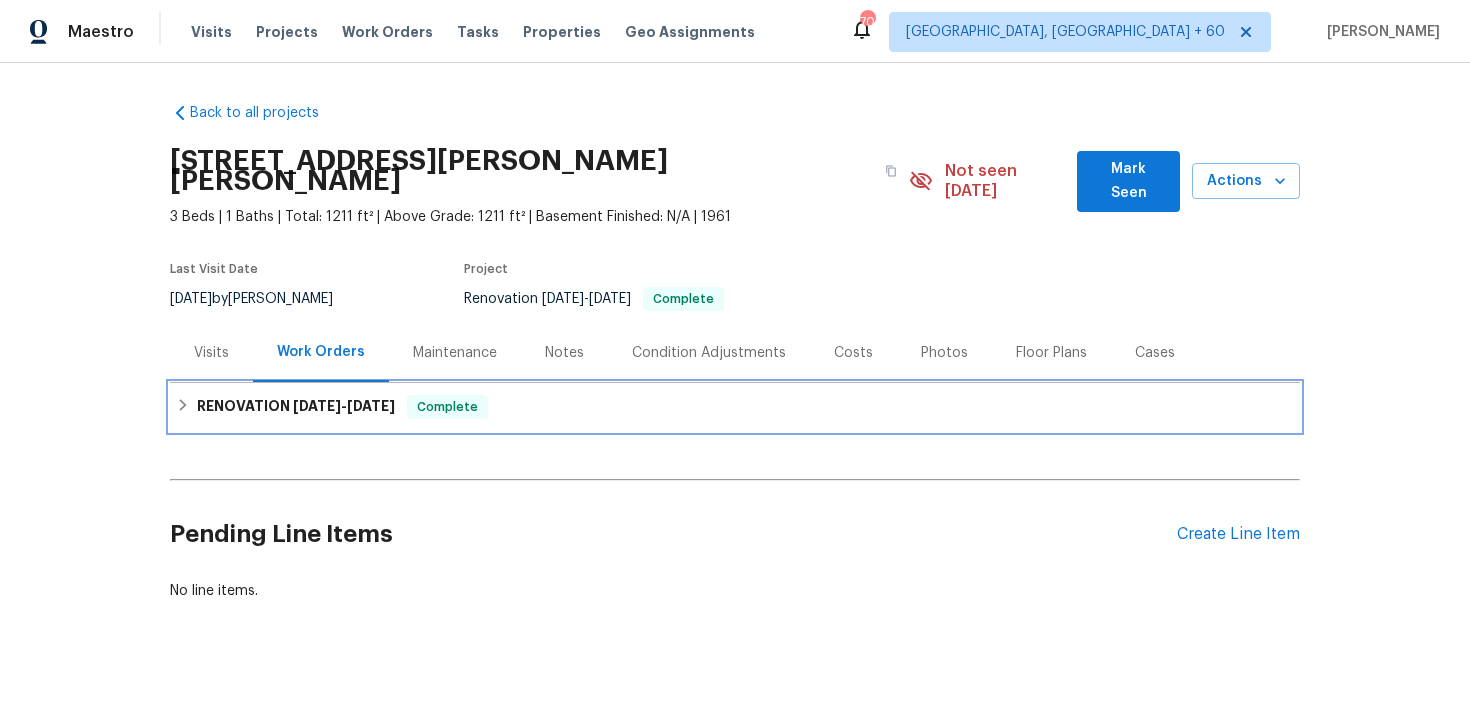 click on "RENOVATION   [DATE]  -  [DATE] Complete" at bounding box center (735, 407) 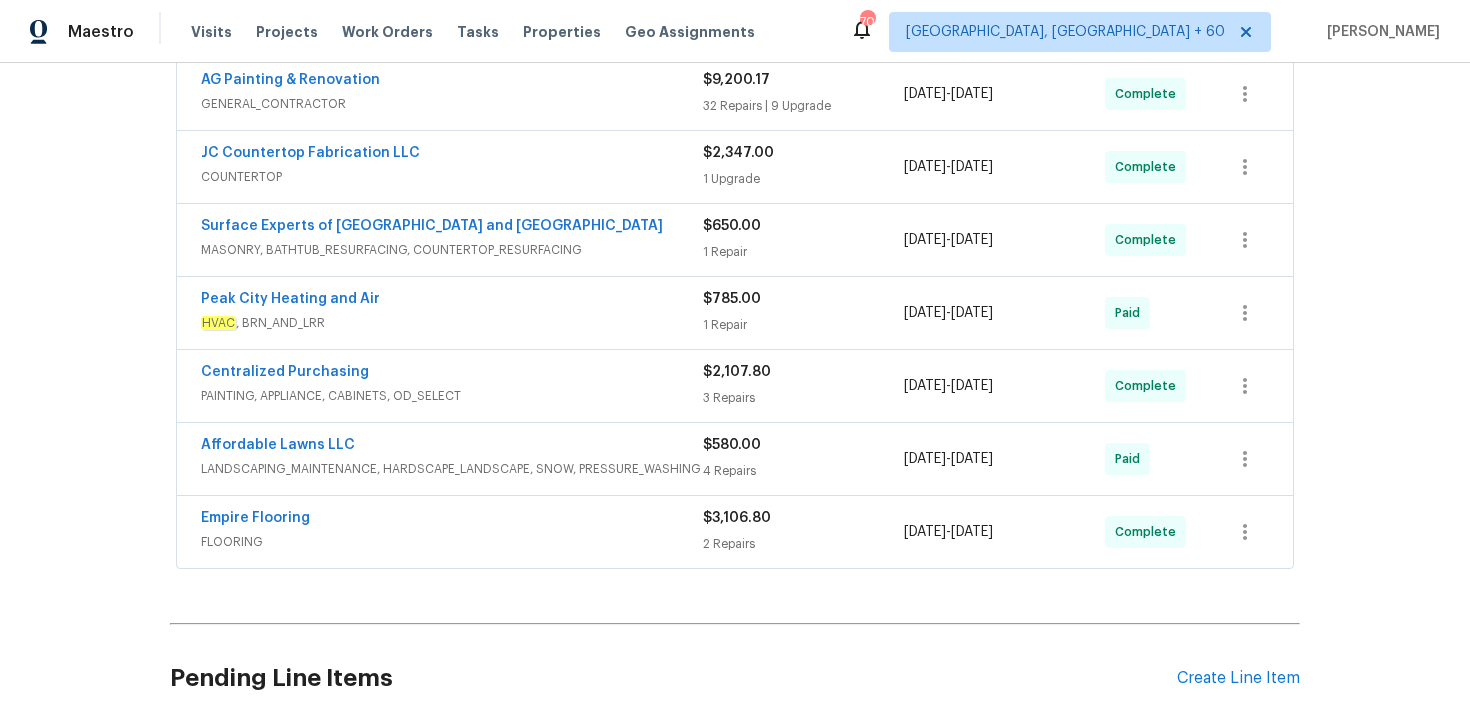 scroll, scrollTop: 631, scrollLeft: 0, axis: vertical 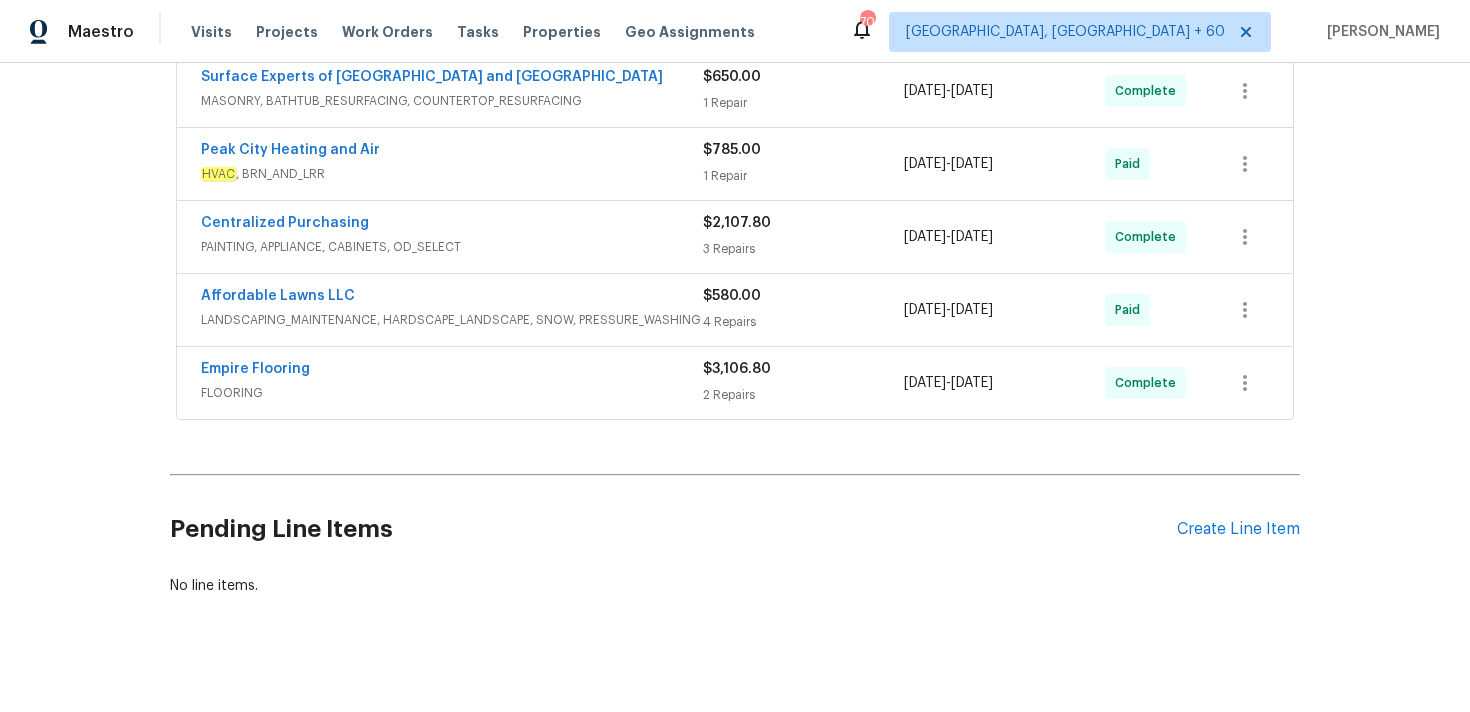 click on "2 Repairs" at bounding box center [803, 395] 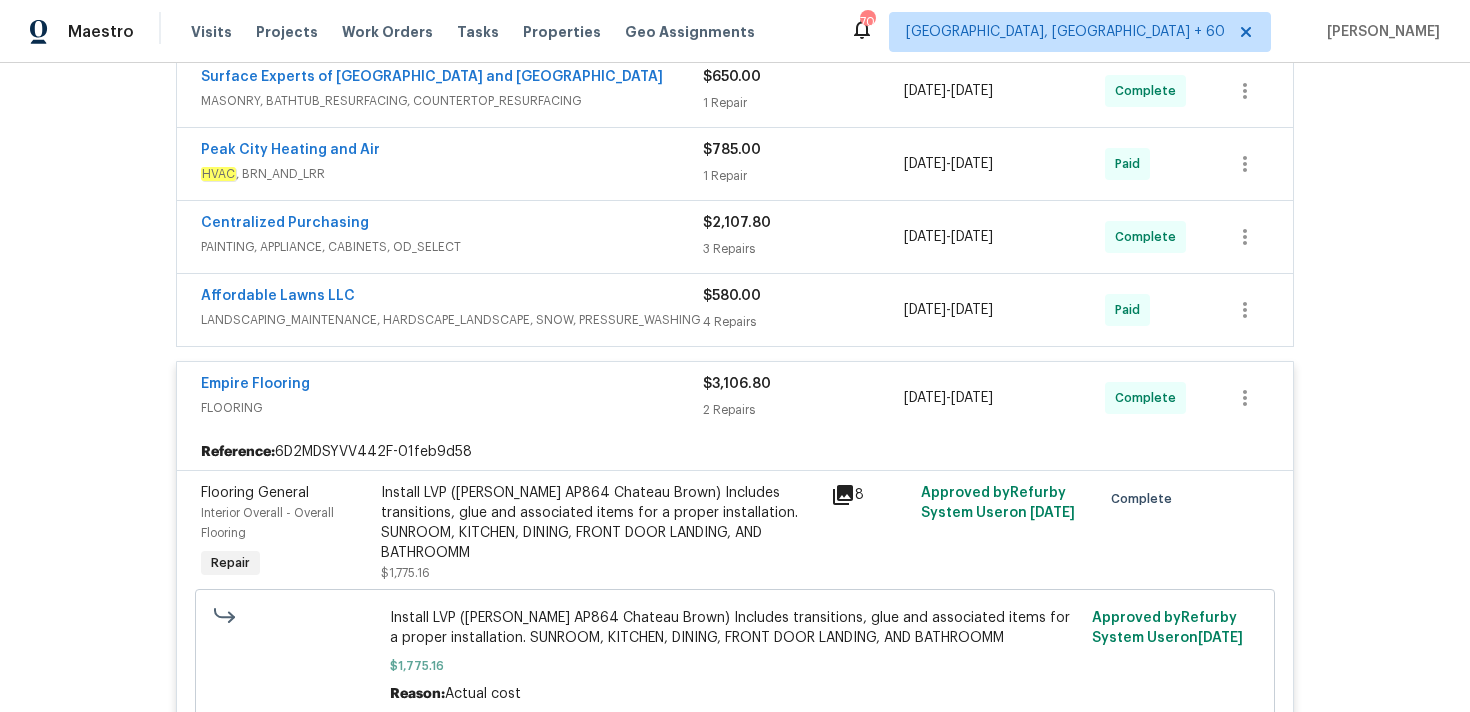 click on "4 Repairs" at bounding box center (803, 322) 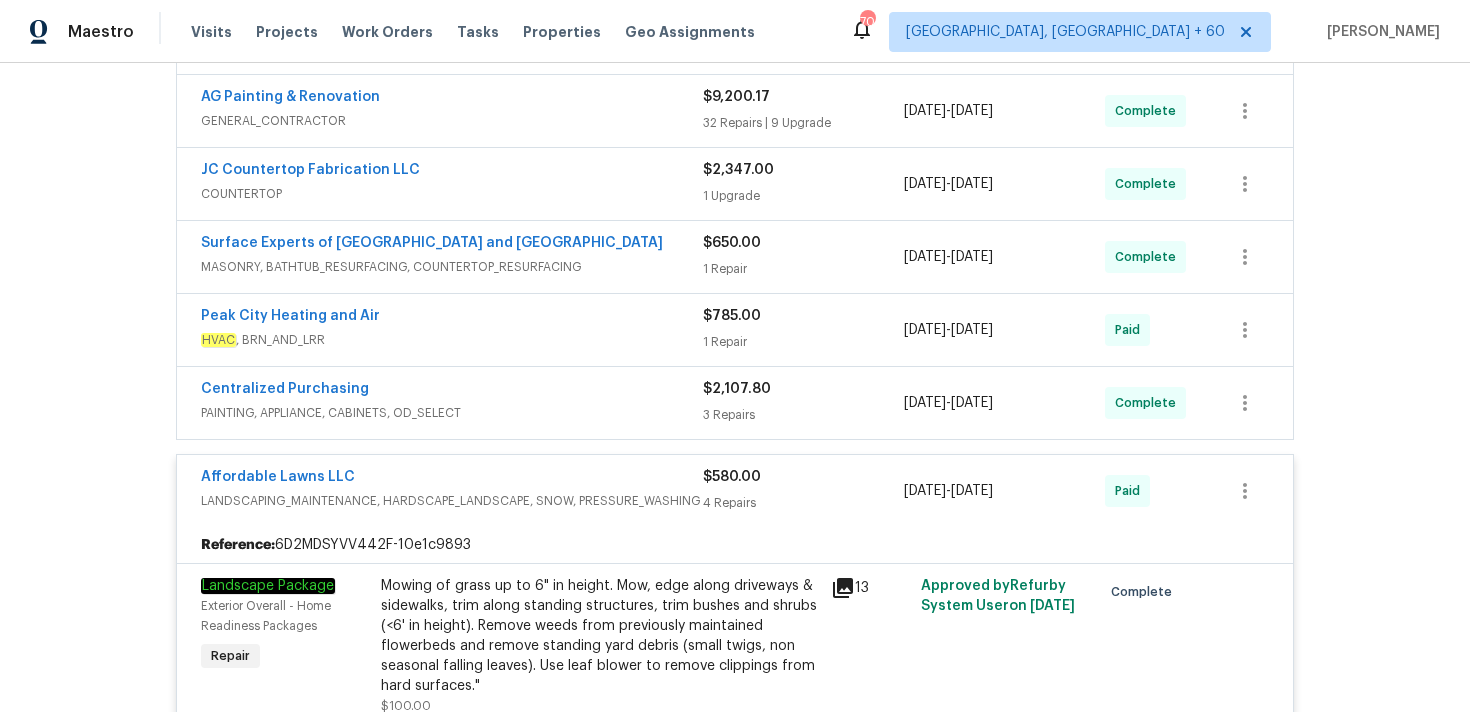 scroll, scrollTop: 387, scrollLeft: 0, axis: vertical 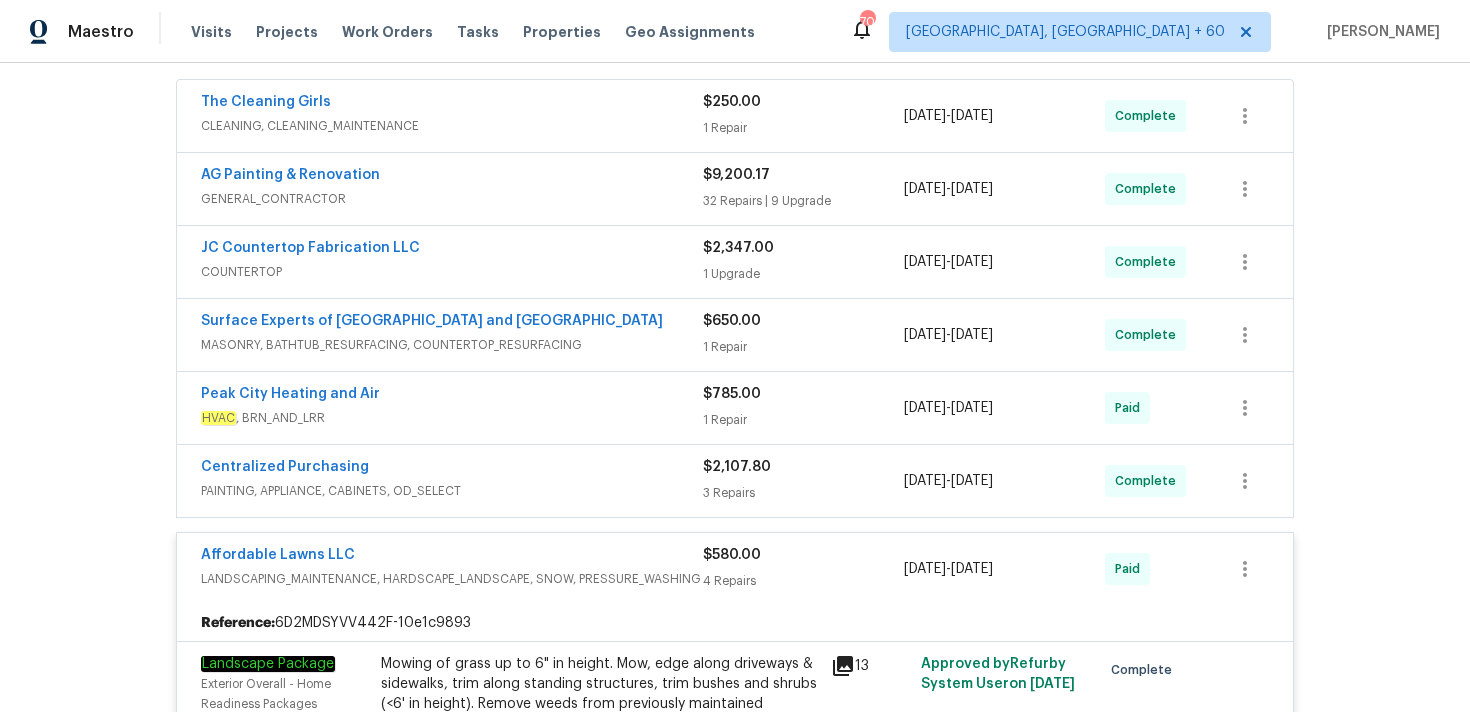 click on "3 Repairs" at bounding box center (803, 493) 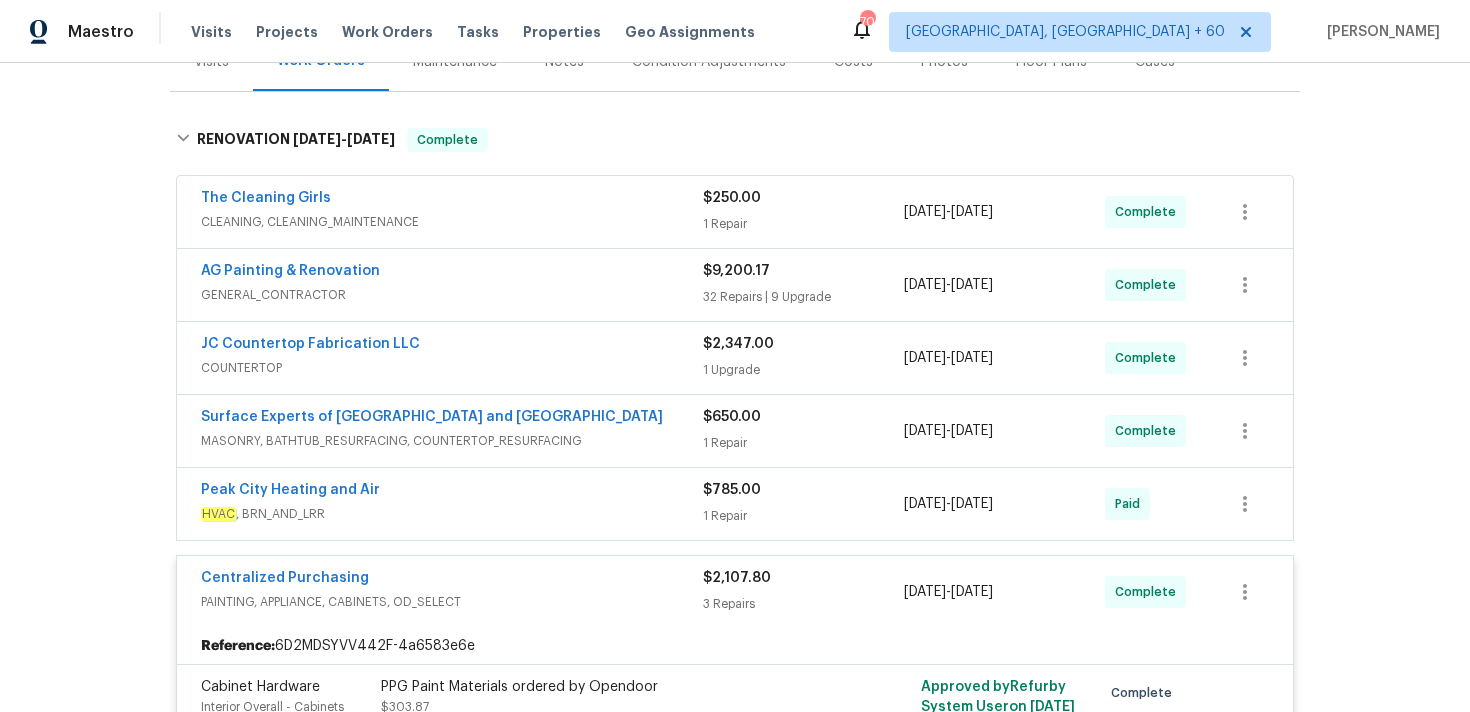 scroll, scrollTop: 259, scrollLeft: 0, axis: vertical 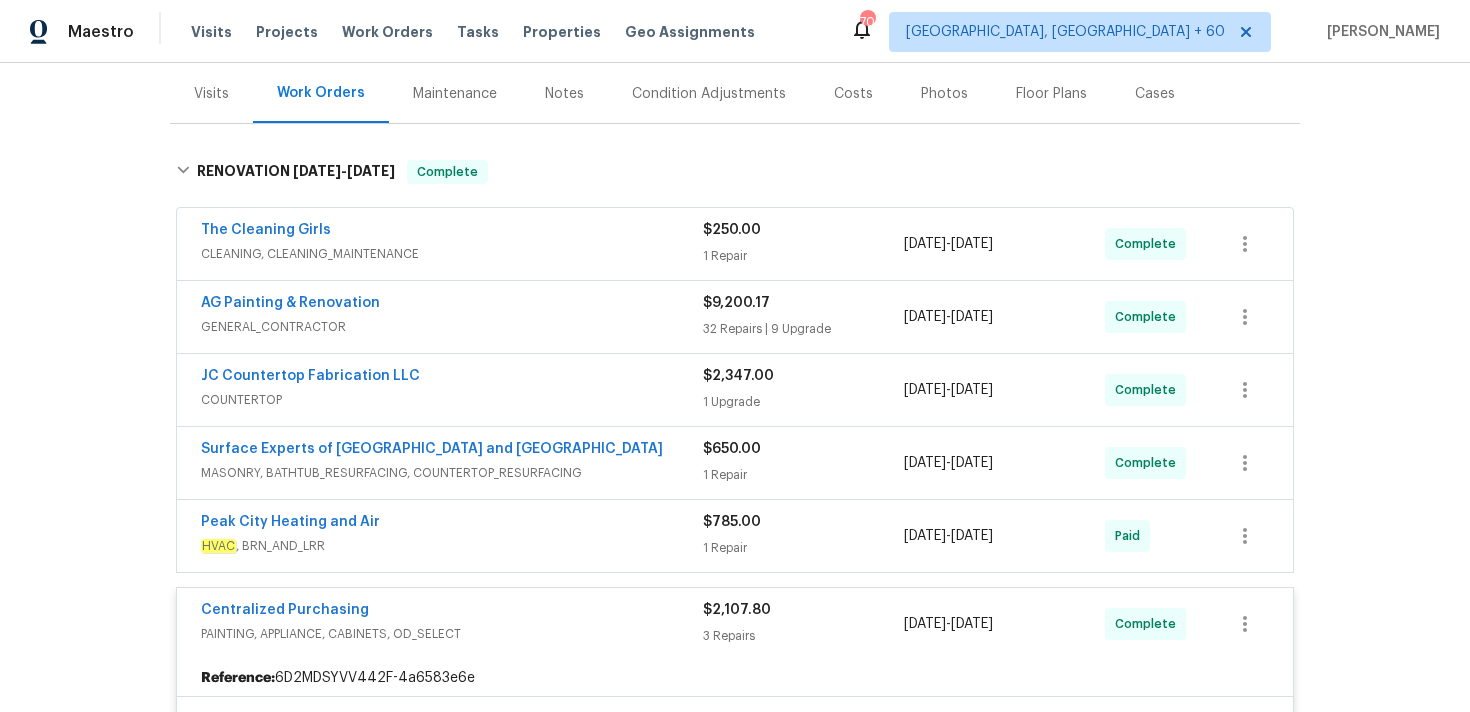 click on "1 Repair" at bounding box center (803, 548) 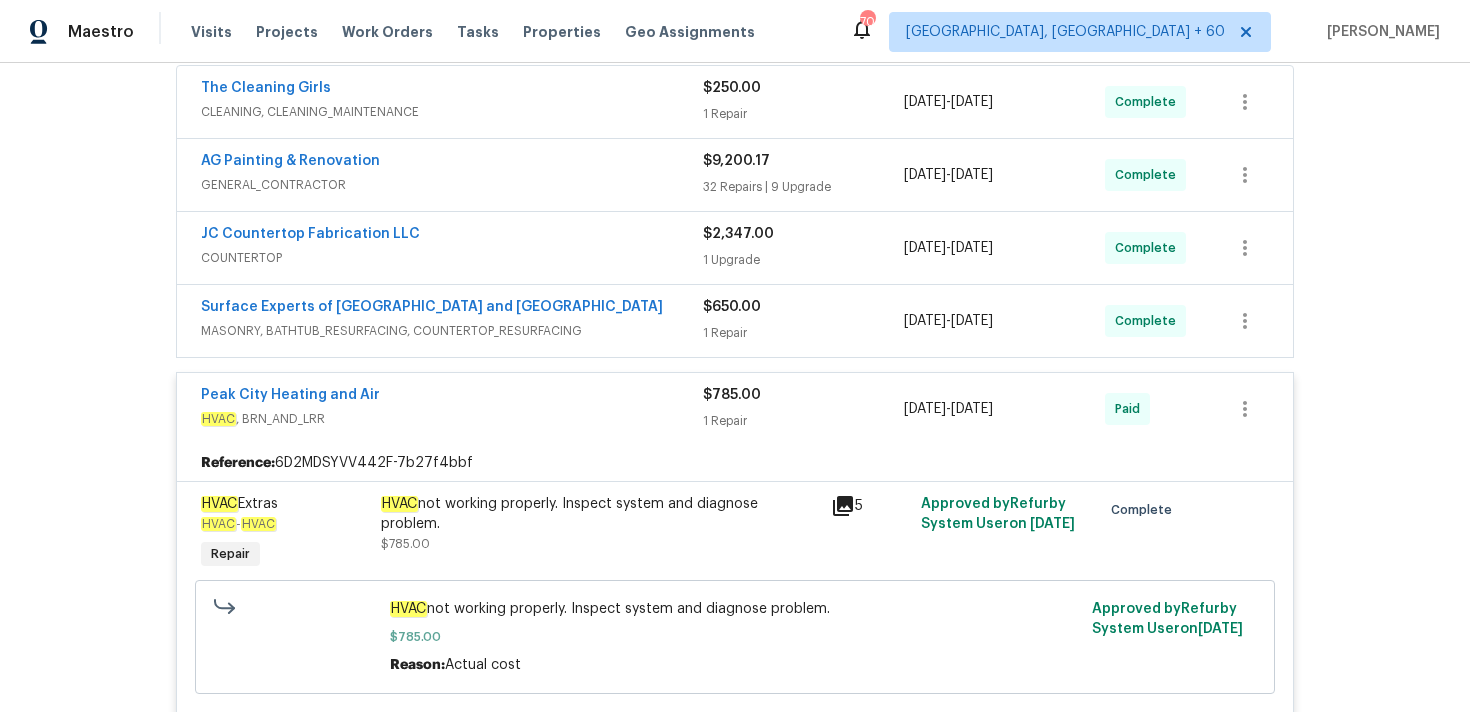 scroll, scrollTop: 327, scrollLeft: 0, axis: vertical 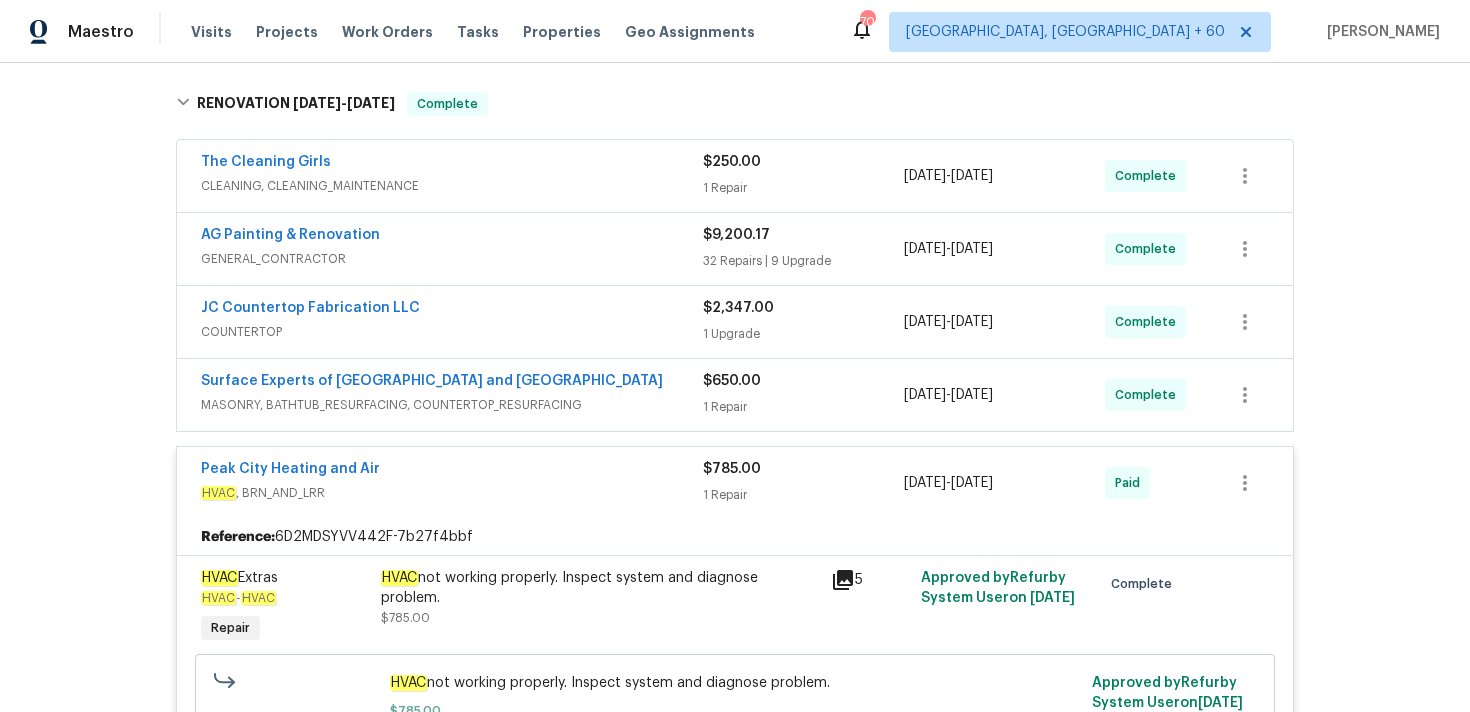 click on "1 Repair" at bounding box center [803, 407] 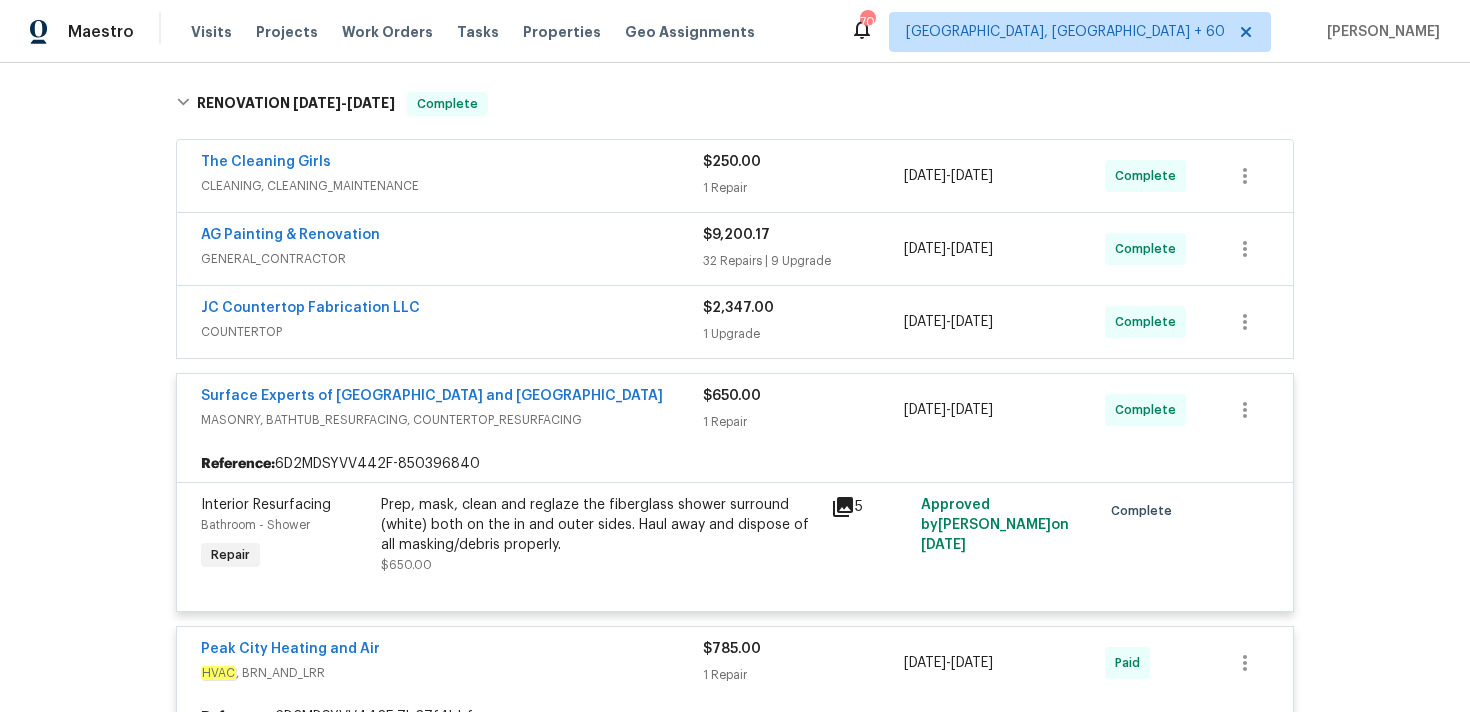 click on "1 Upgrade" at bounding box center (803, 334) 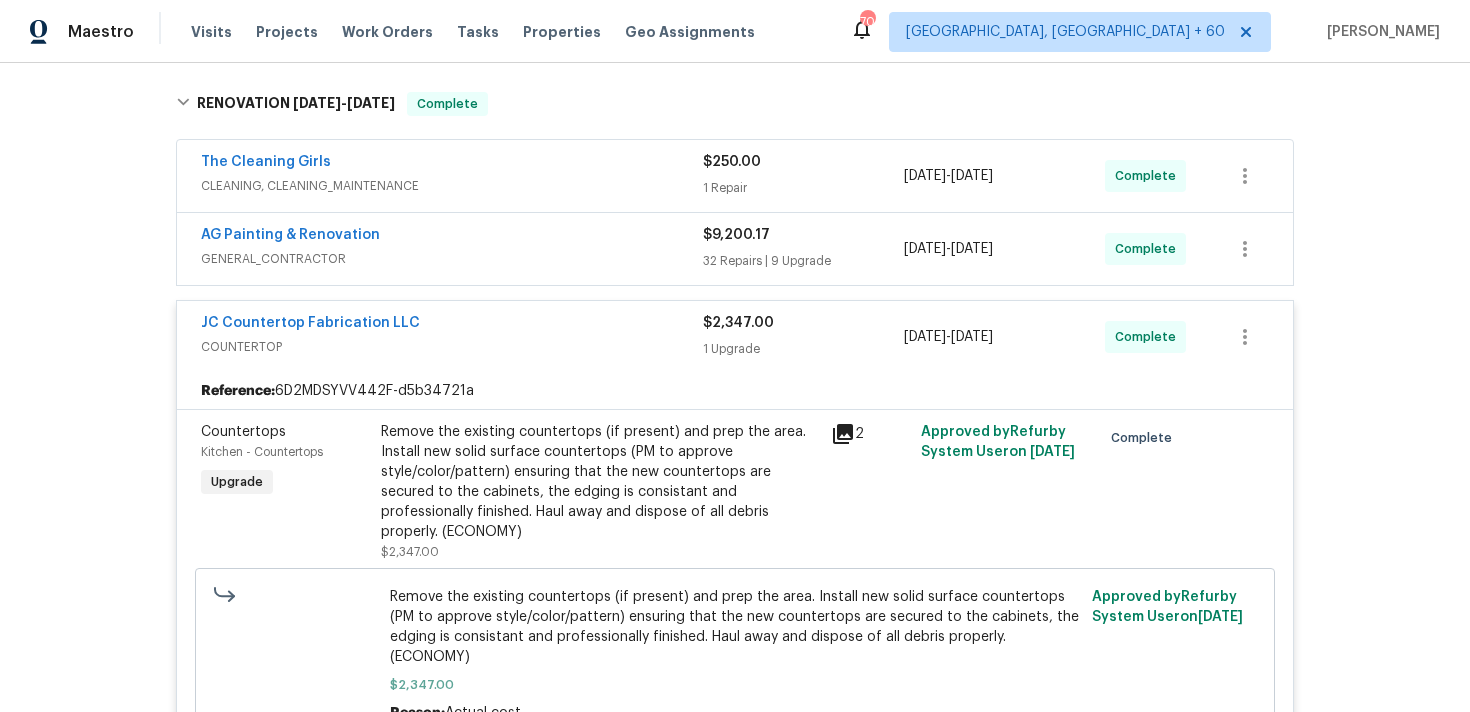 click on "32 Repairs | 9 Upgrade" at bounding box center (803, 261) 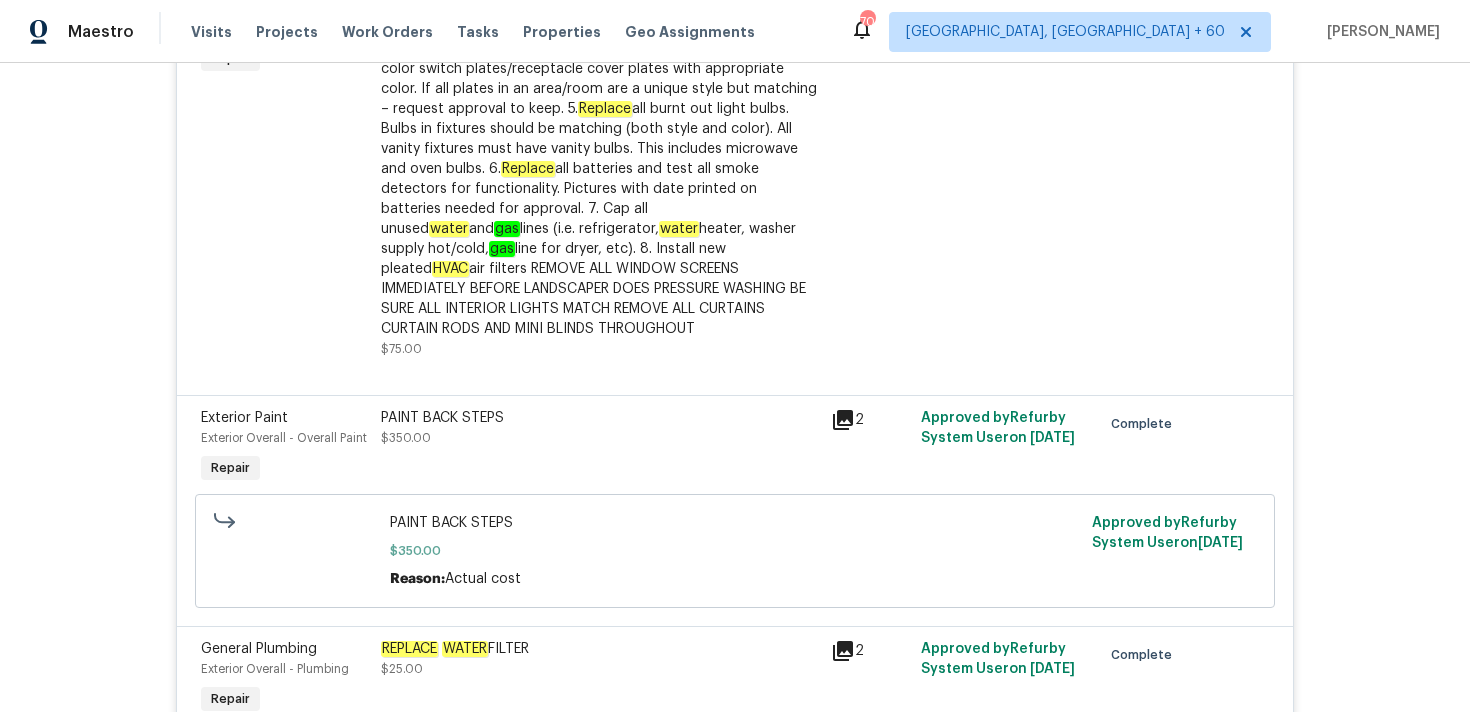 scroll, scrollTop: 3329, scrollLeft: 0, axis: vertical 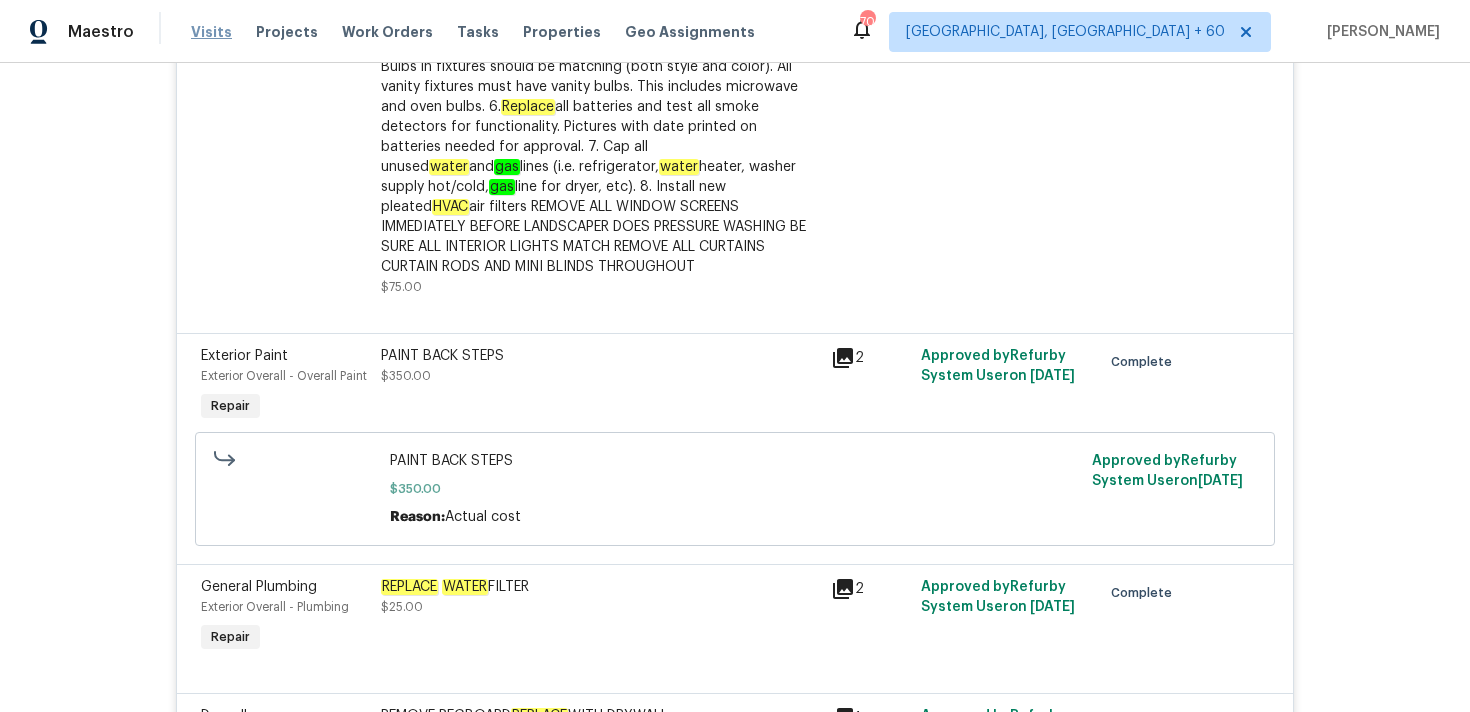 click on "Visits" at bounding box center (211, 32) 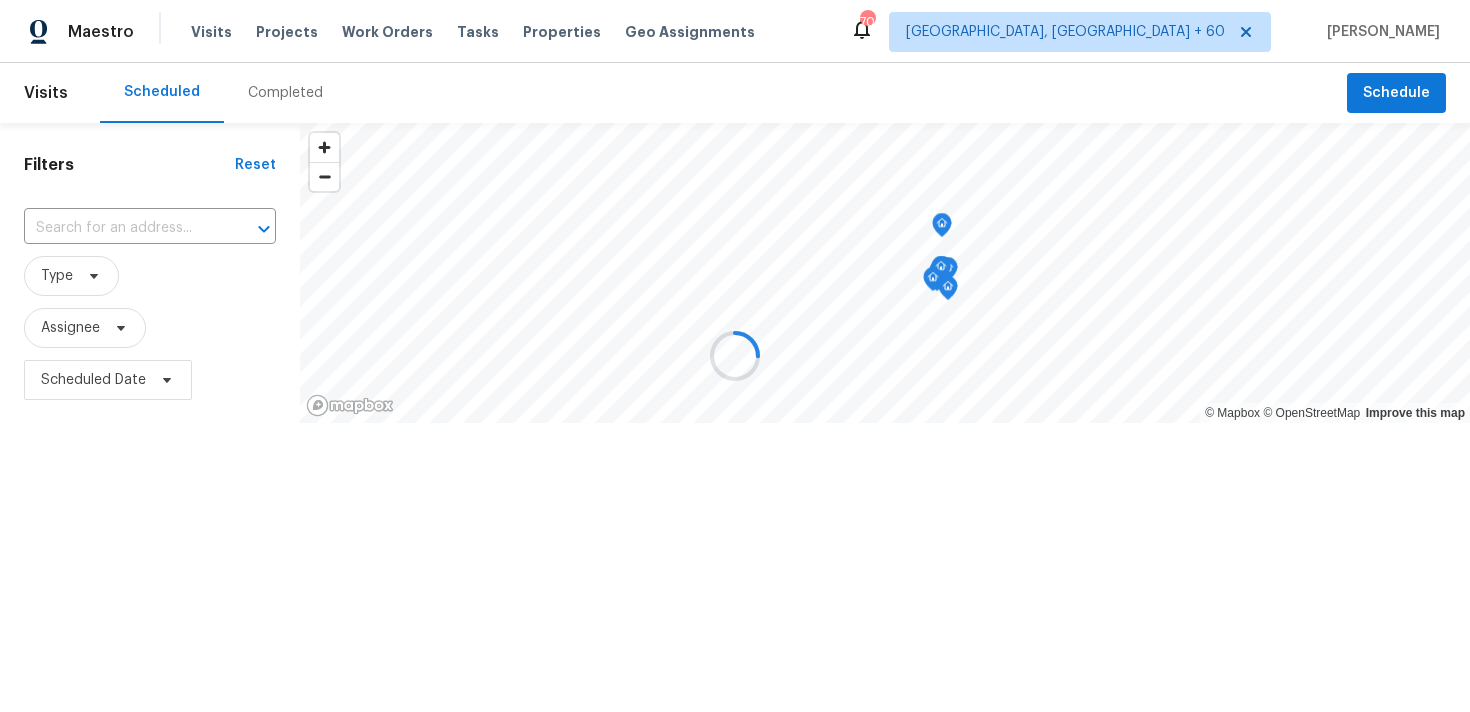 click at bounding box center [735, 356] 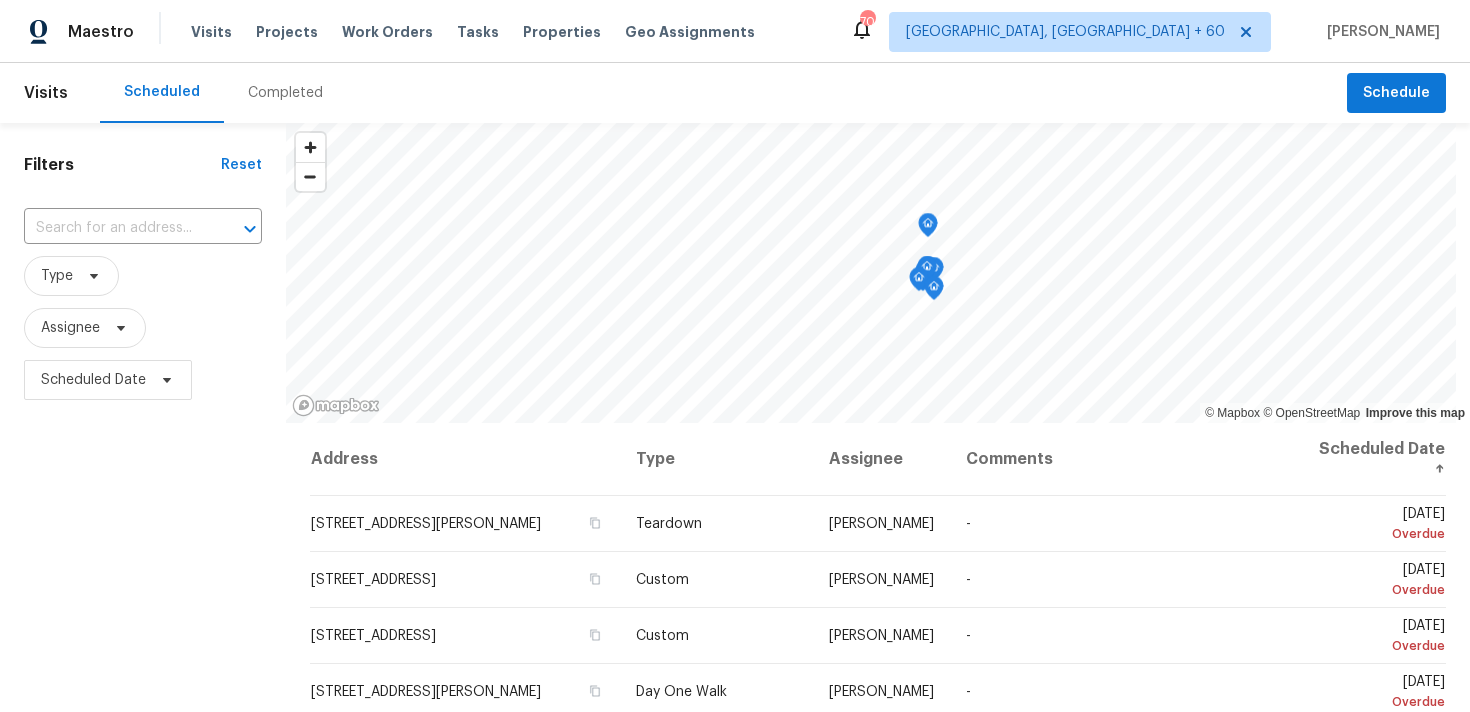 click on "Completed" at bounding box center [285, 93] 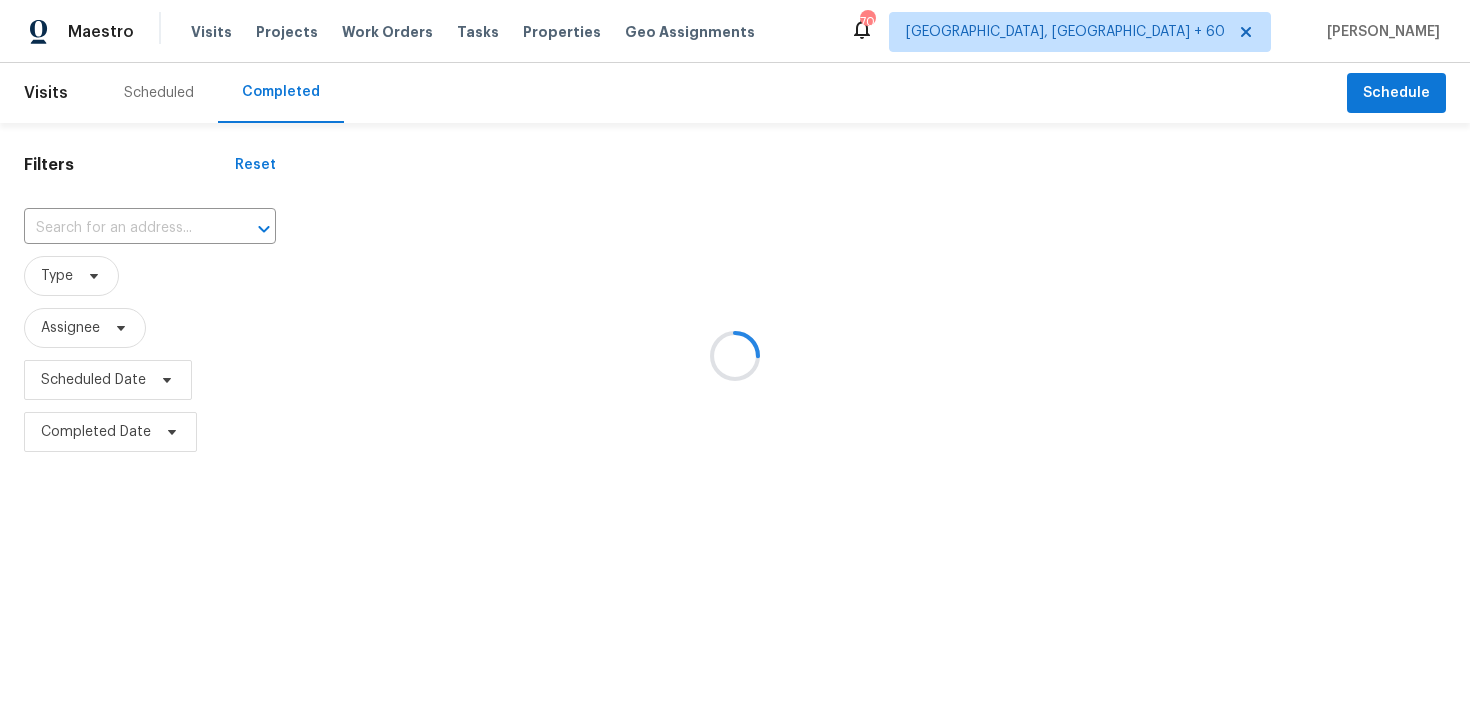 click at bounding box center [735, 356] 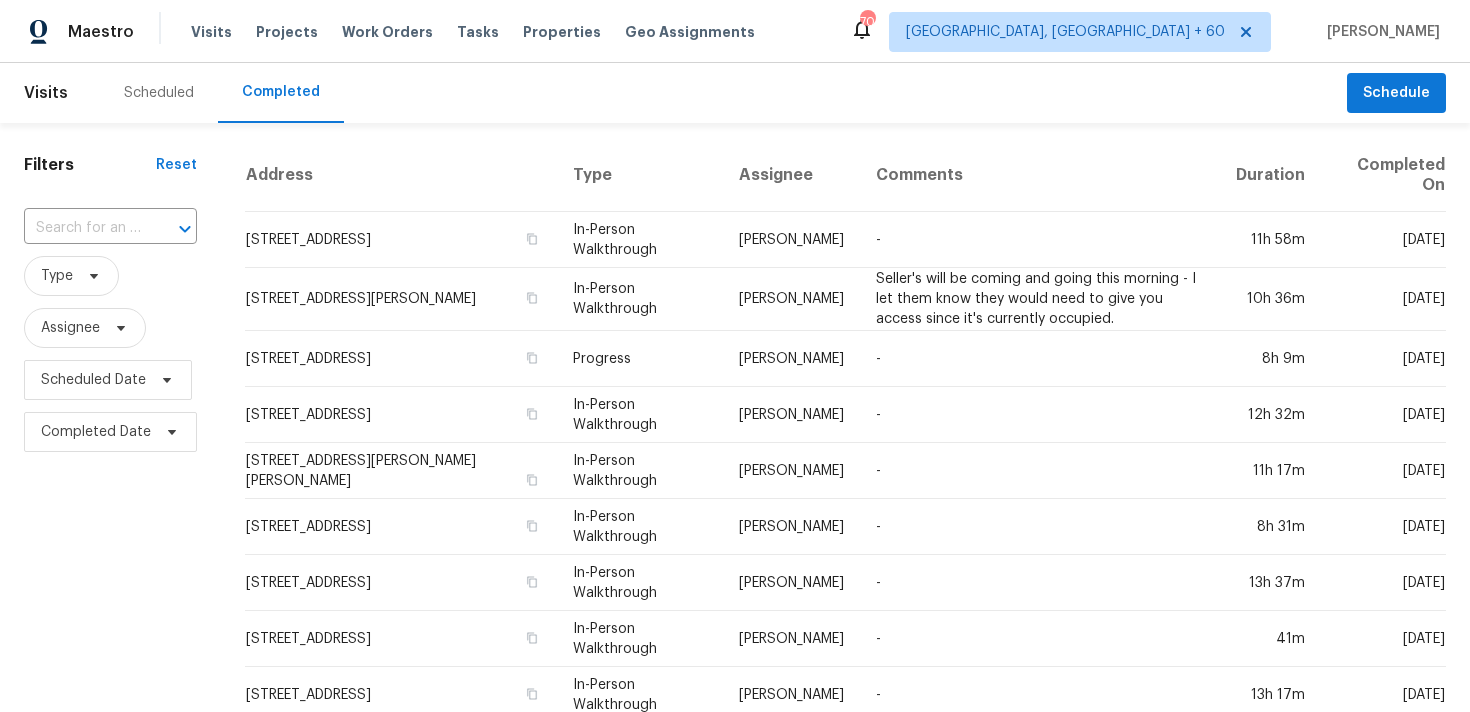 click at bounding box center (82, 228) 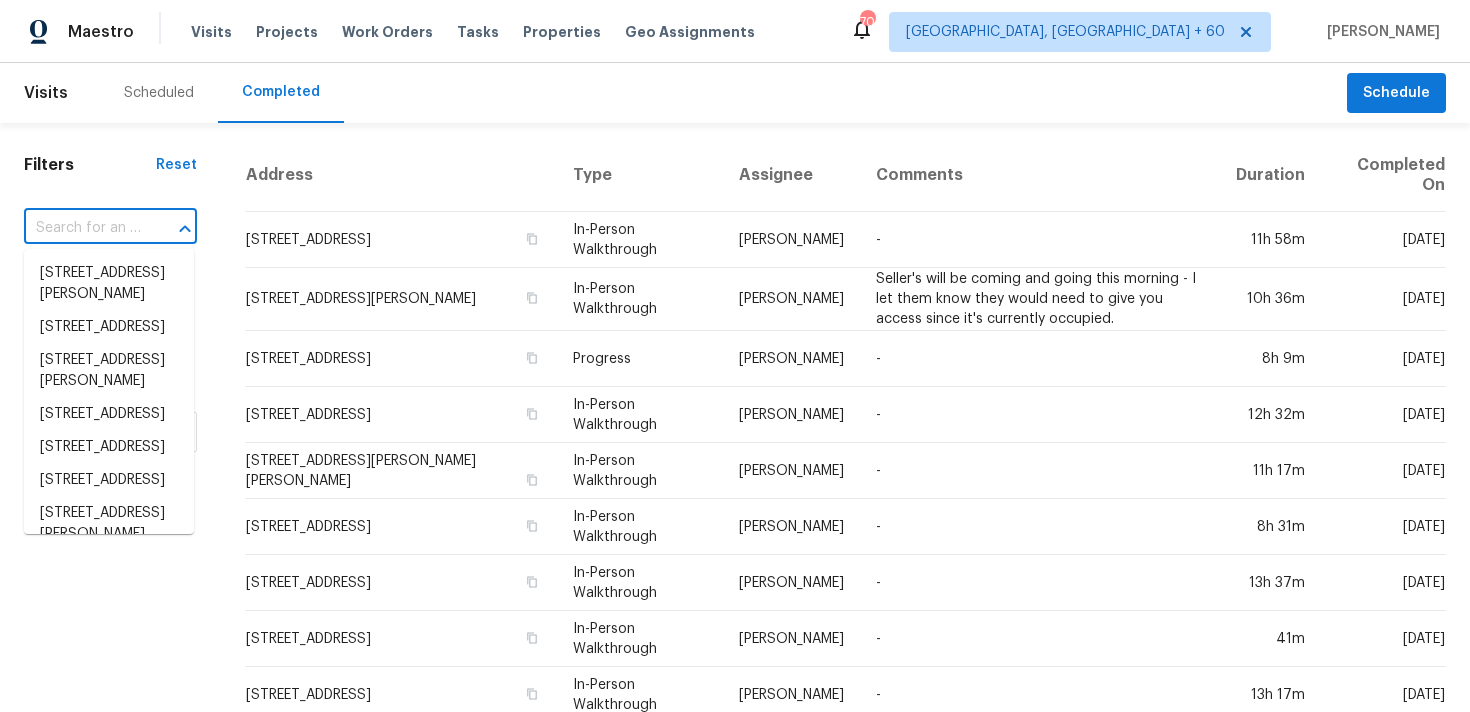 paste on "[STREET_ADDRESS][PERSON_NAME]" 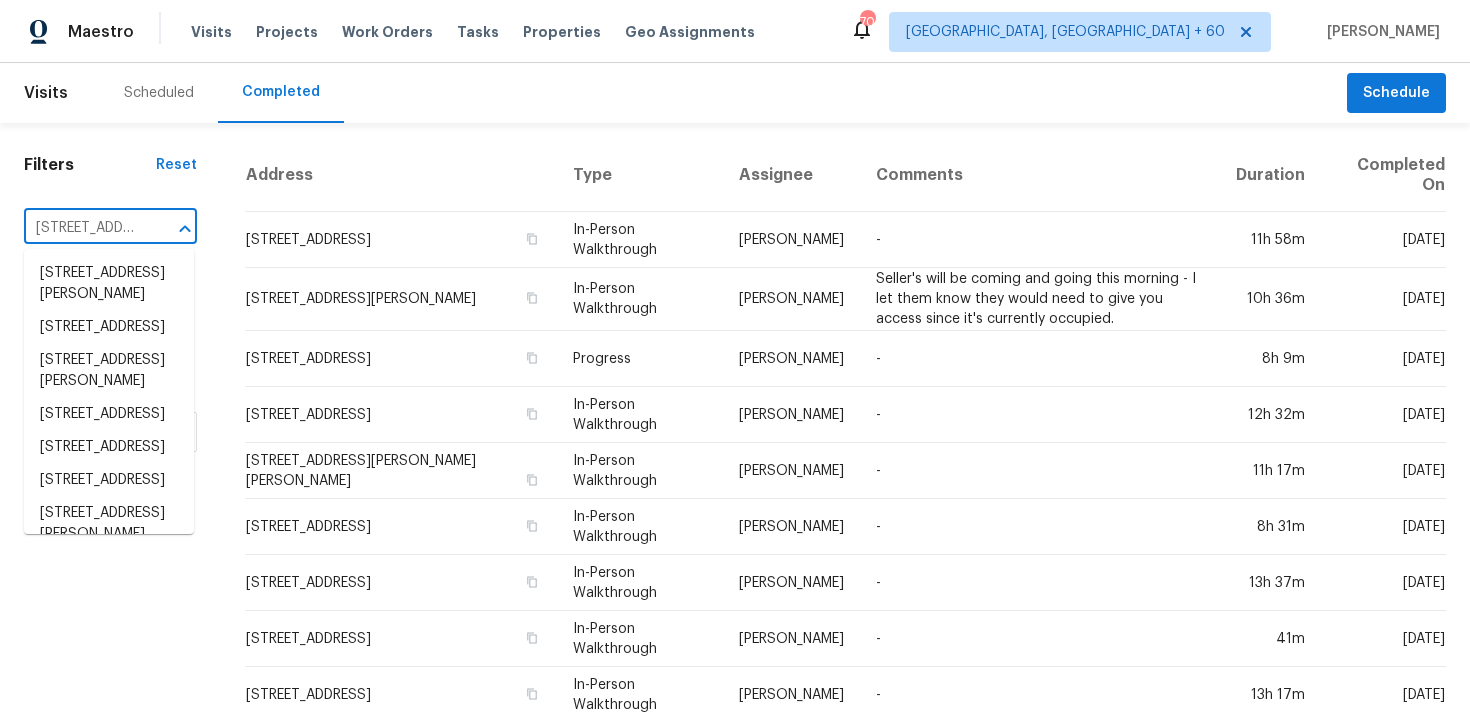 scroll, scrollTop: 0, scrollLeft: 172, axis: horizontal 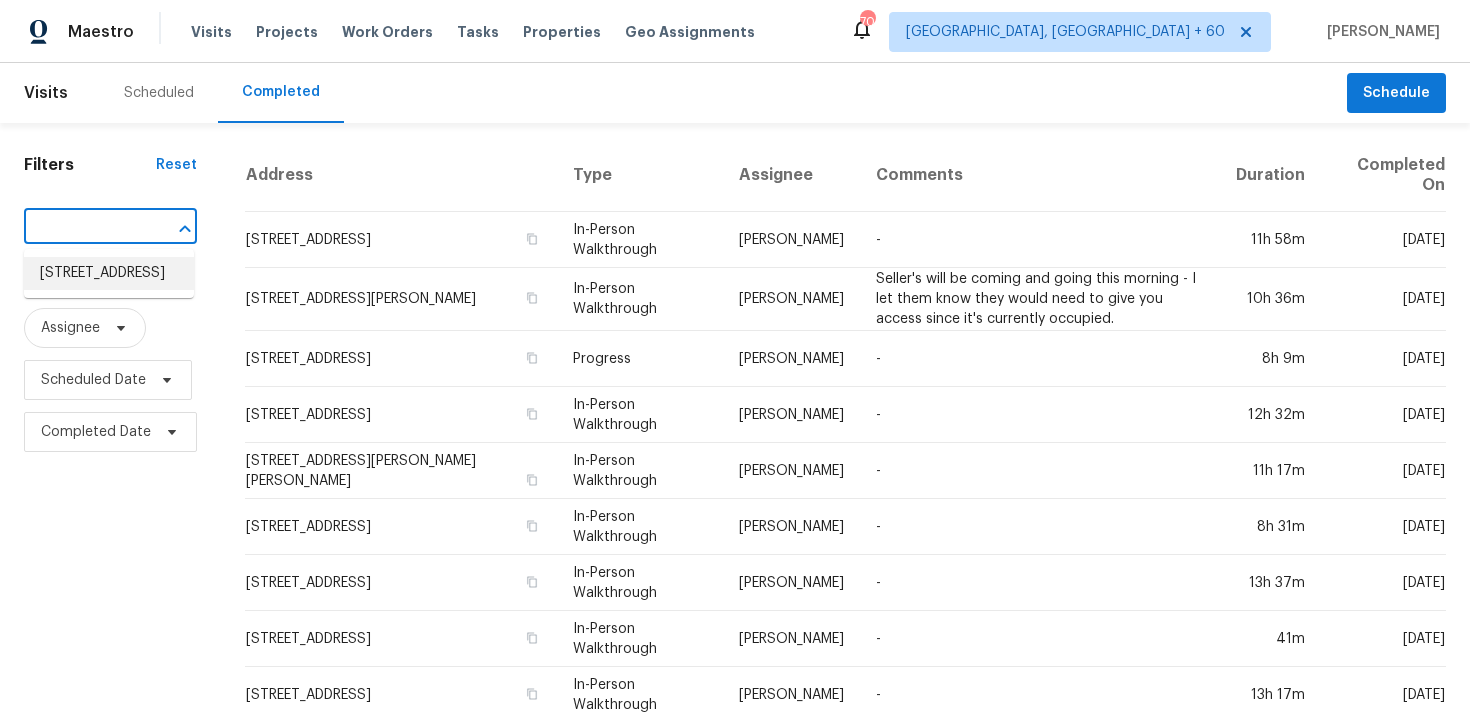 click on "[STREET_ADDRESS]" at bounding box center [109, 273] 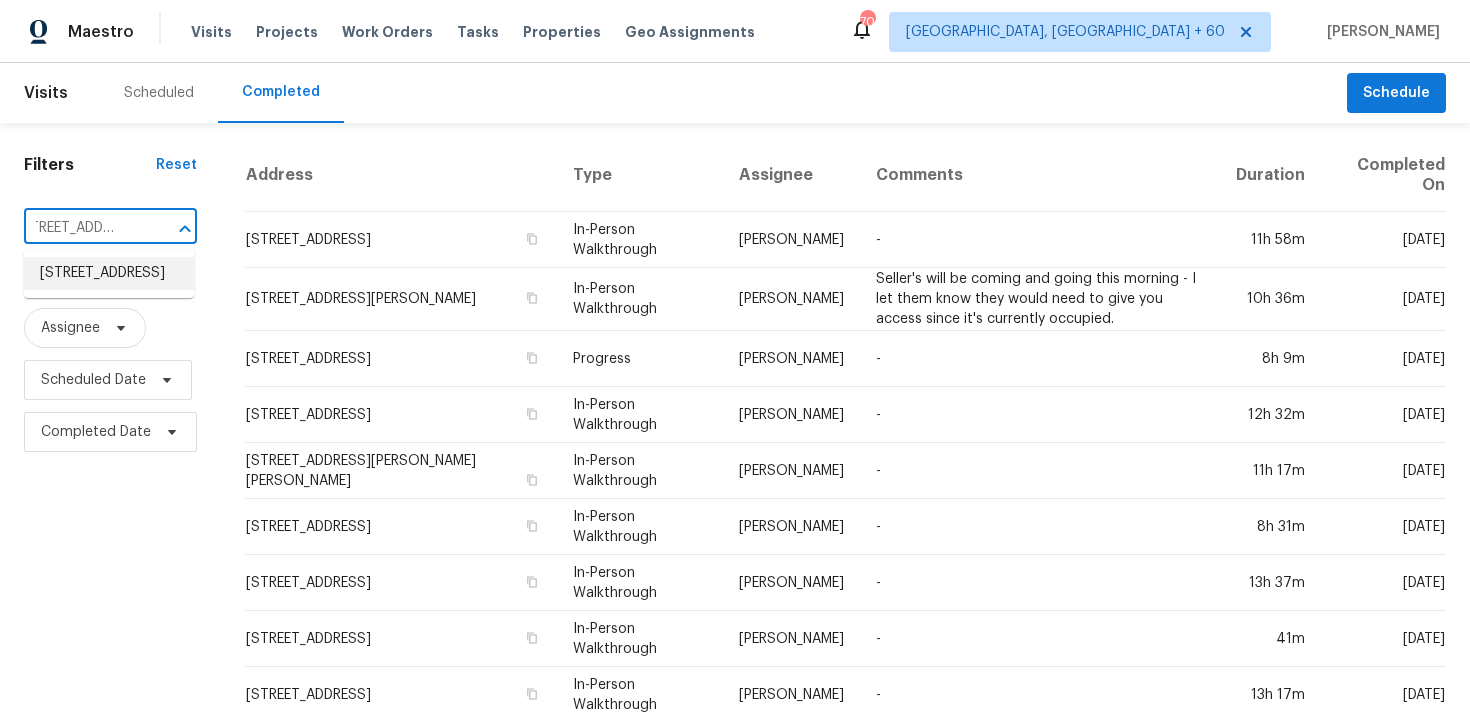 scroll, scrollTop: 0, scrollLeft: 0, axis: both 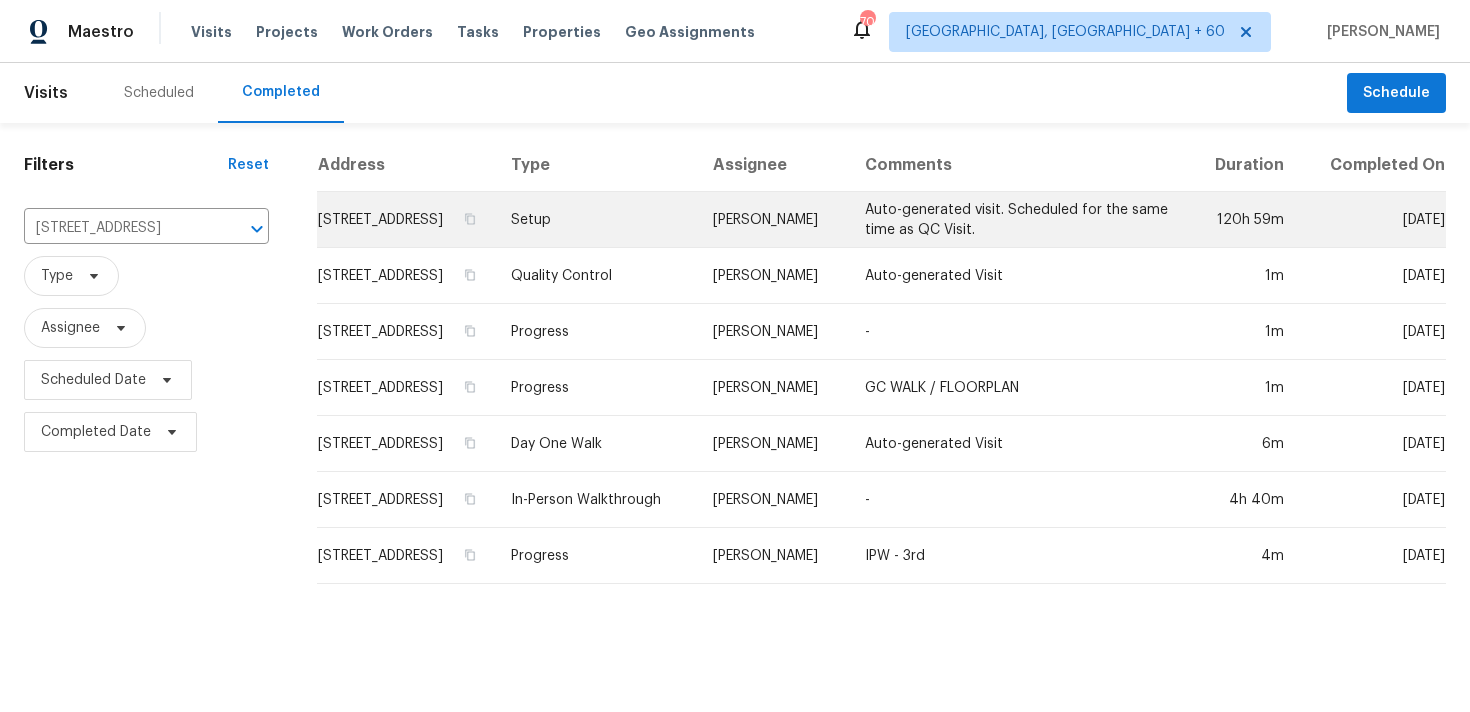 click on "Setup" at bounding box center [596, 220] 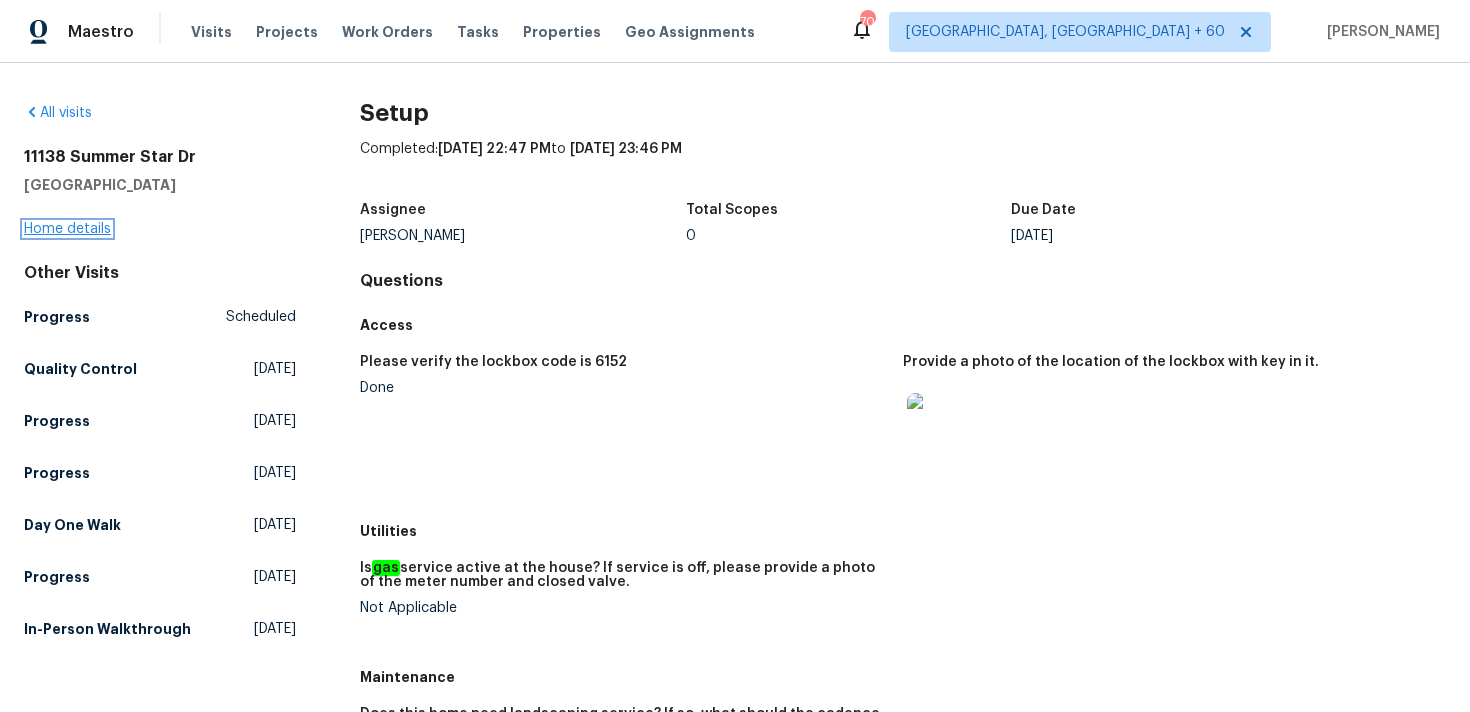 click on "Home details" at bounding box center [67, 229] 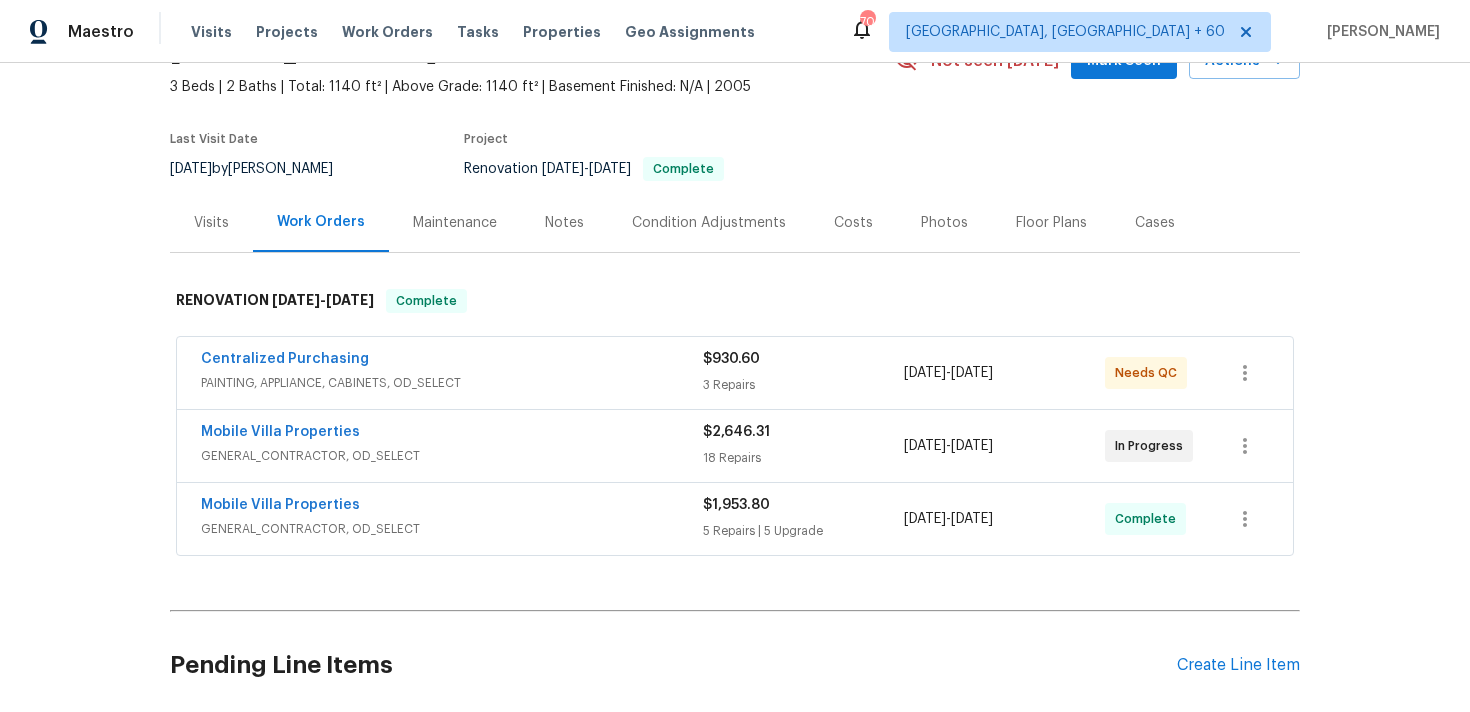 scroll, scrollTop: 145, scrollLeft: 0, axis: vertical 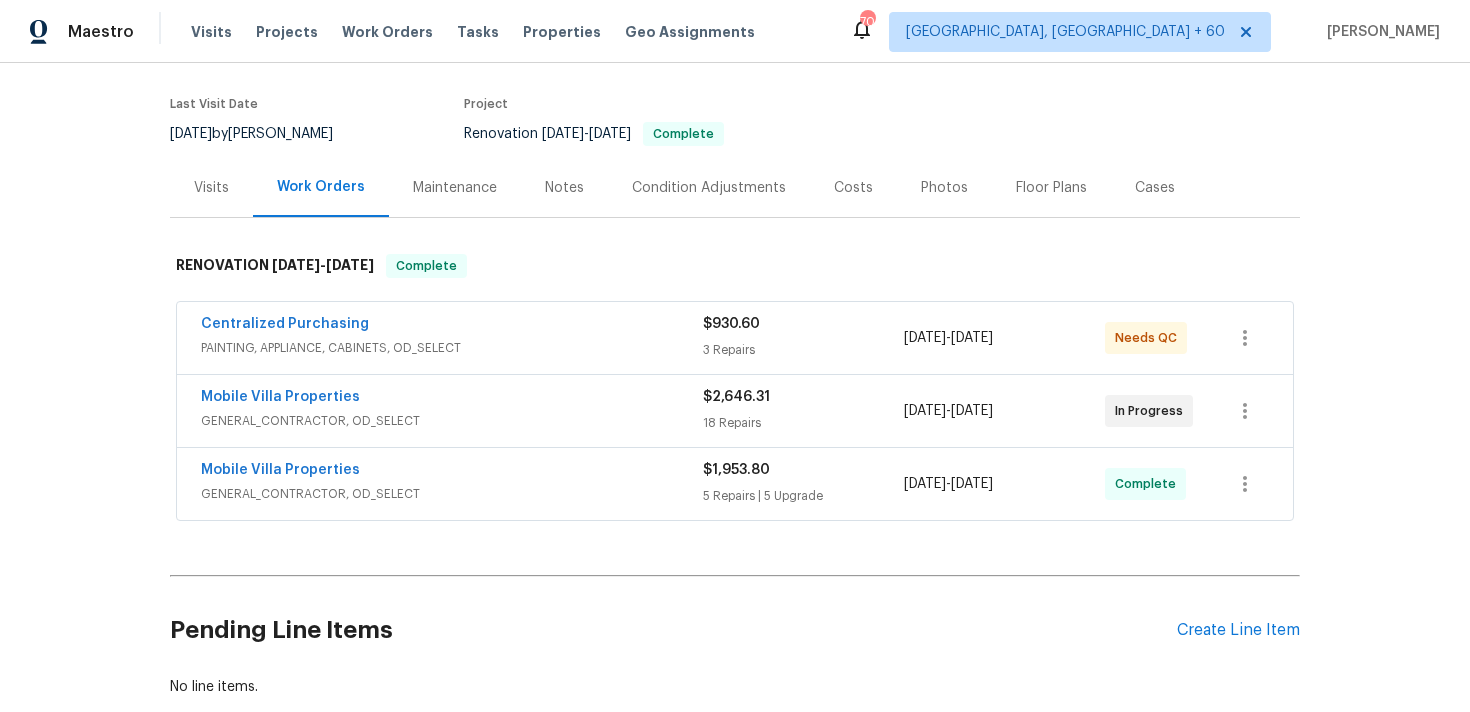 click on "5 Repairs | 5 Upgrade" at bounding box center [803, 496] 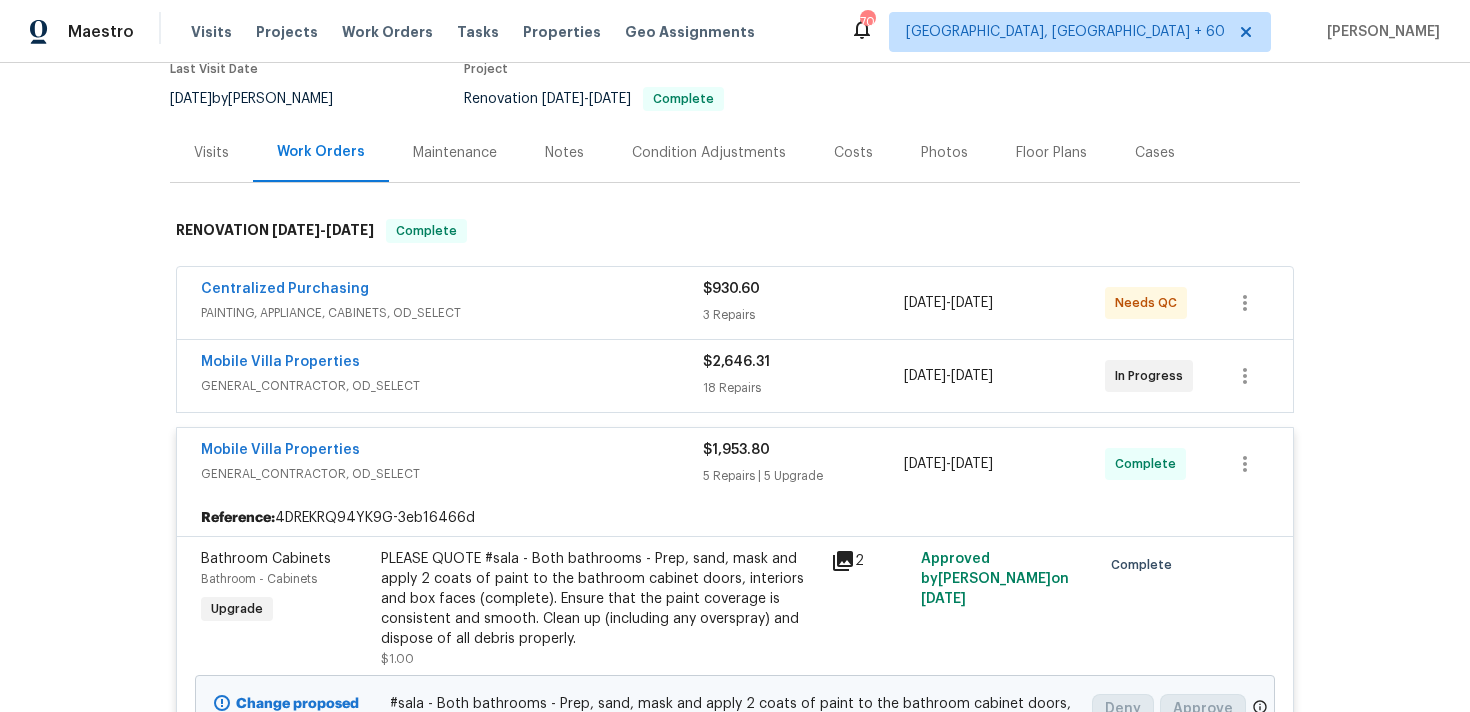 scroll, scrollTop: 0, scrollLeft: 0, axis: both 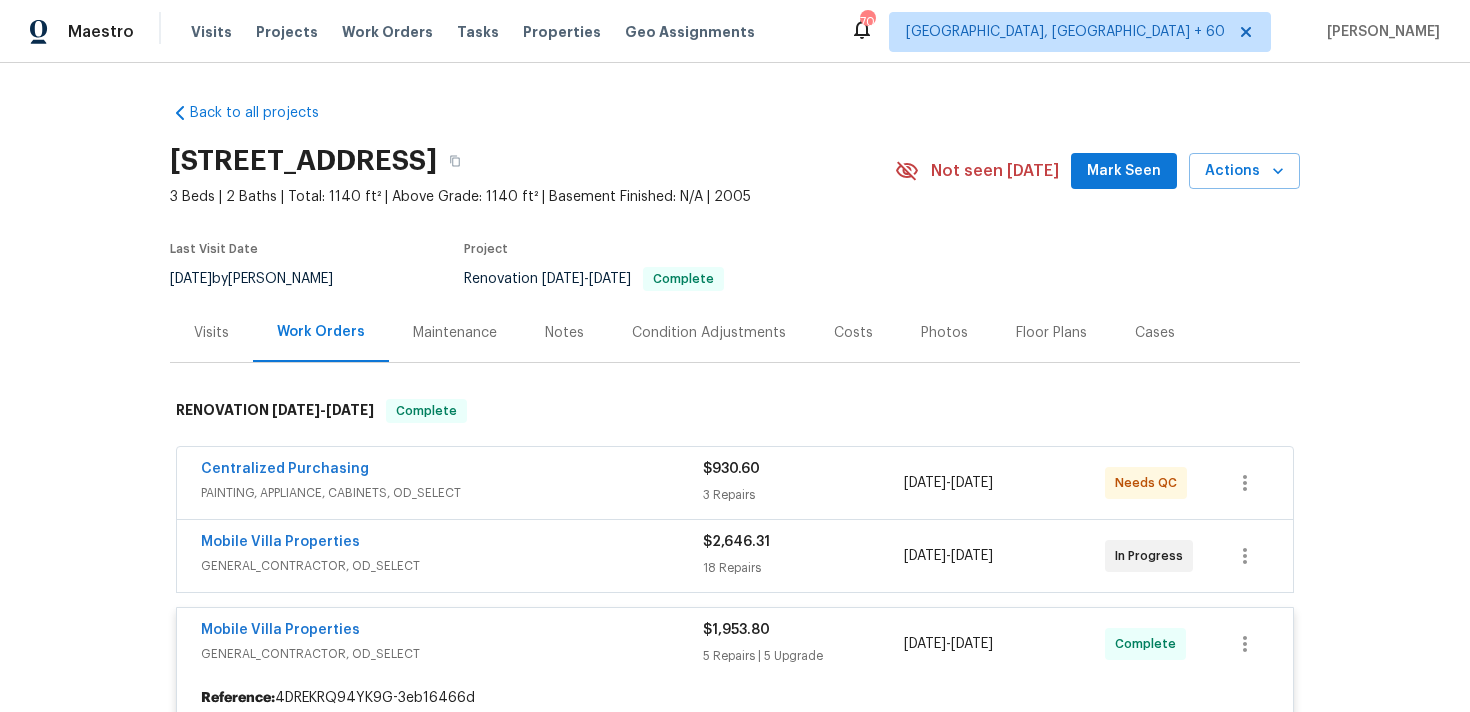 click on "18 Repairs" at bounding box center [803, 568] 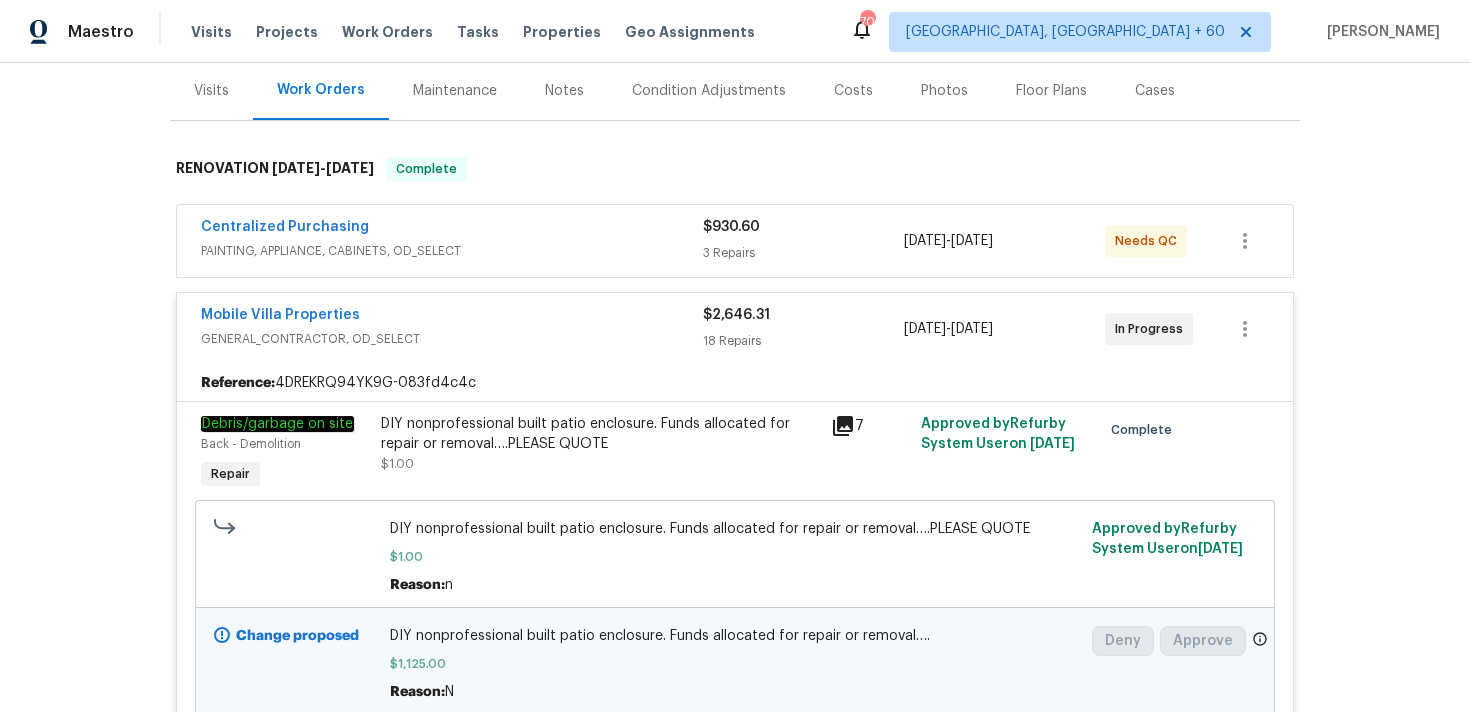 scroll, scrollTop: 0, scrollLeft: 0, axis: both 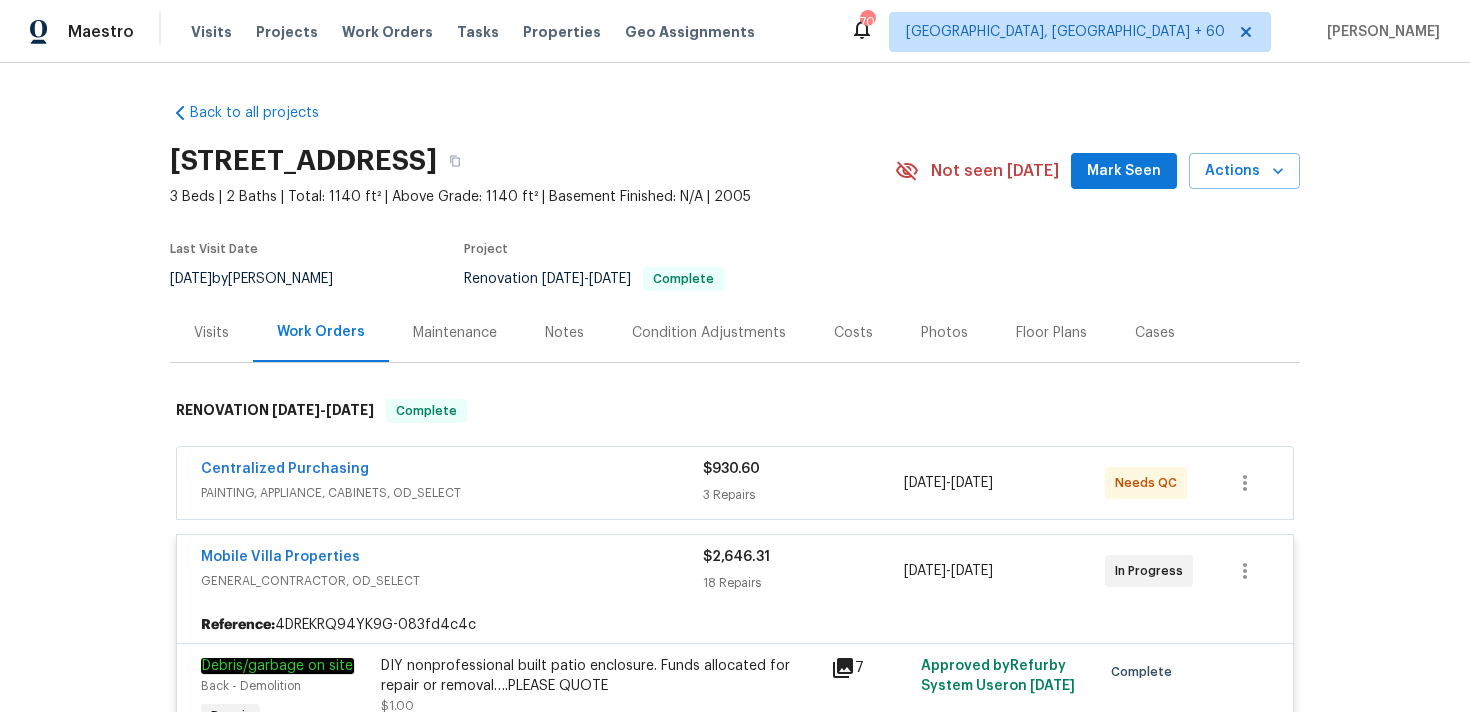 click on "3 Repairs" at bounding box center (803, 495) 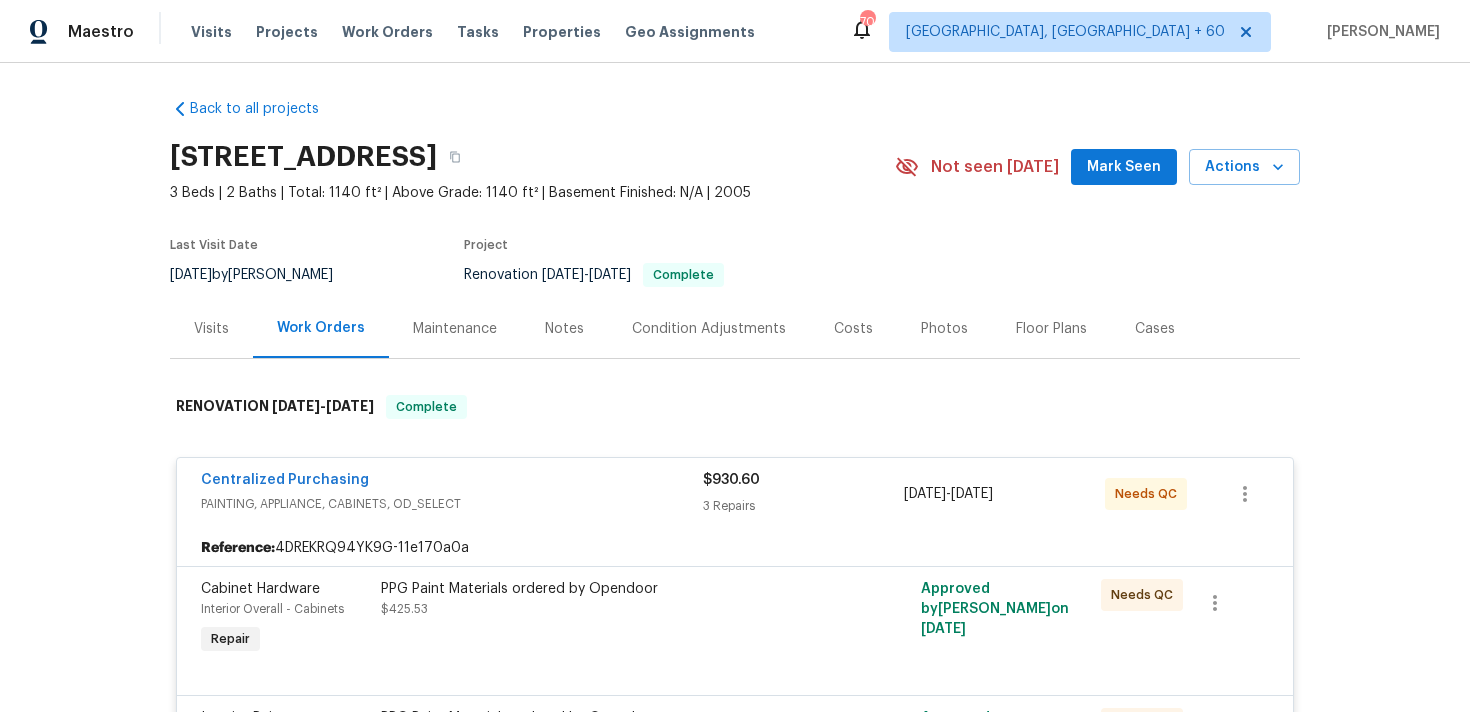 scroll, scrollTop: 0, scrollLeft: 0, axis: both 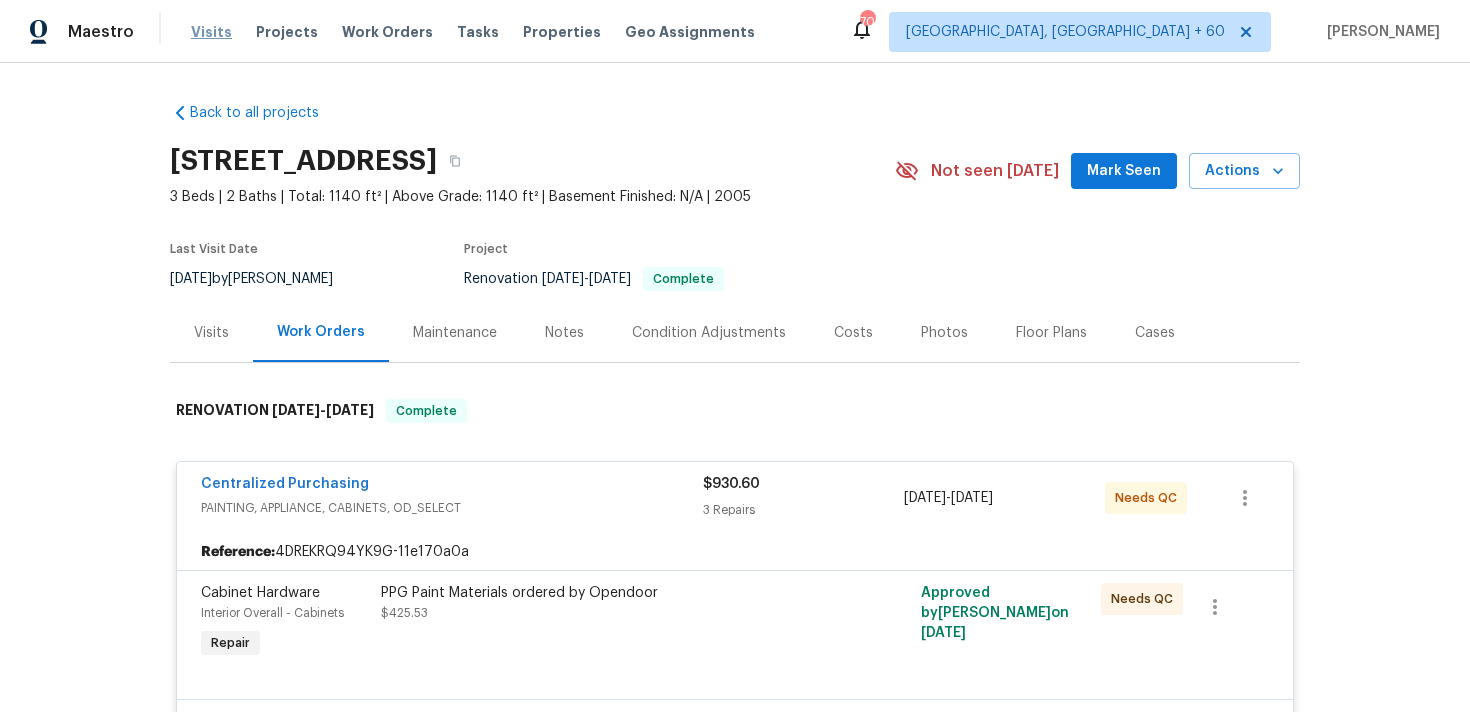click on "Visits" at bounding box center (211, 32) 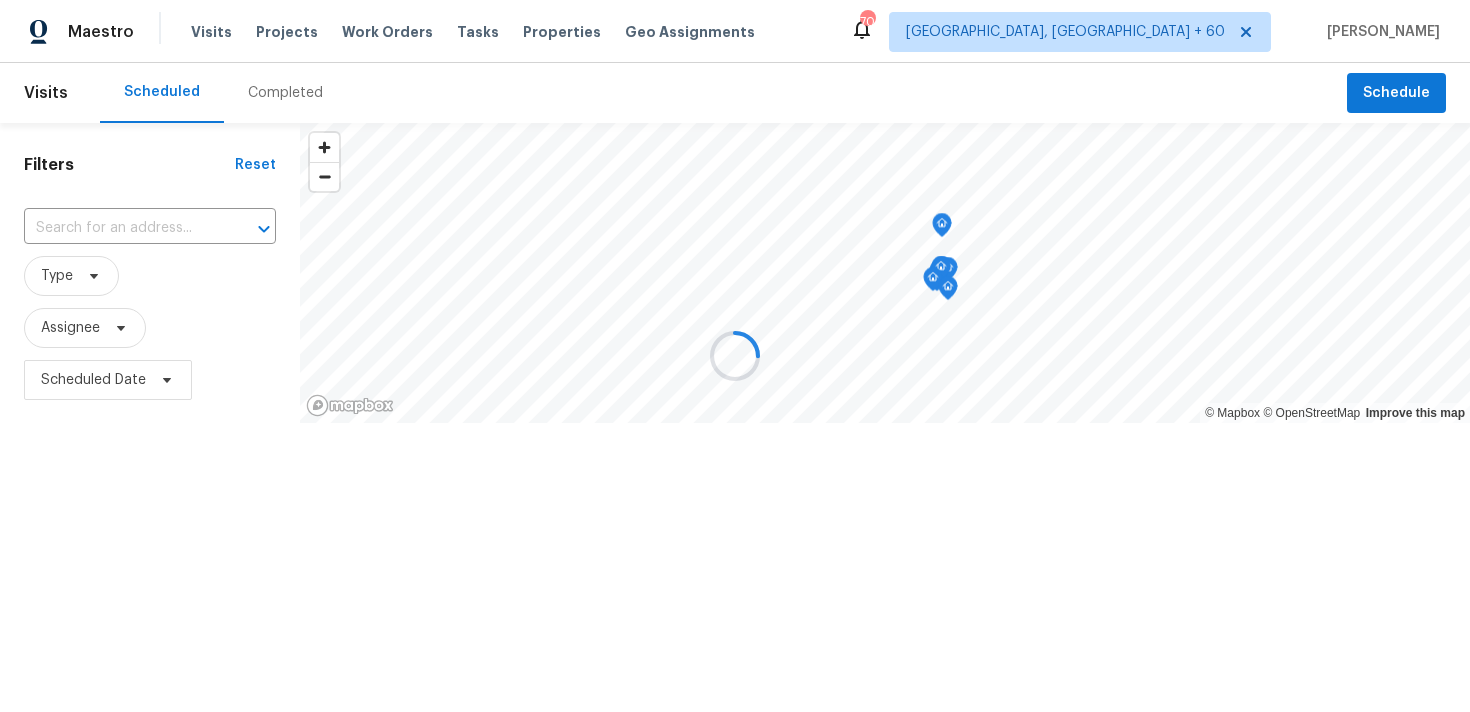 click at bounding box center [735, 356] 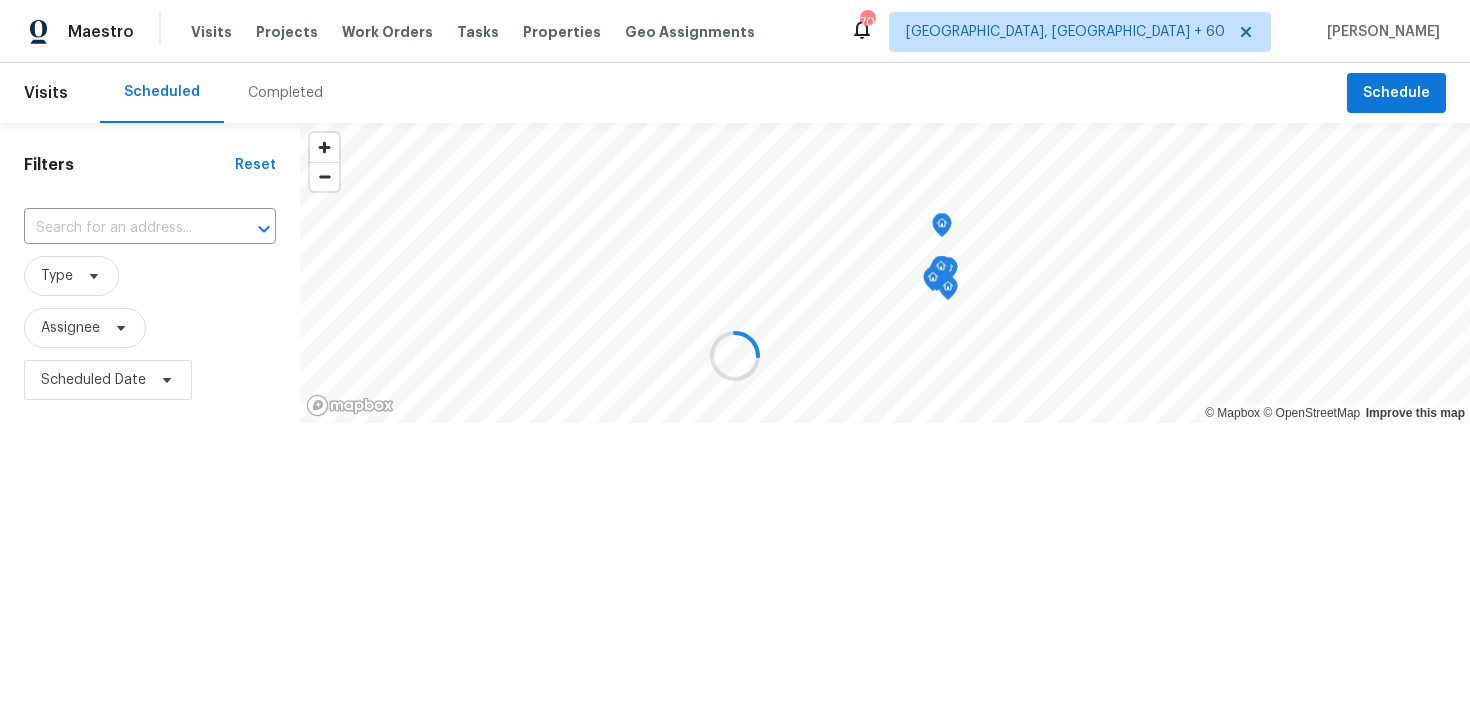 click at bounding box center [735, 356] 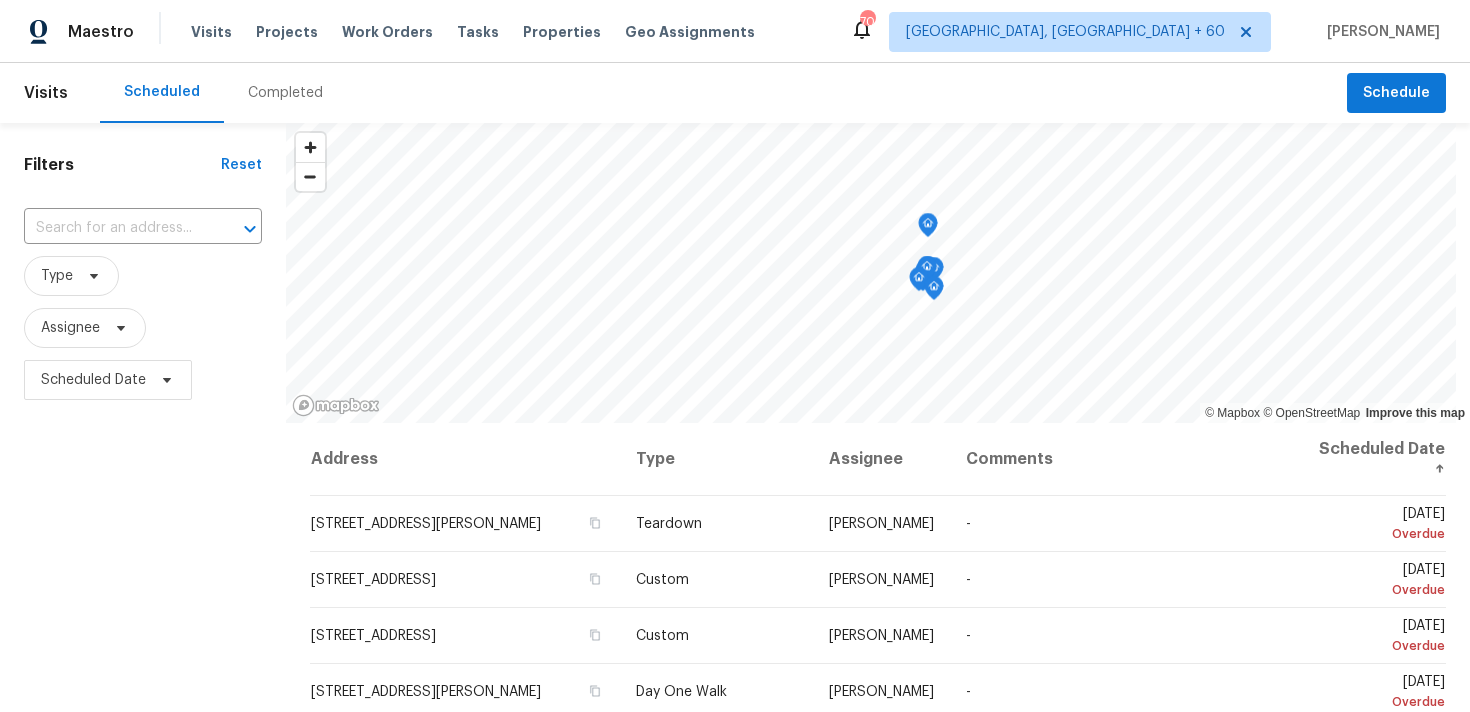 click on "Completed" at bounding box center [285, 93] 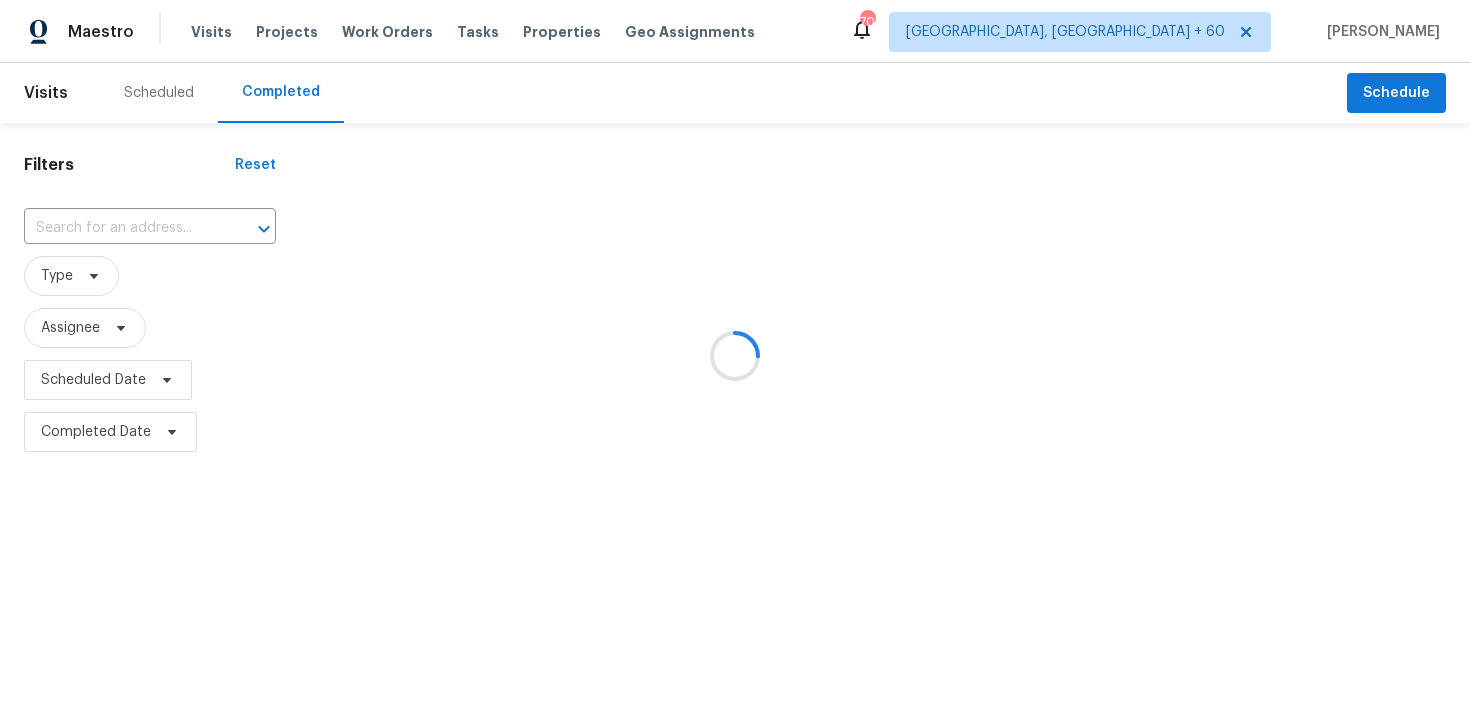 click at bounding box center (735, 356) 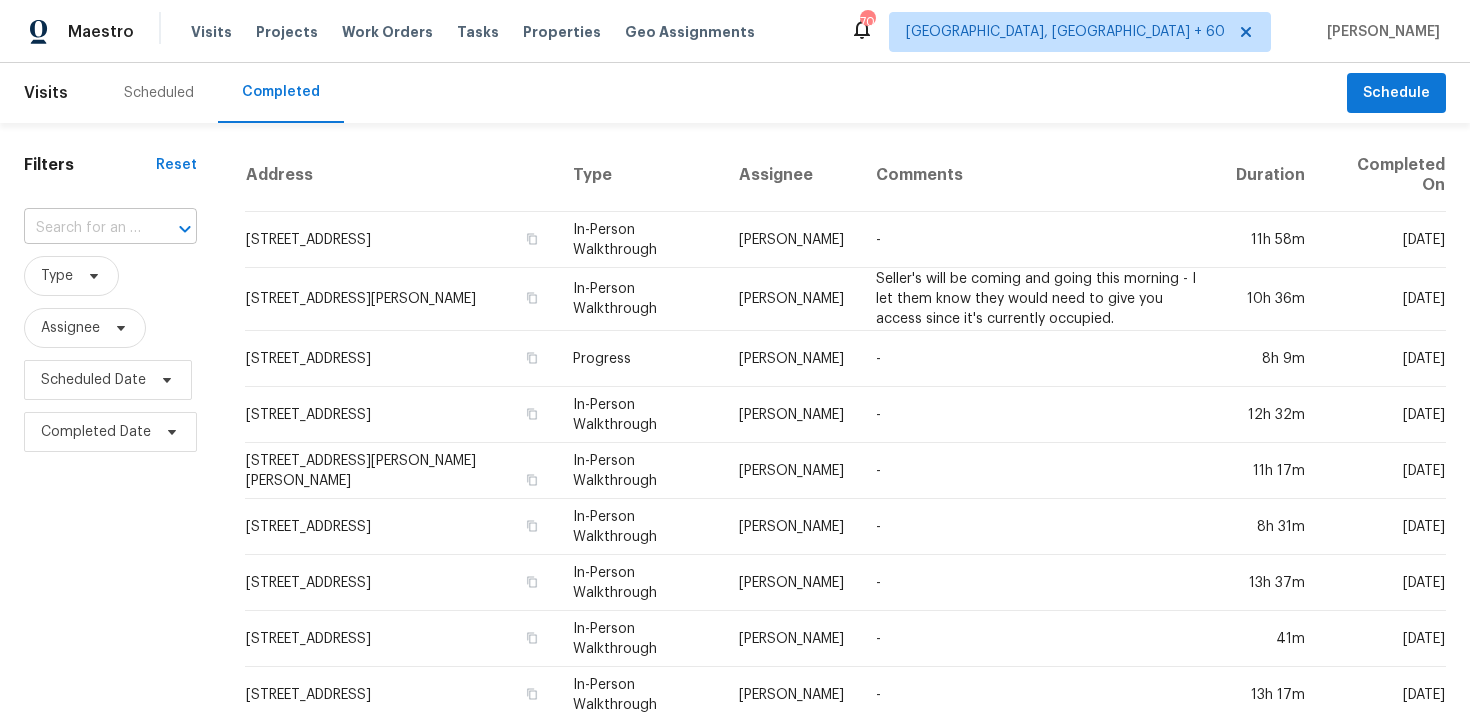 click at bounding box center (82, 228) 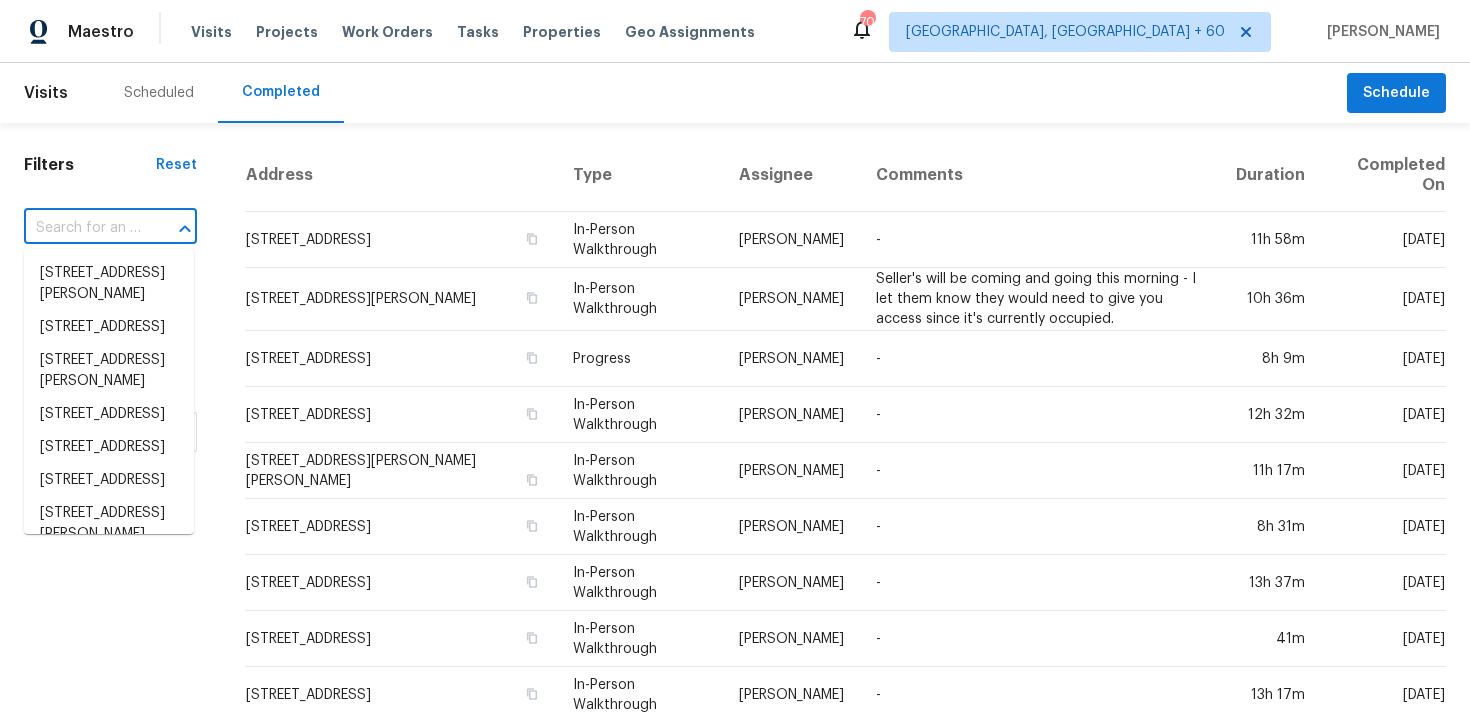 paste on "[STREET_ADDRESS]" 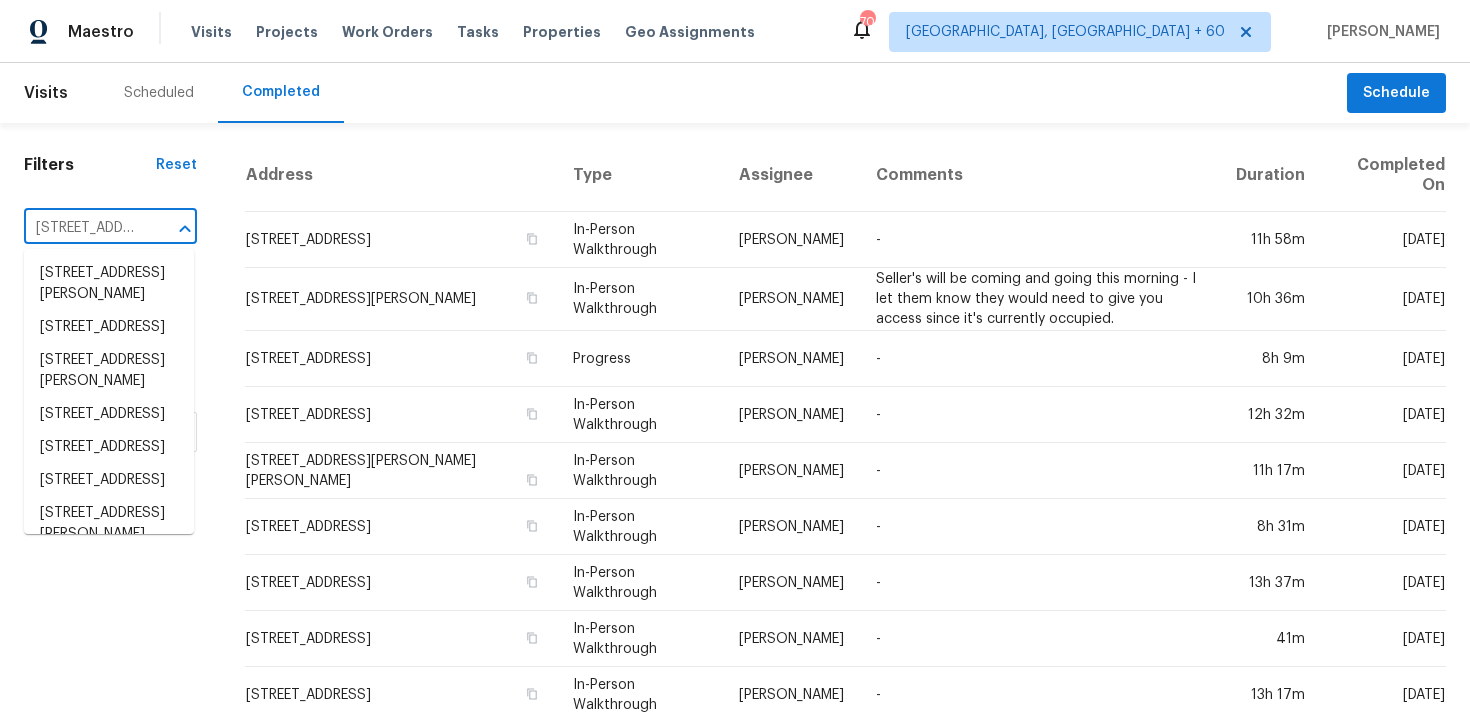 scroll, scrollTop: 0, scrollLeft: 140, axis: horizontal 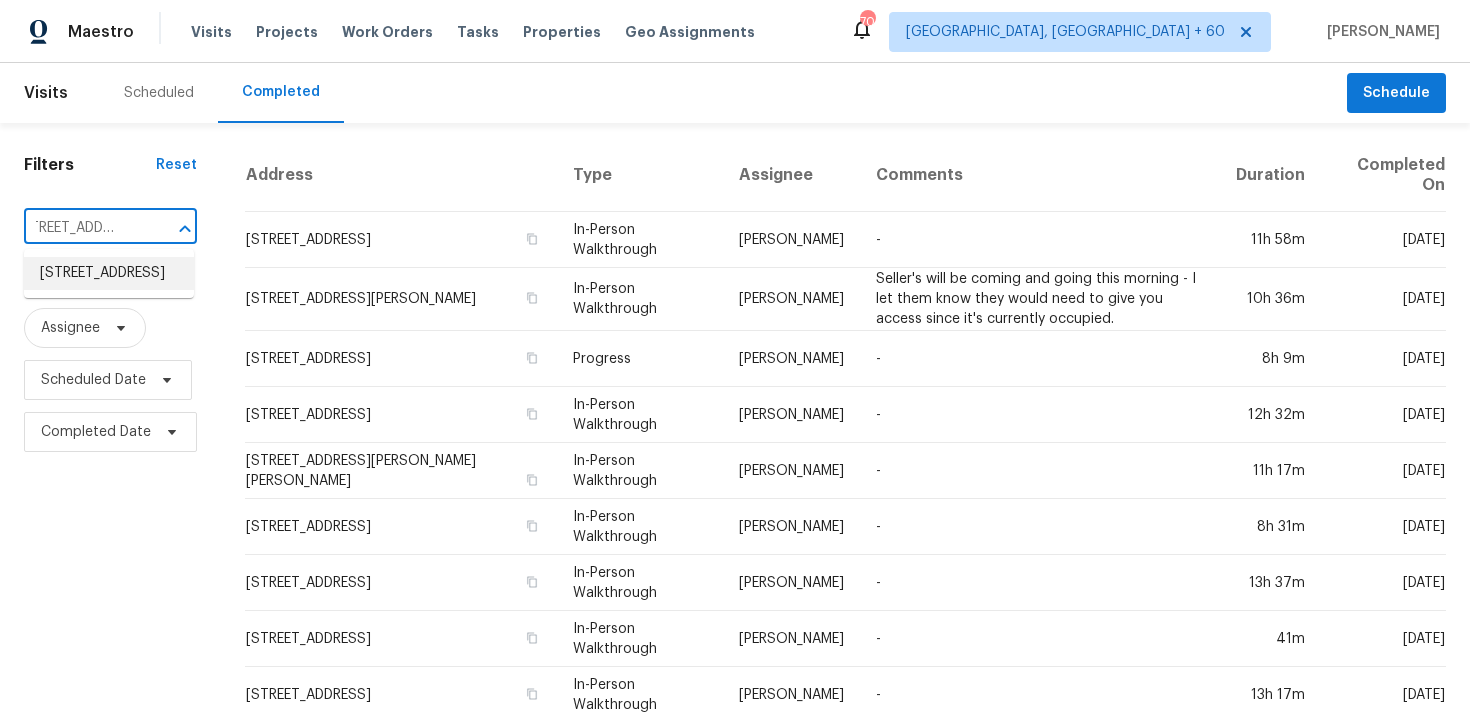 click on "[STREET_ADDRESS]" at bounding box center [109, 273] 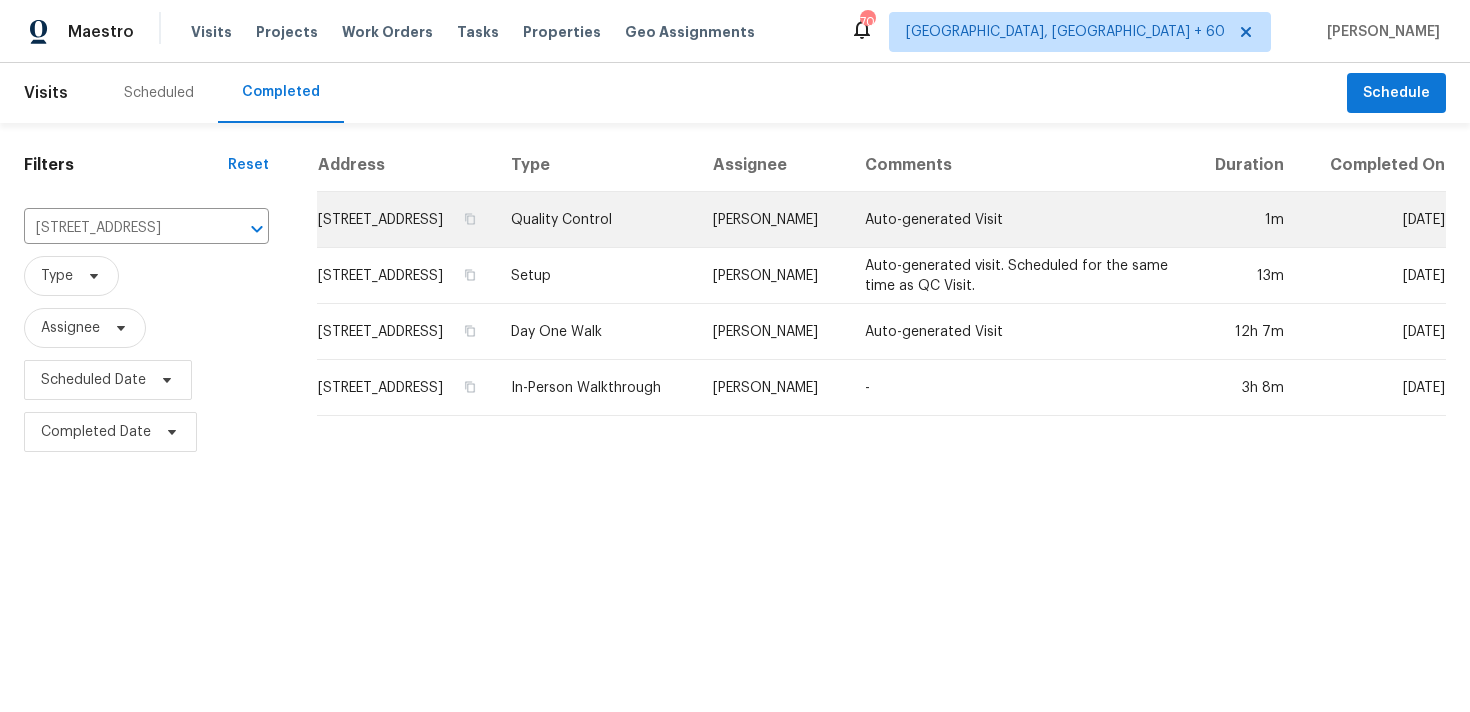 click on "Quality Control" at bounding box center (596, 220) 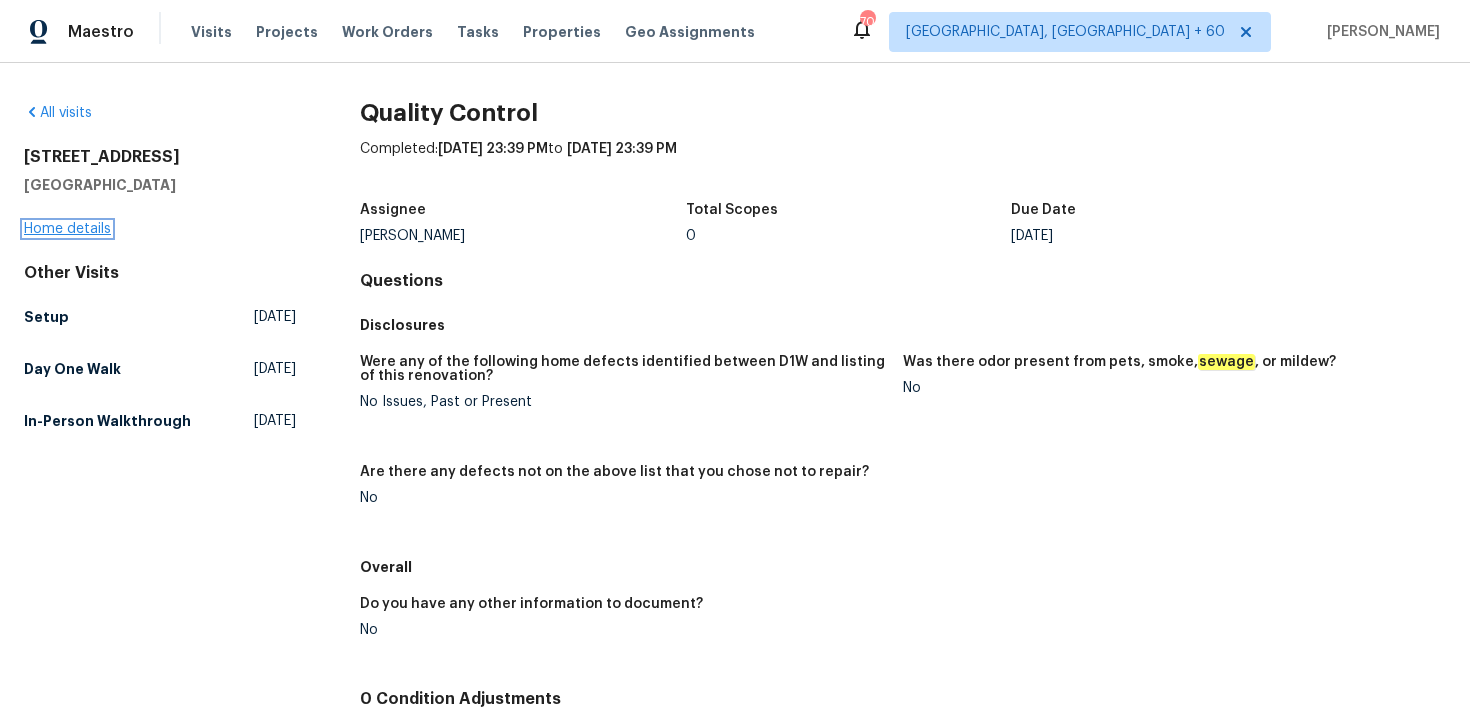 click on "Home details" at bounding box center [67, 229] 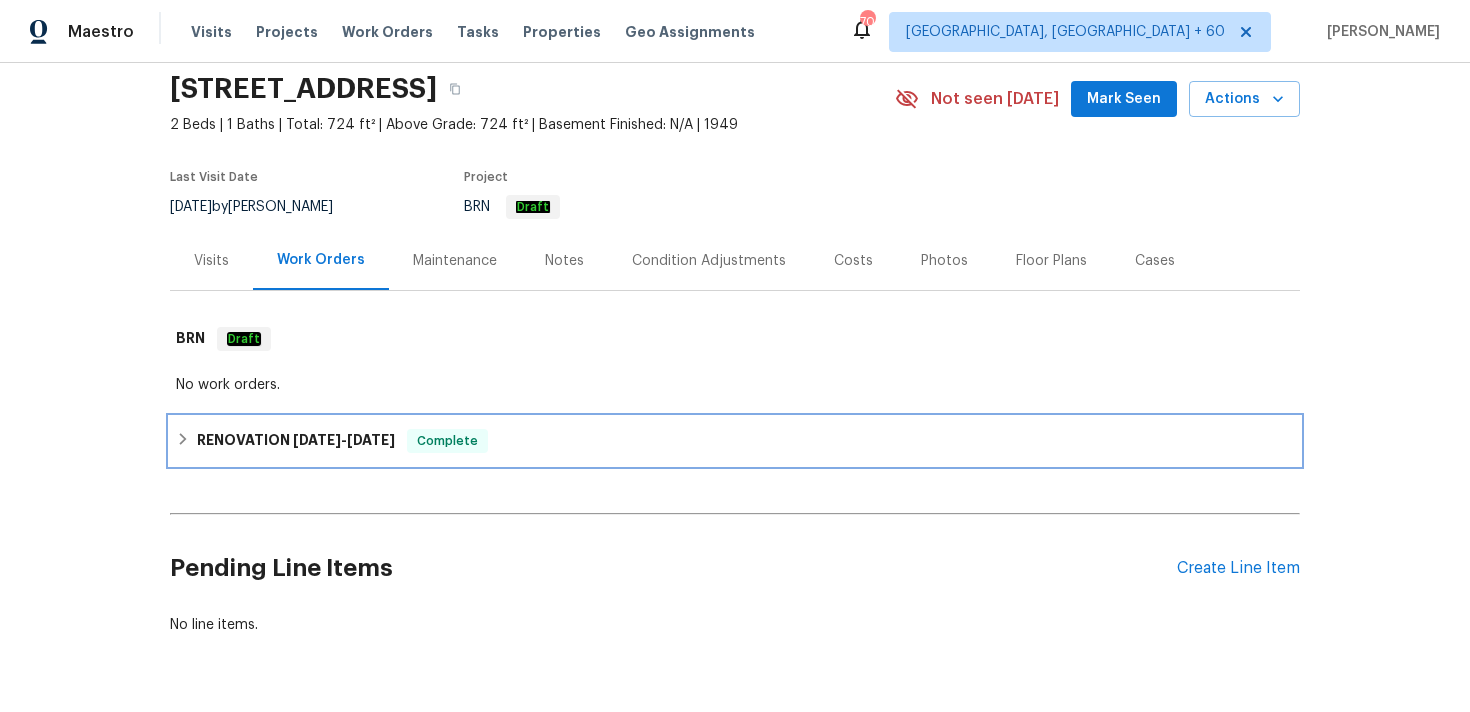 click on "RENOVATION   [DATE]  -  [DATE] Complete" at bounding box center (735, 441) 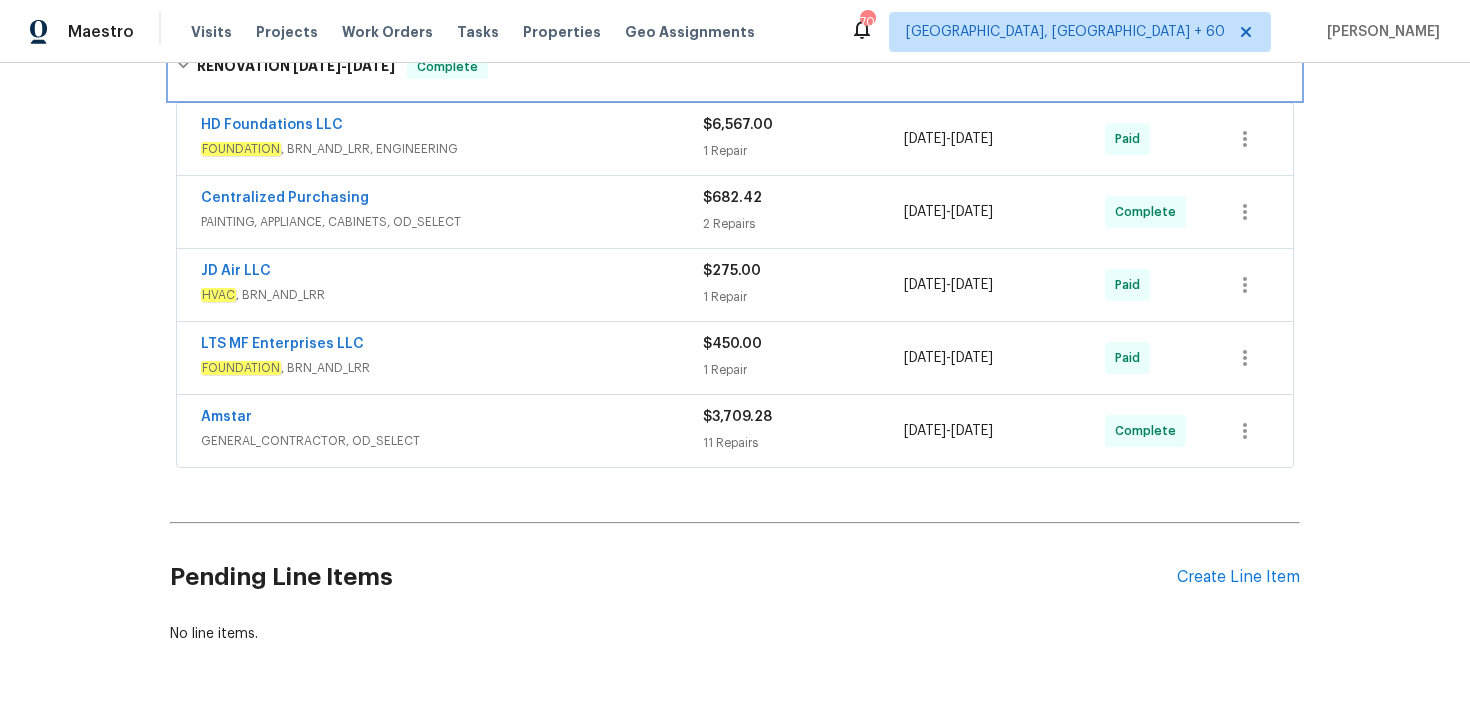 scroll, scrollTop: 522, scrollLeft: 0, axis: vertical 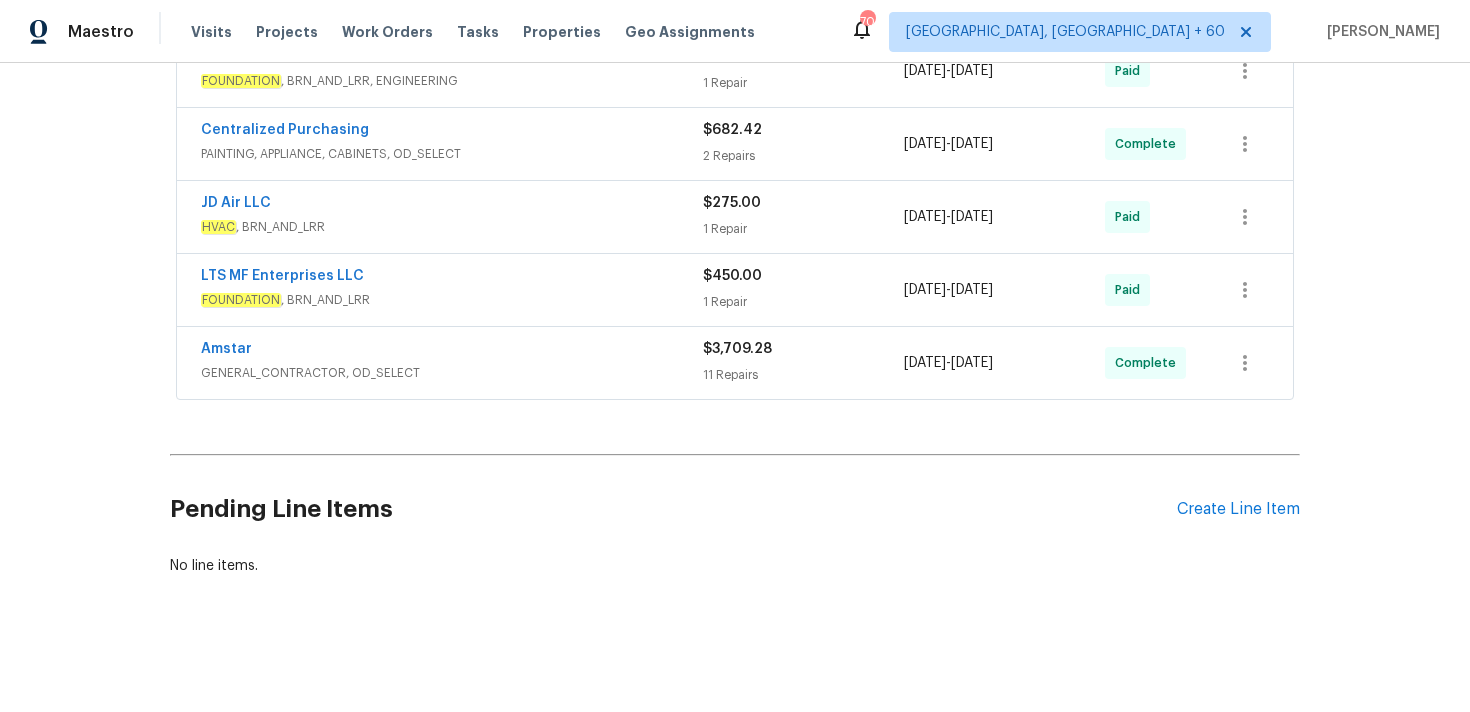 click on "1 Repair" at bounding box center (803, 302) 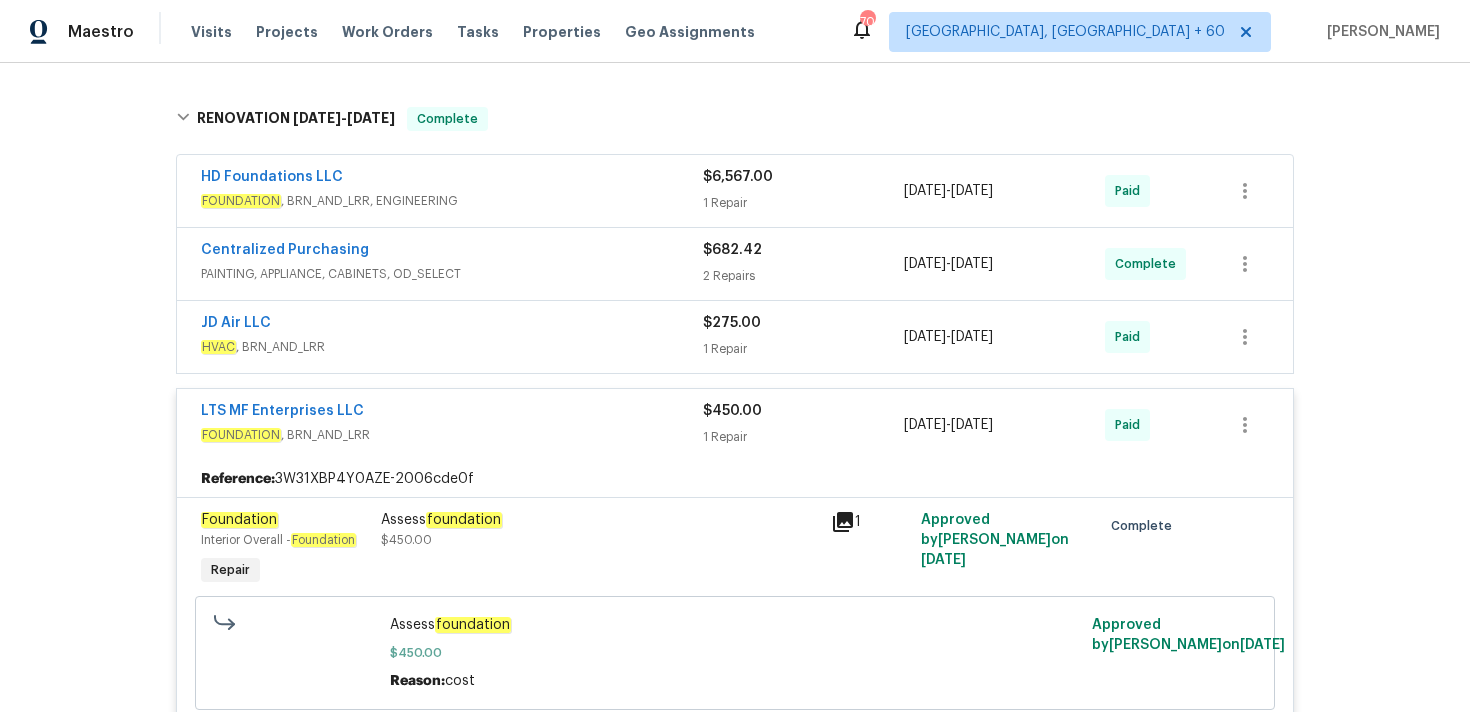 scroll, scrollTop: 384, scrollLeft: 0, axis: vertical 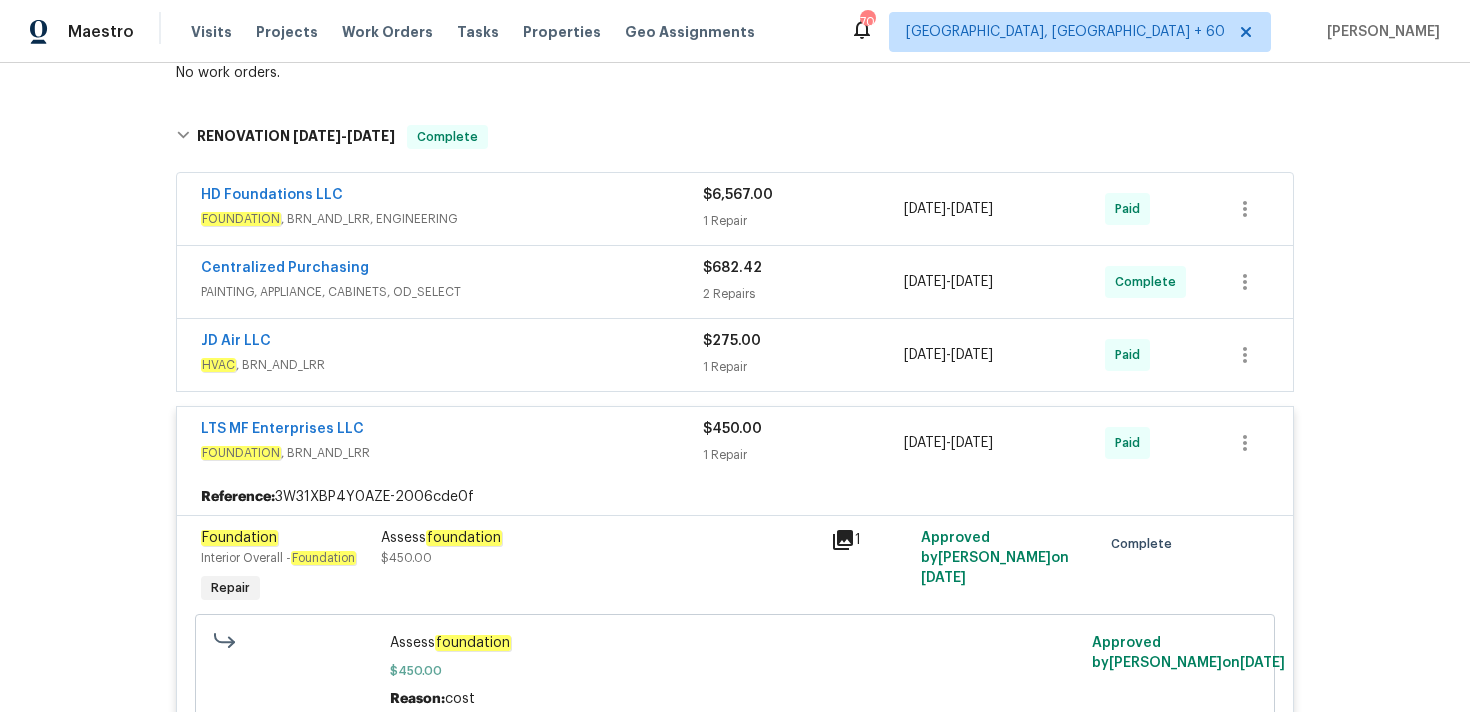 click on "$6,567.00" at bounding box center [738, 195] 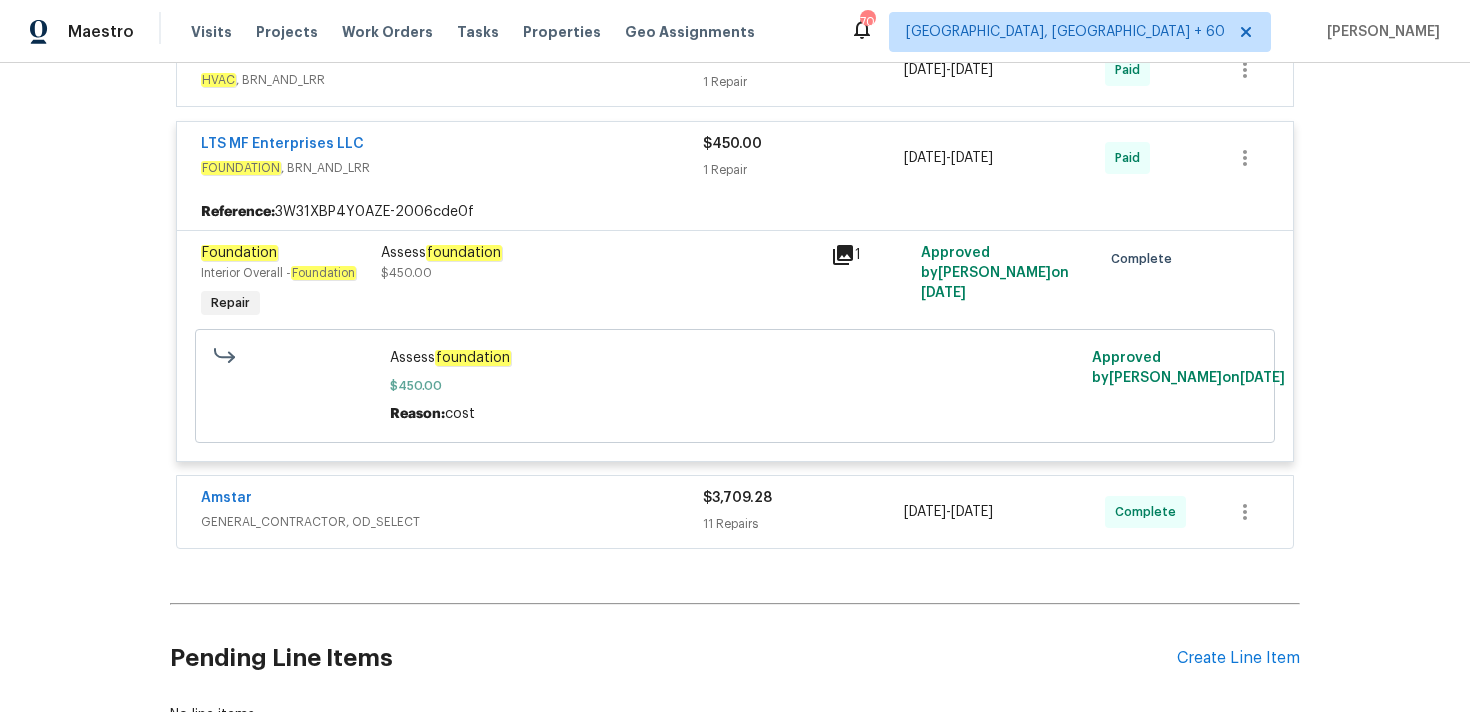 scroll, scrollTop: 1031, scrollLeft: 0, axis: vertical 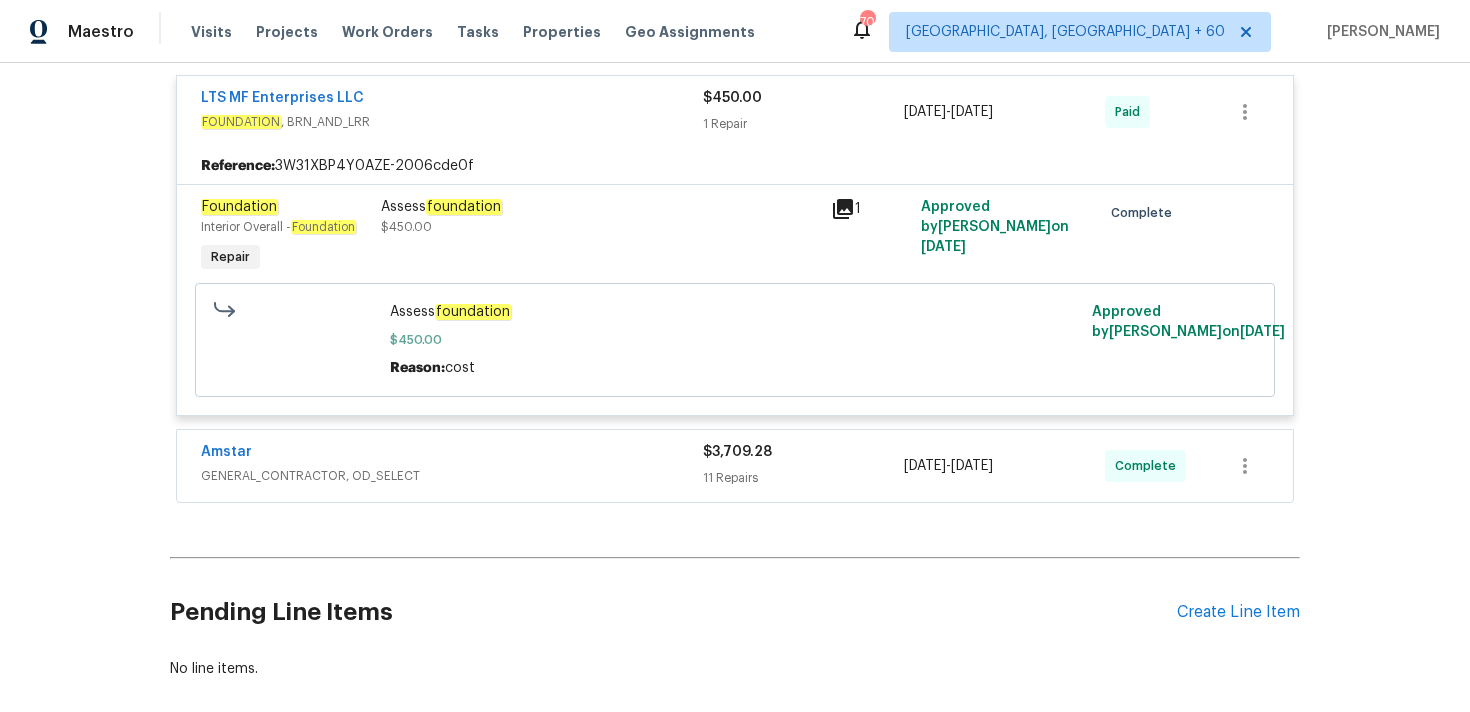 click on "11 Repairs" at bounding box center (803, 478) 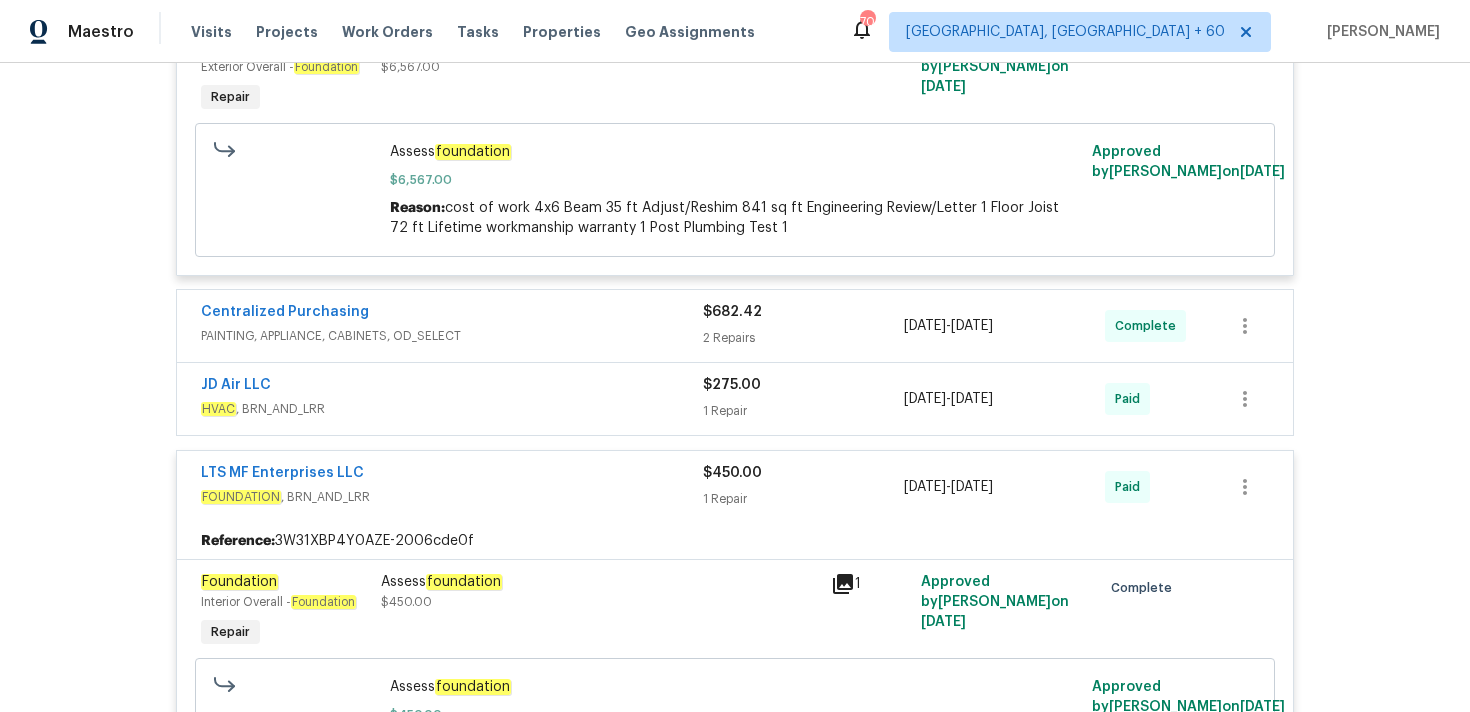 scroll, scrollTop: 620, scrollLeft: 0, axis: vertical 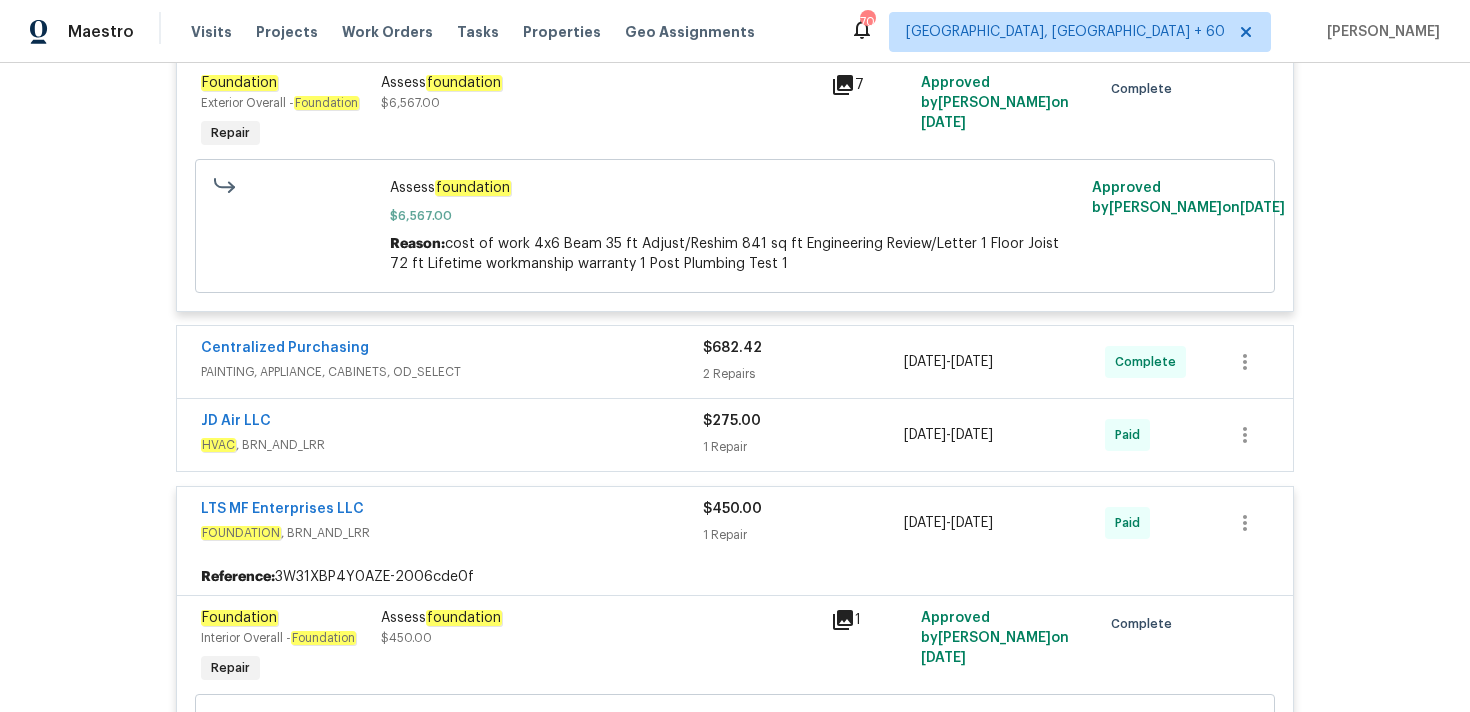 click on "Centralized Purchasing" at bounding box center (452, 350) 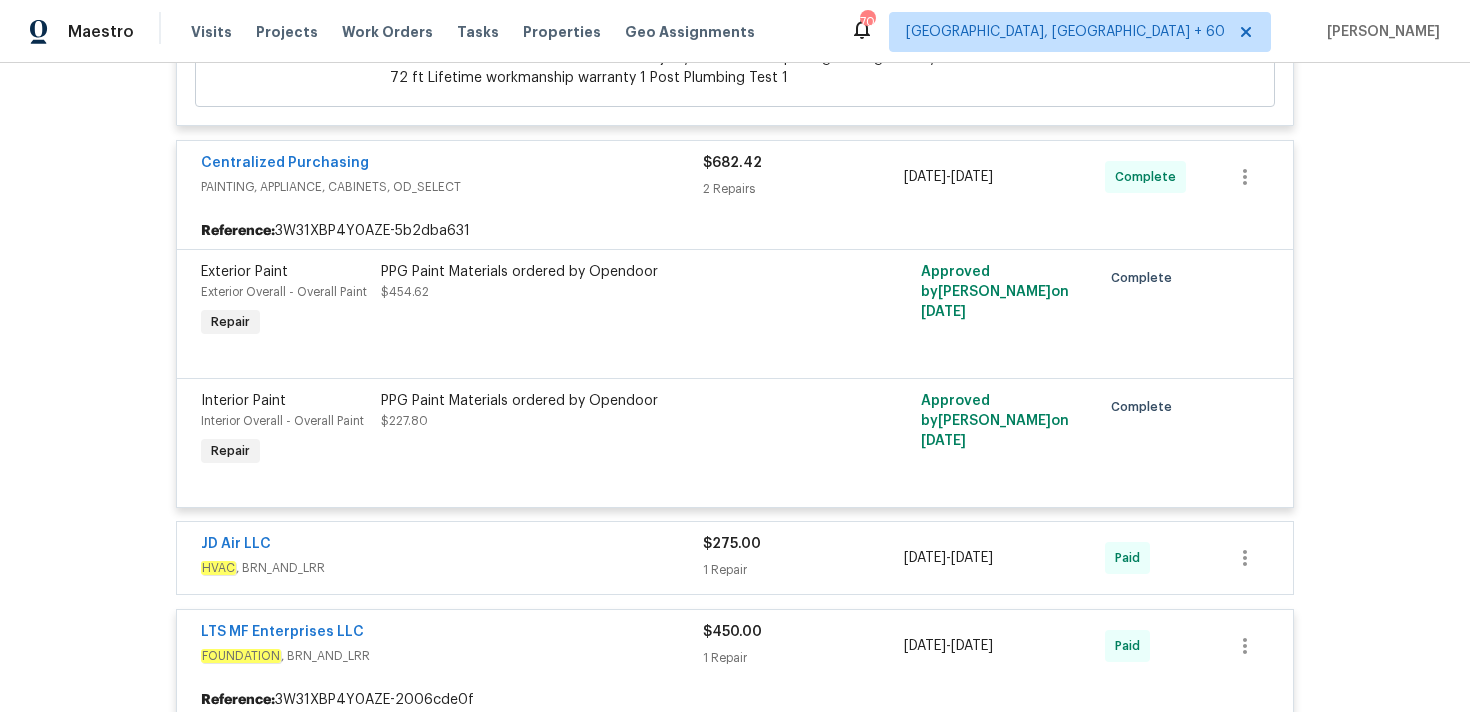 scroll, scrollTop: 825, scrollLeft: 0, axis: vertical 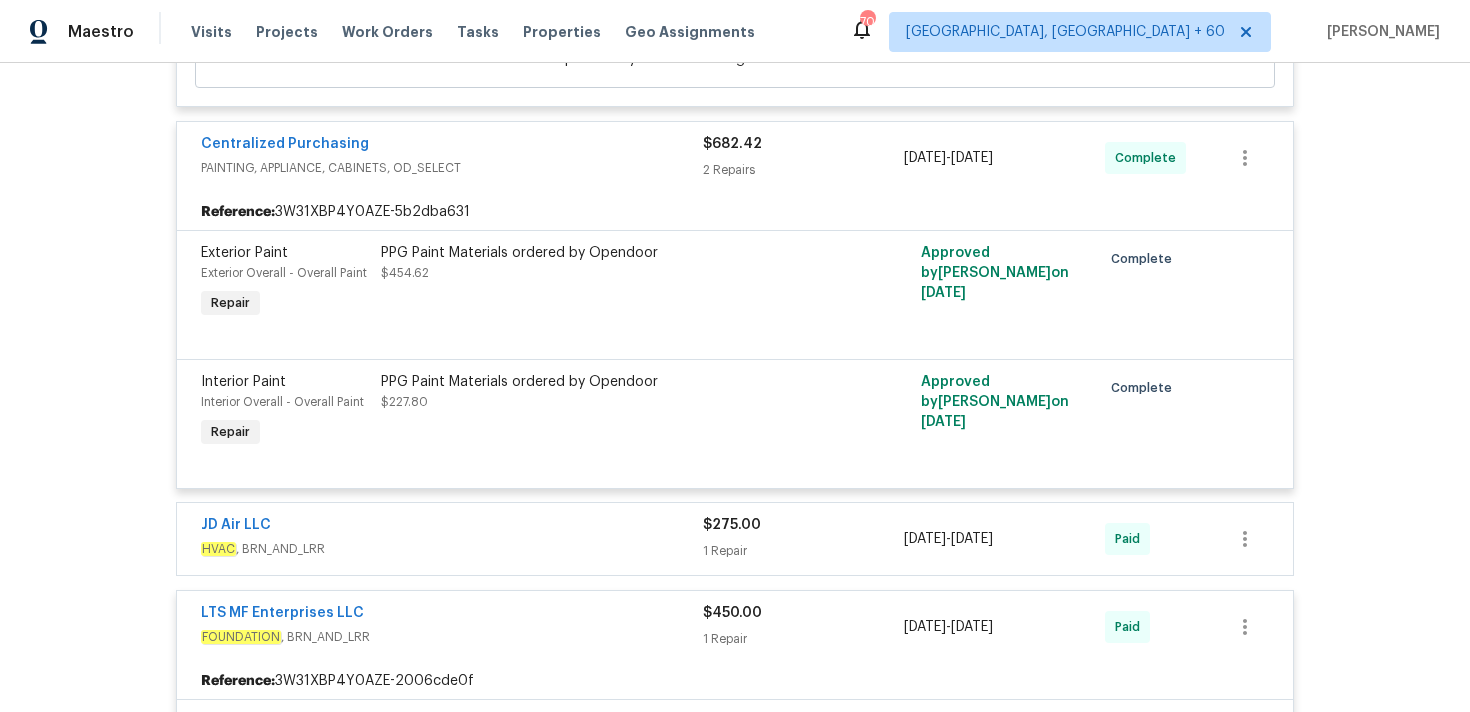 click on "$275.00" at bounding box center [803, 525] 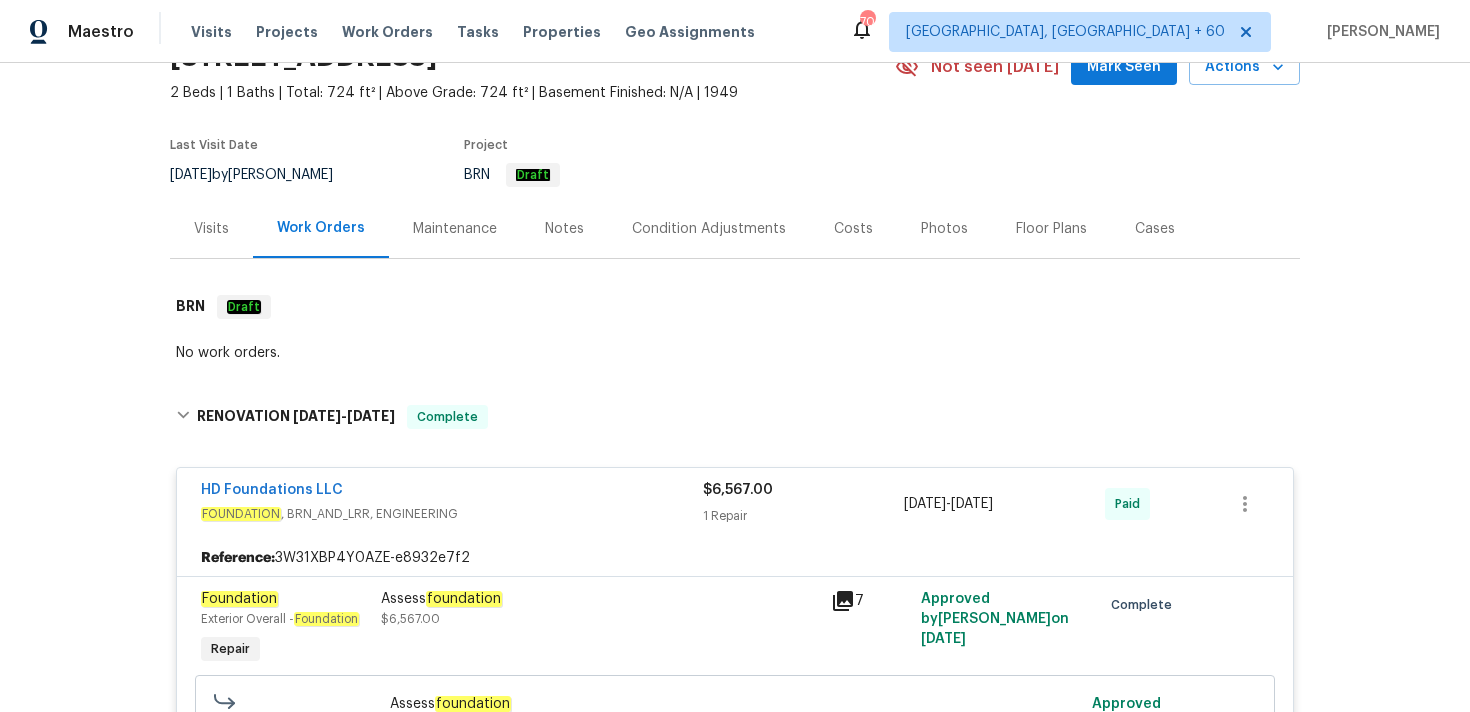 scroll, scrollTop: 0, scrollLeft: 0, axis: both 